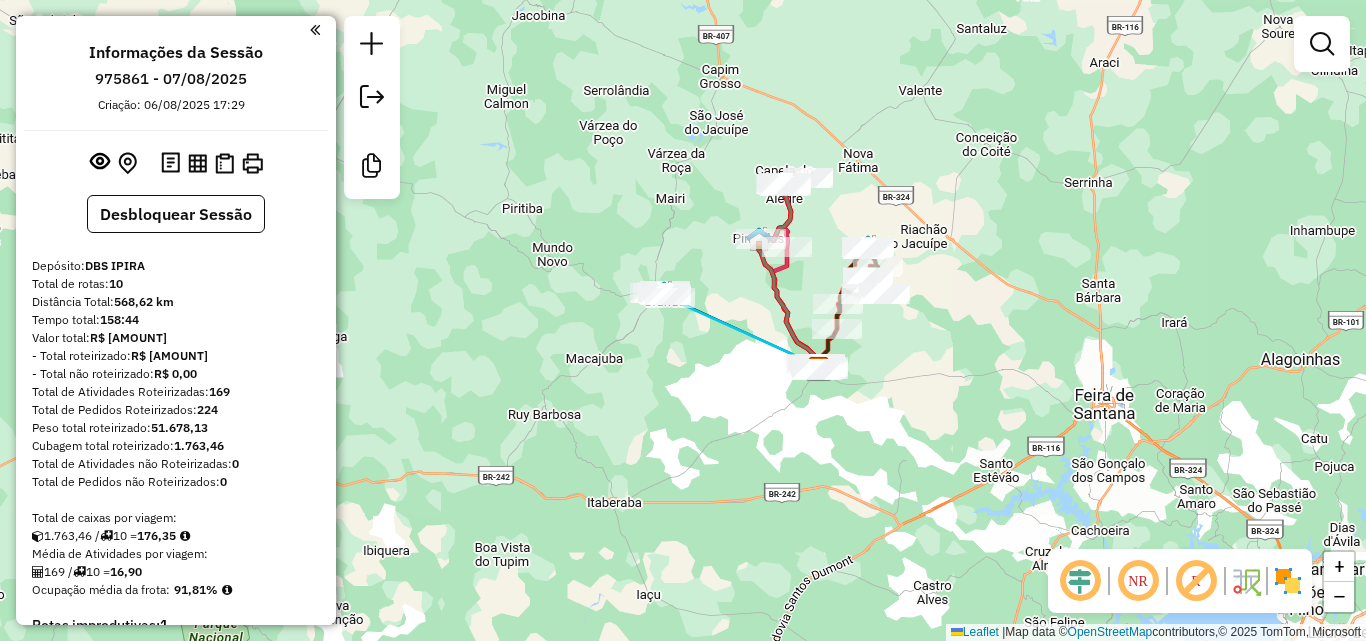 scroll, scrollTop: 0, scrollLeft: 0, axis: both 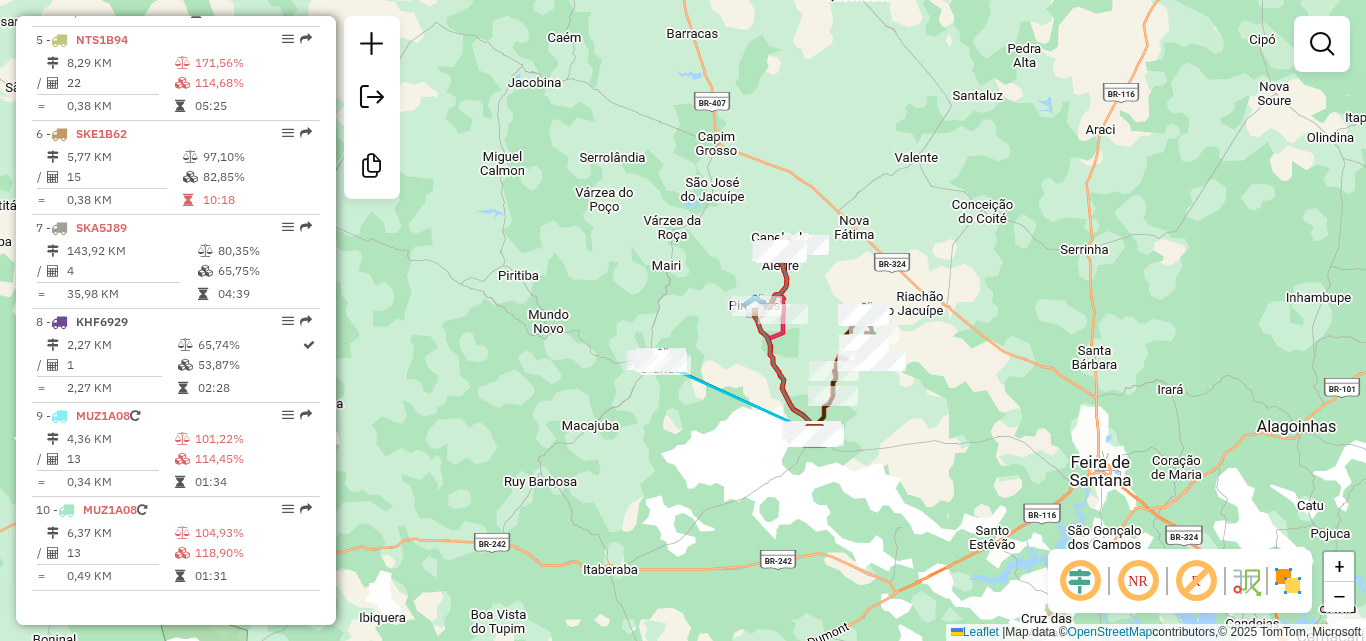 drag, startPoint x: 716, startPoint y: 437, endPoint x: 714, endPoint y: 452, distance: 15.132746 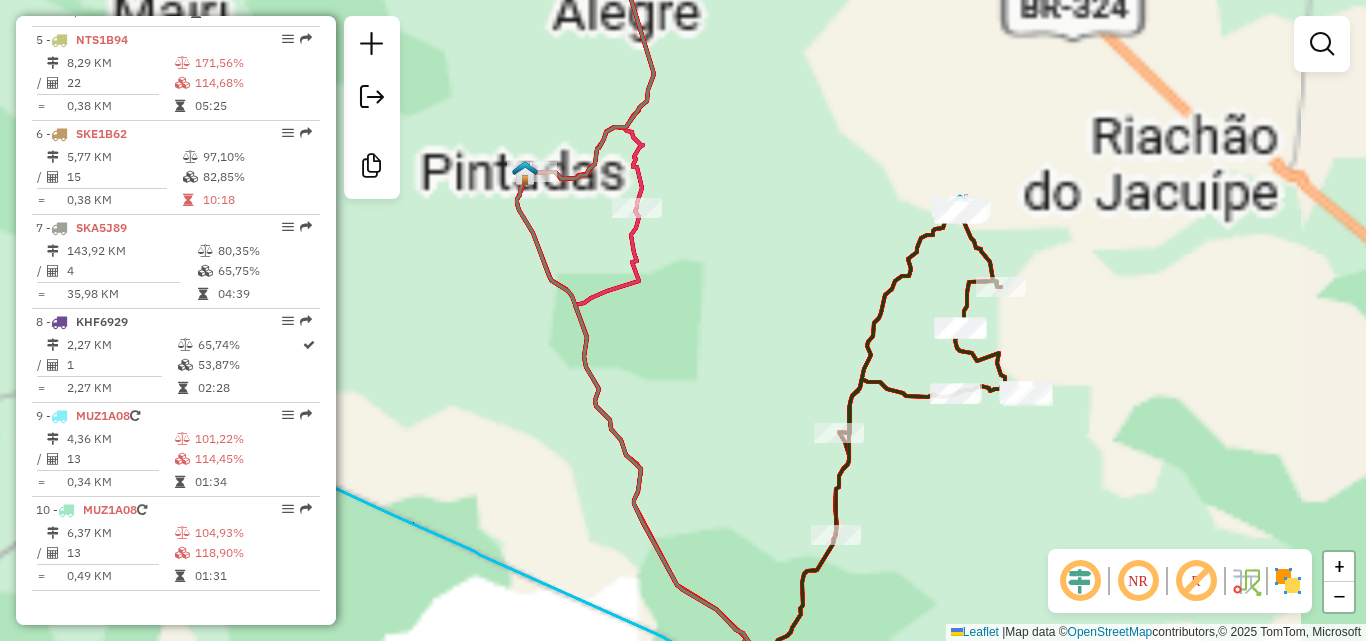 drag, startPoint x: 981, startPoint y: 421, endPoint x: 1085, endPoint y: 357, distance: 122.1147 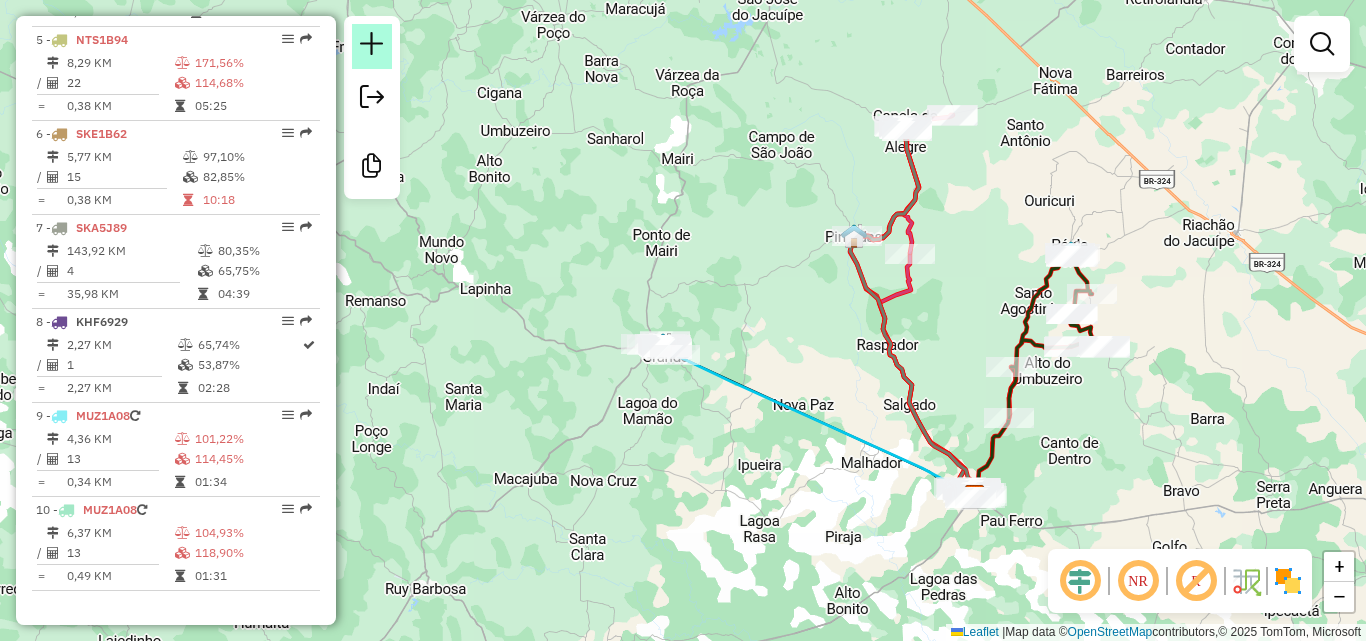 click 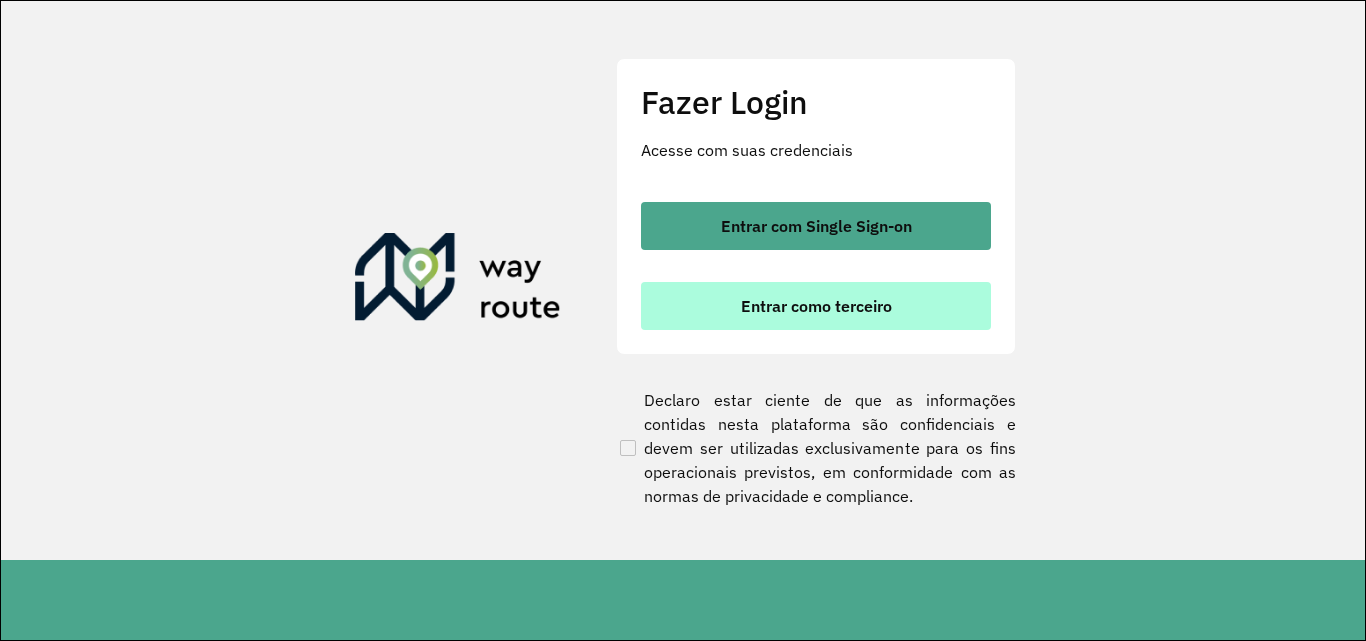 click on "Entrar como terceiro" at bounding box center (816, 306) 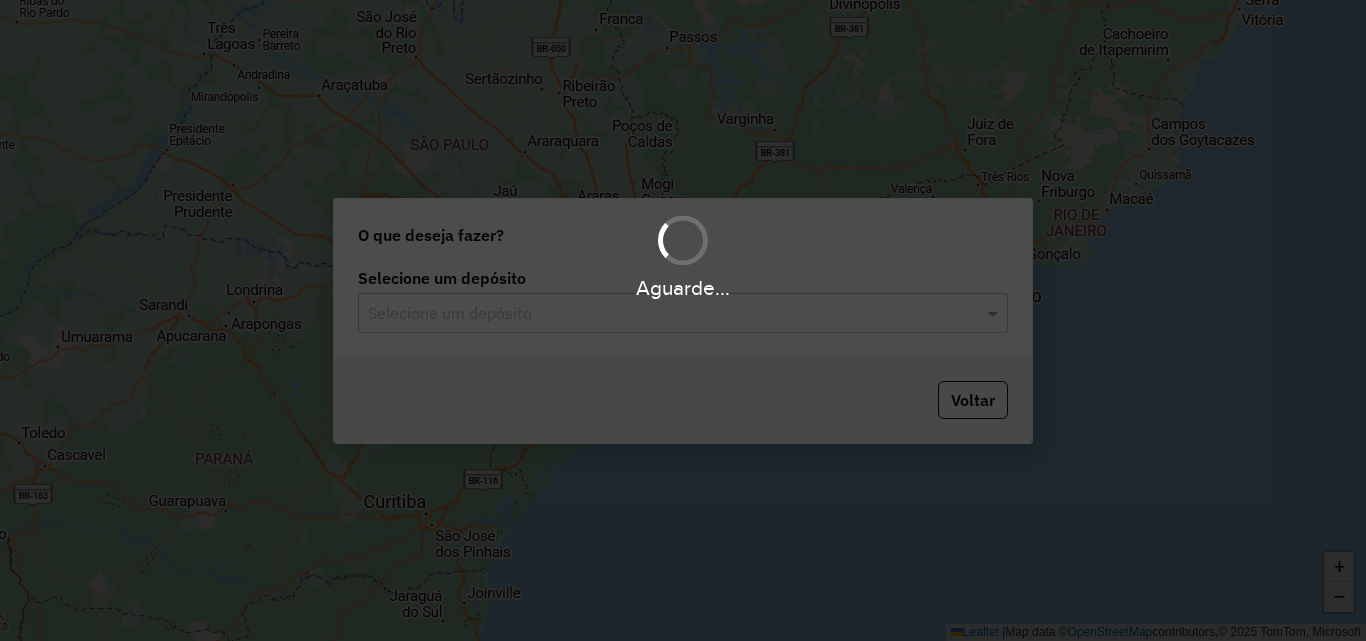 scroll, scrollTop: 0, scrollLeft: 0, axis: both 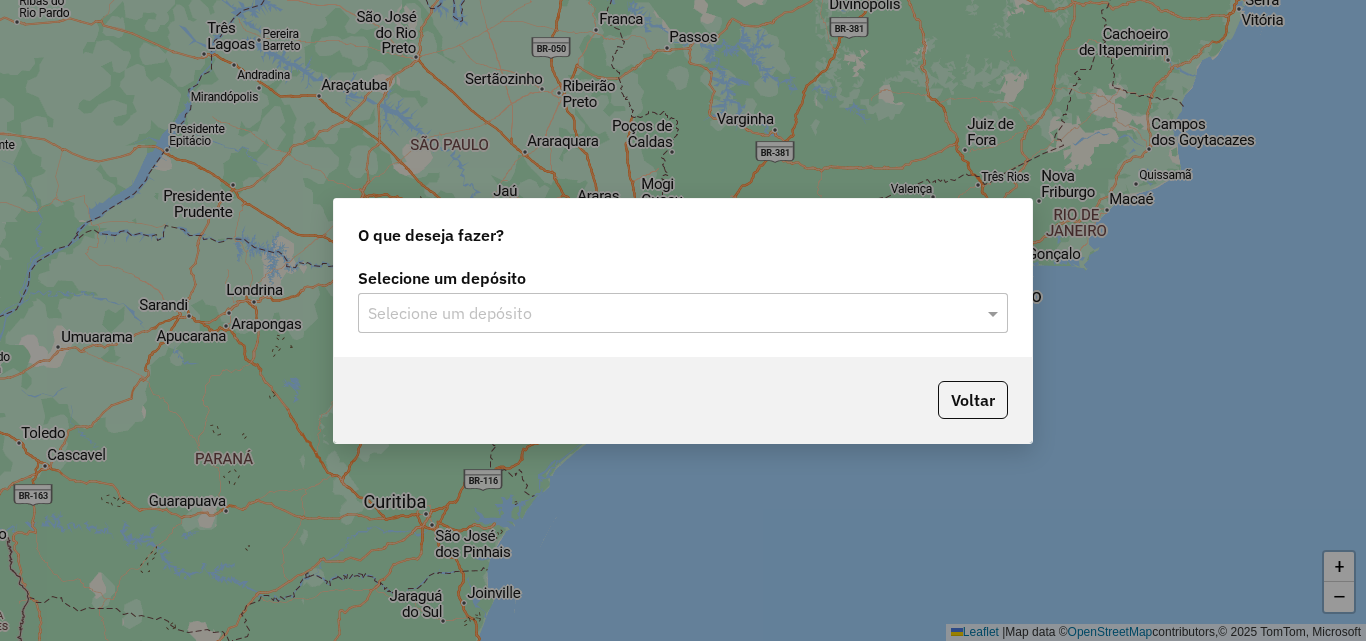 click 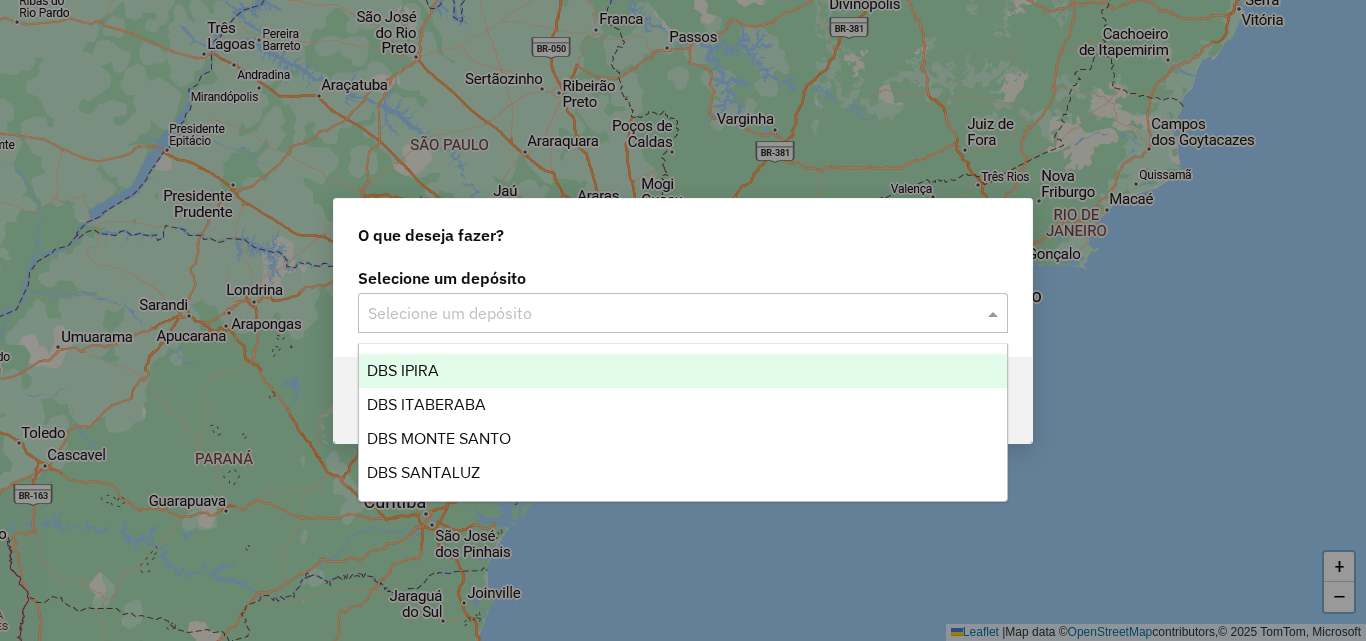 click on "DBS IPIRA" at bounding box center (683, 371) 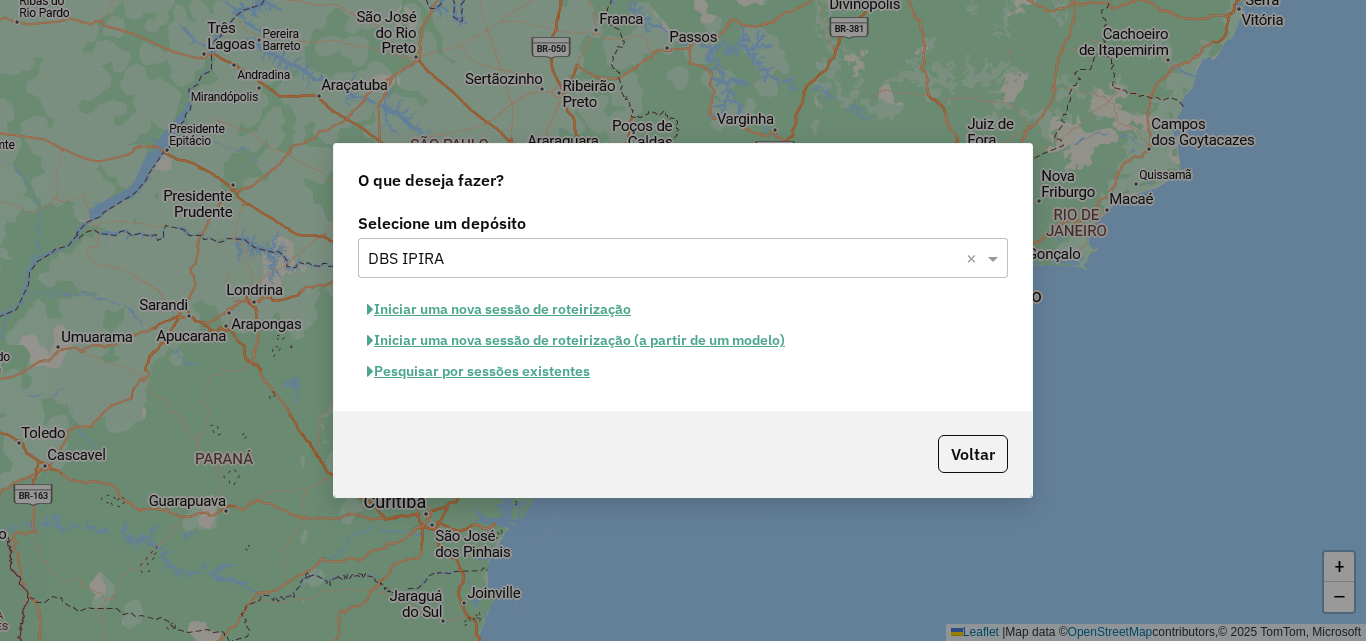 click on "Iniciar uma nova sessão de roteirização" 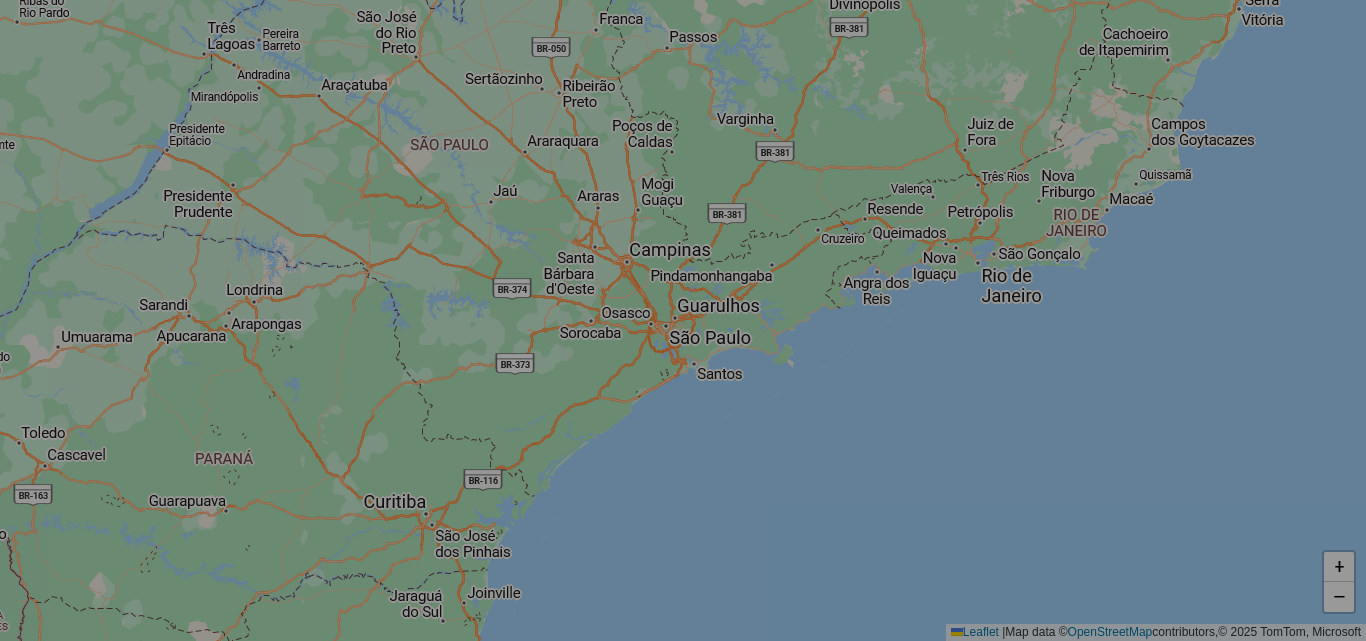 select on "*" 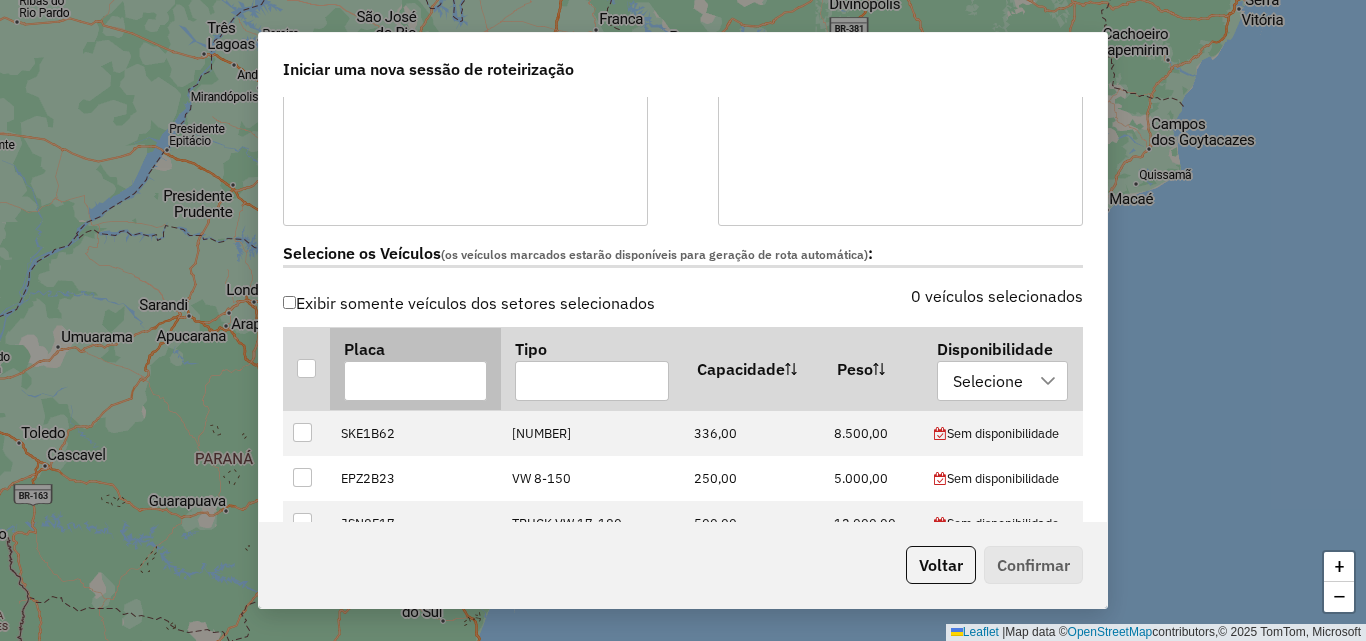 scroll, scrollTop: 500, scrollLeft: 0, axis: vertical 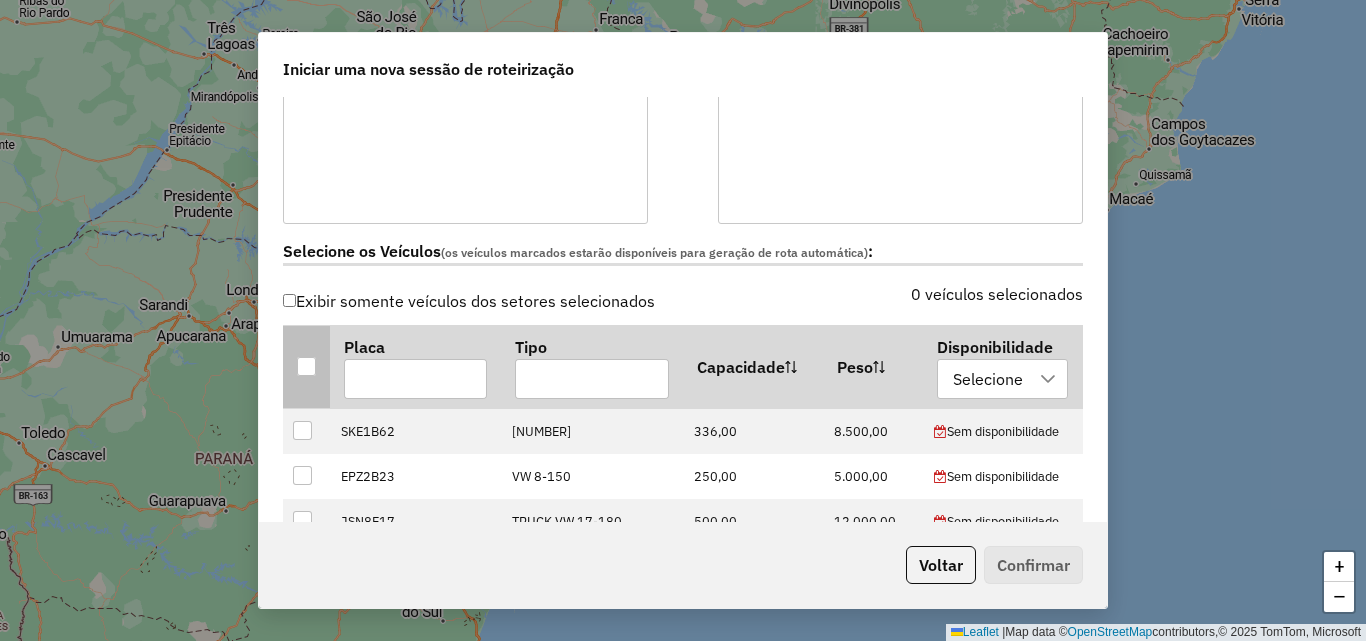 click at bounding box center [306, 366] 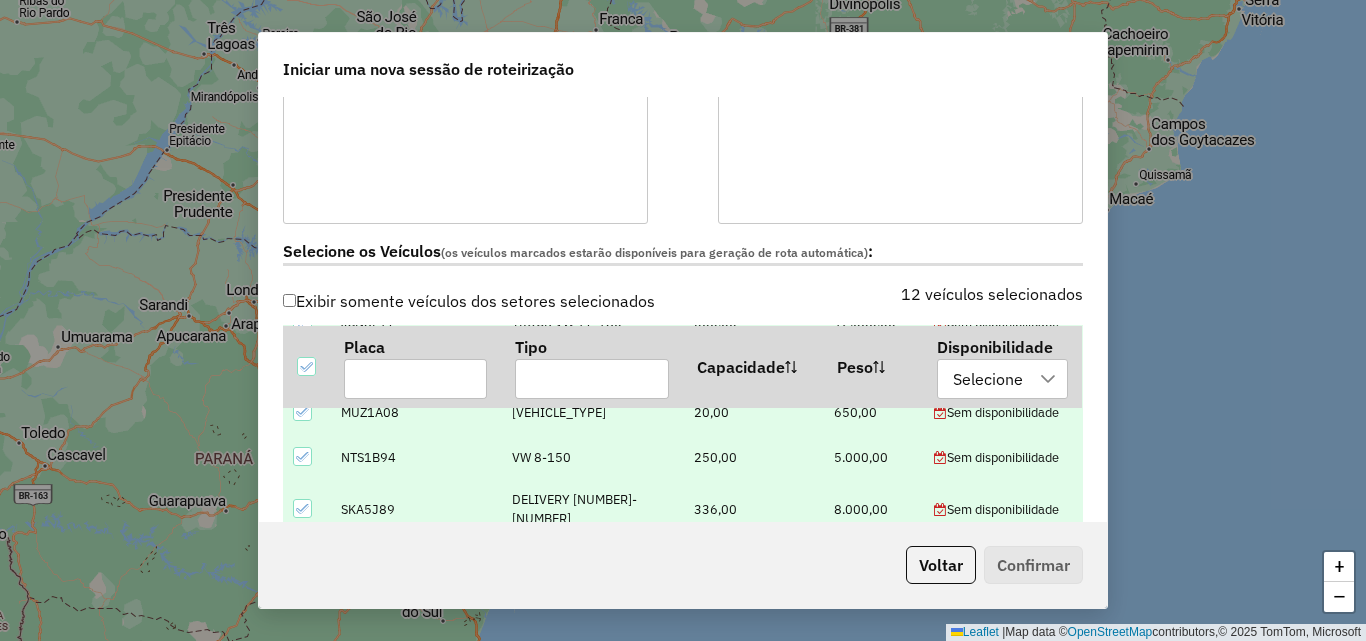 scroll, scrollTop: 324, scrollLeft: 0, axis: vertical 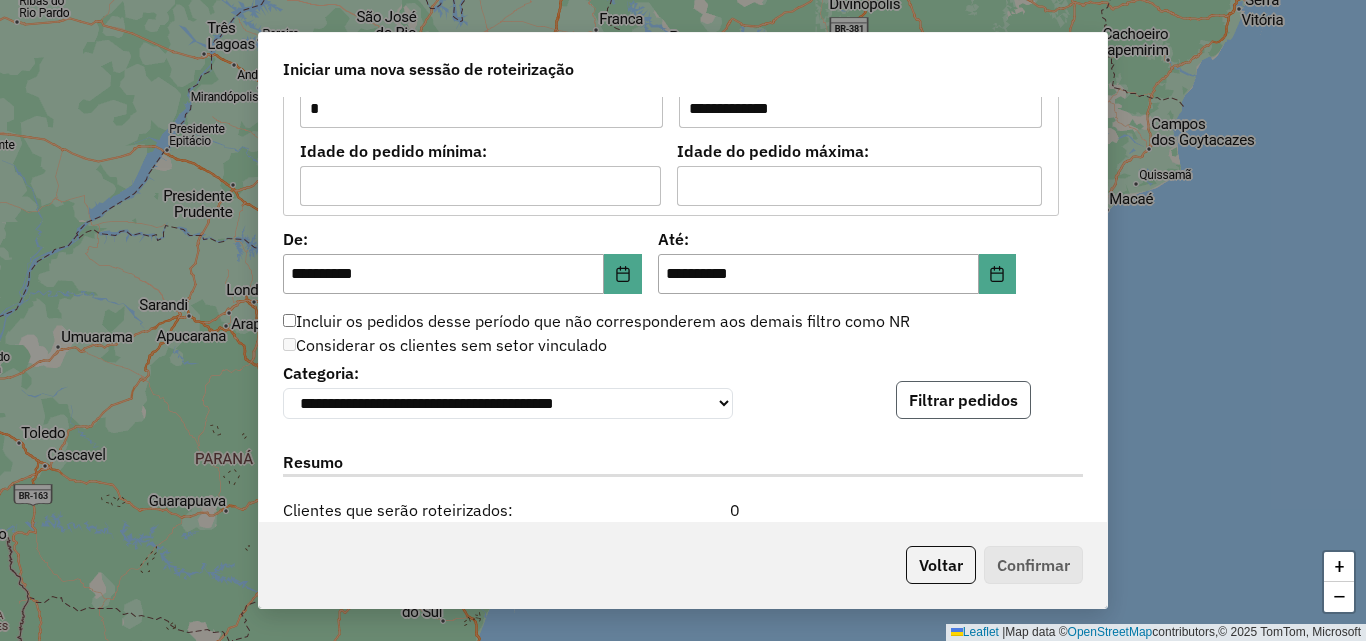 click on "Filtrar pedidos" 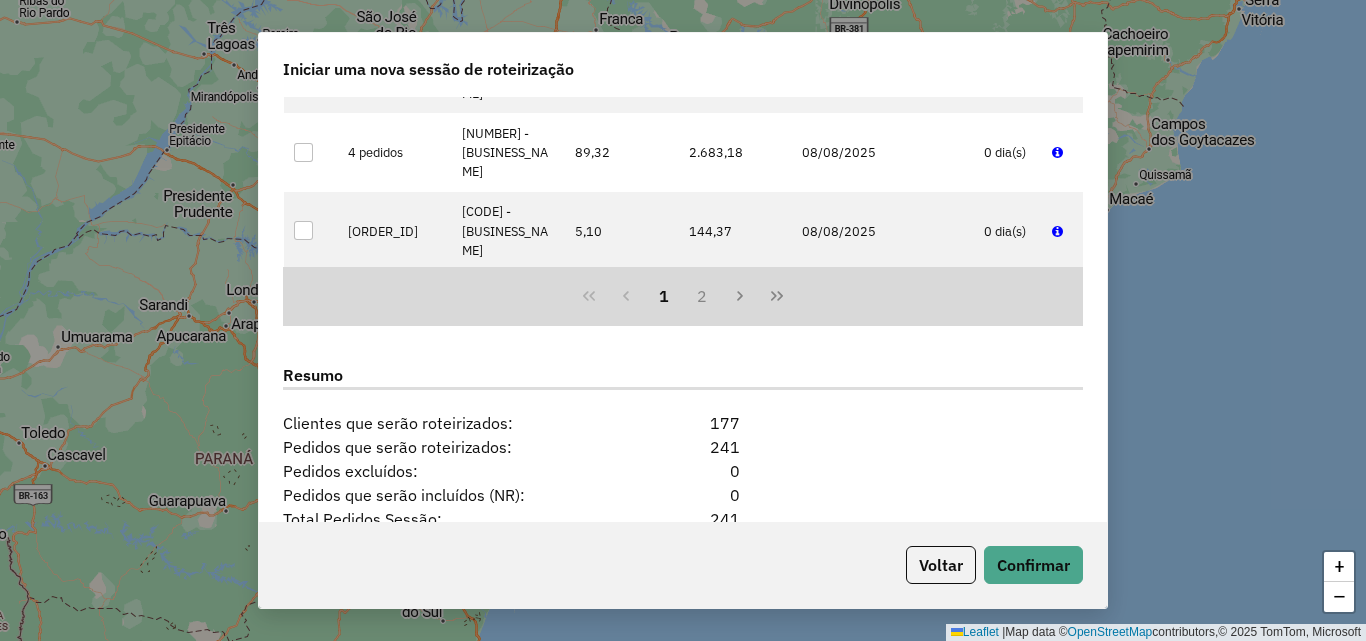 scroll, scrollTop: 2524, scrollLeft: 0, axis: vertical 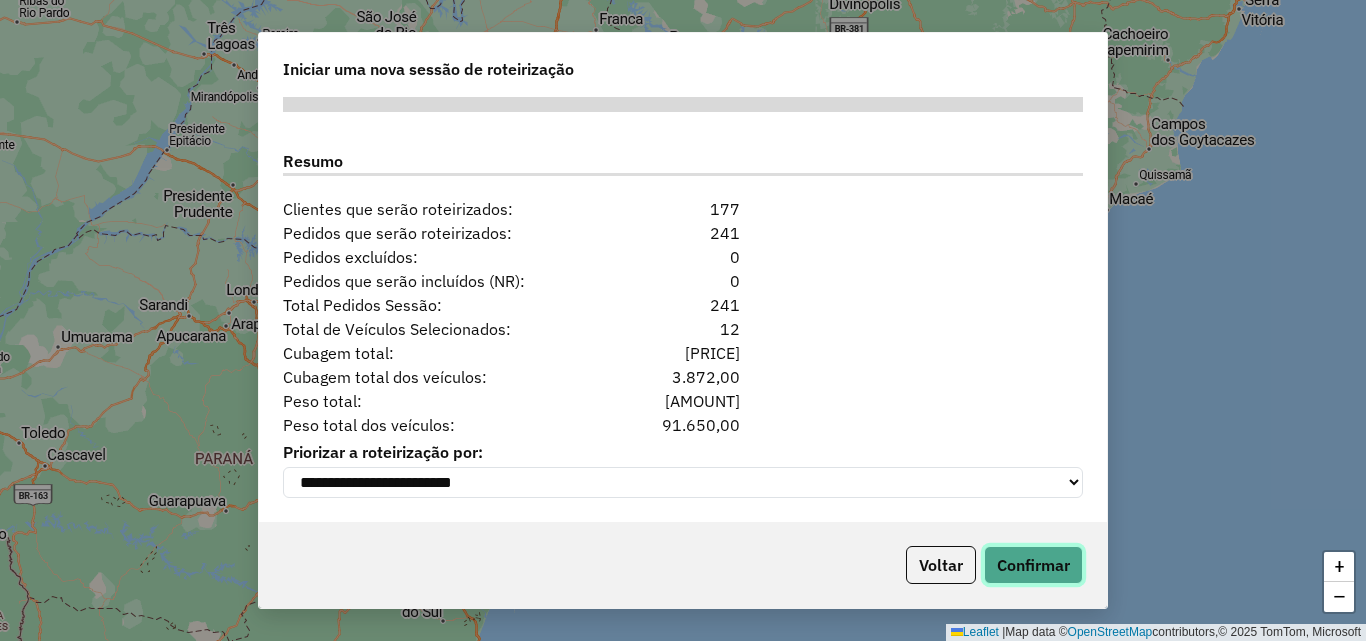 click on "Confirmar" 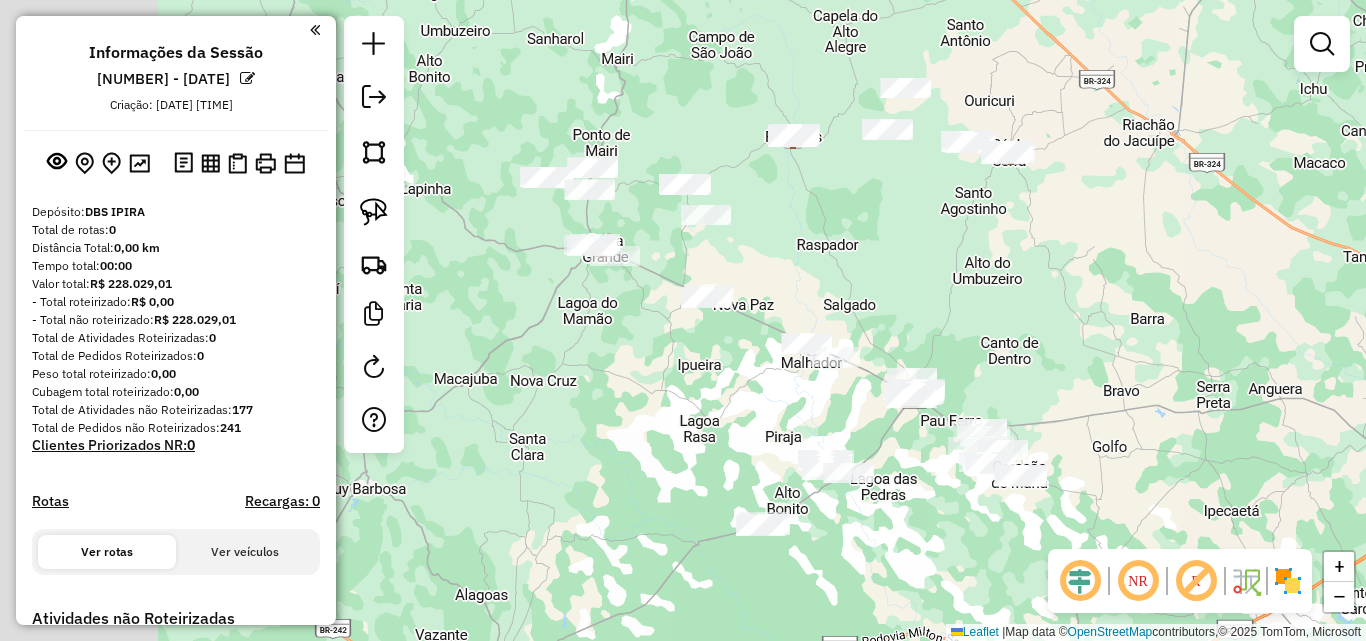 drag, startPoint x: 687, startPoint y: 551, endPoint x: 852, endPoint y: 617, distance: 177.71043 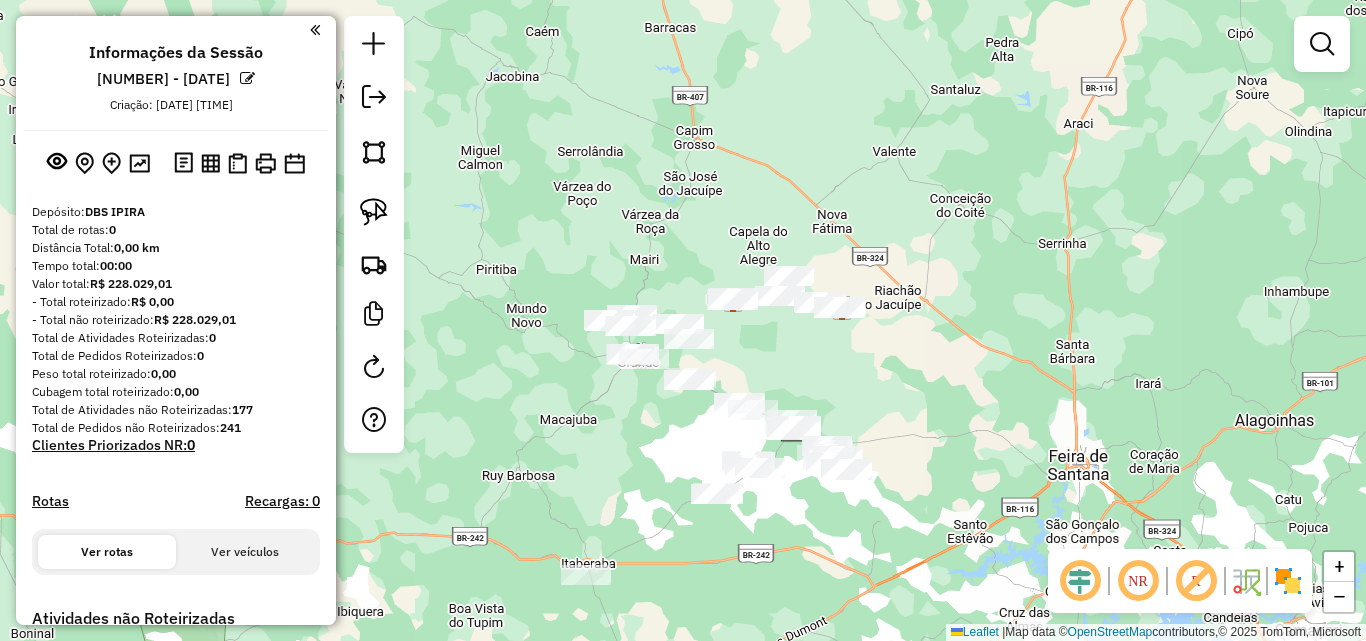 drag, startPoint x: 541, startPoint y: 511, endPoint x: 594, endPoint y: 465, distance: 70.178345 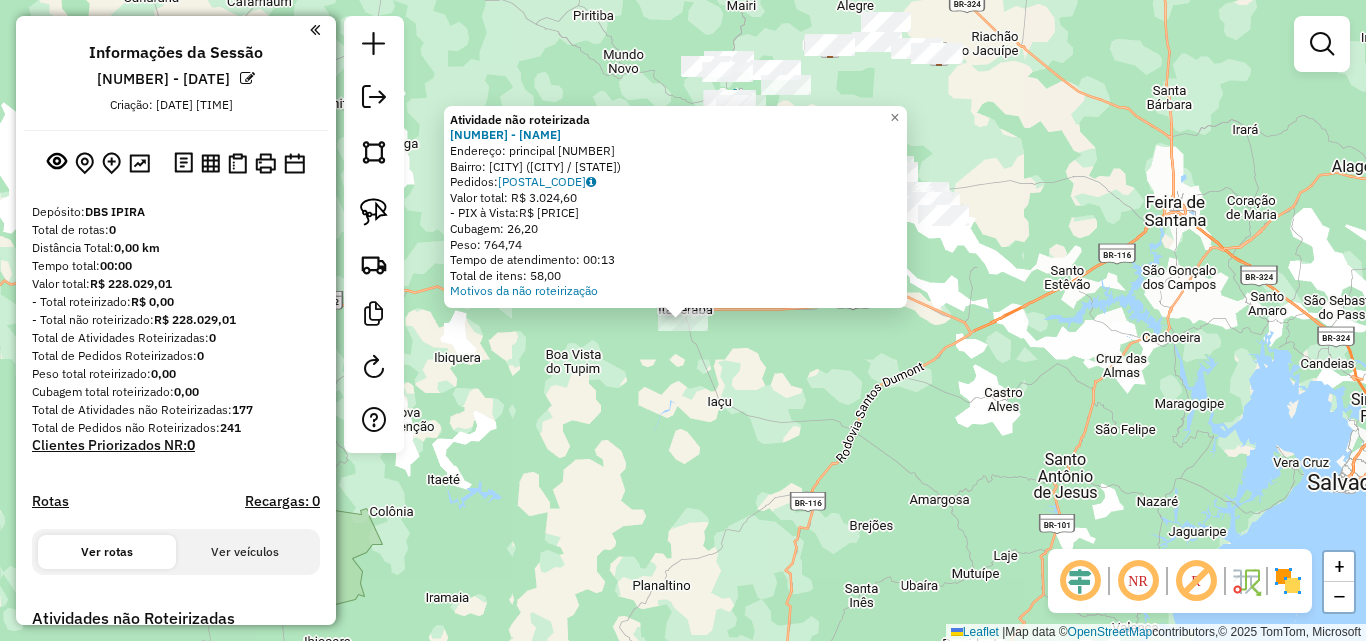 click on "Atividade não roteirizada [NUMBER] - [BUSINESS_NAME]  Endereço:  [STREET_NAME]   Bairro: [NEIGHBORHOOD] ([CITY] / [STATE])   Pedidos:  [ORDER_ID]   Valor total: [CURRENCY] [AMOUNT]   - PIX à Vista:  [CURRENCY] [AMOUNT]   Cubagem: [AMOUNT]   Peso: [AMOUNT]   Tempo de atendimento: [TIME]   Total de itens: [AMOUNT]  Motivos da não roteirização × Janela de atendimento Grade de atendimento Capacidade Transportadoras Veículos Cliente Pedidos  Rotas Selecione os dias de semana para filtrar as janelas de atendimento  Seg   Ter   Qua   Qui   Sex   Sáb   Dom  Informe o período da janela de atendimento: De: Até:  Filtrar exatamente a janela do cliente  Considerar janela de atendimento padrão  Selecione os dias de semana para filtrar as grades de atendimento  Seg   Ter   Qua   Qui   Sex   Sáb   Dom   Considerar clientes sem dia de atendimento cadastrado  Clientes fora do dia de atendimento selecionado Filtrar as atividades entre os valores definidos abaixo:  Peso mínimo:   Peso máximo:   Cubagem mínima:   Cubagem máxima:   De:   Até:   De:  De:" 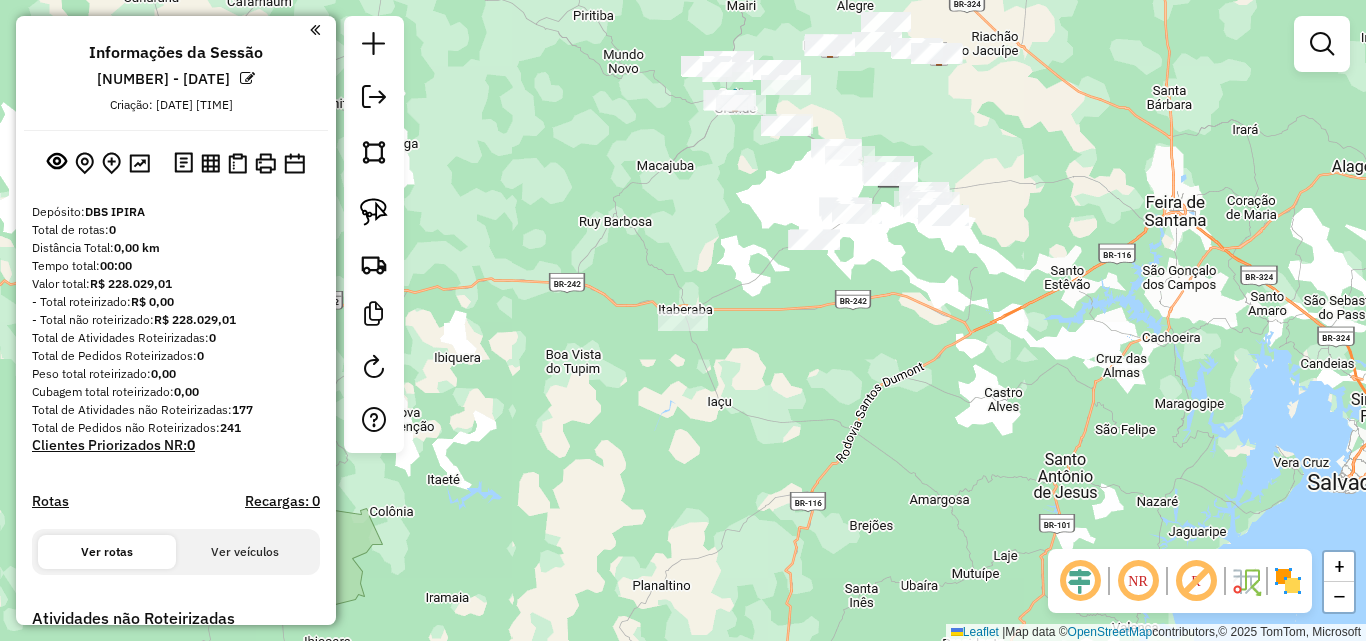 drag, startPoint x: 723, startPoint y: 444, endPoint x: 637, endPoint y: 592, distance: 171.17242 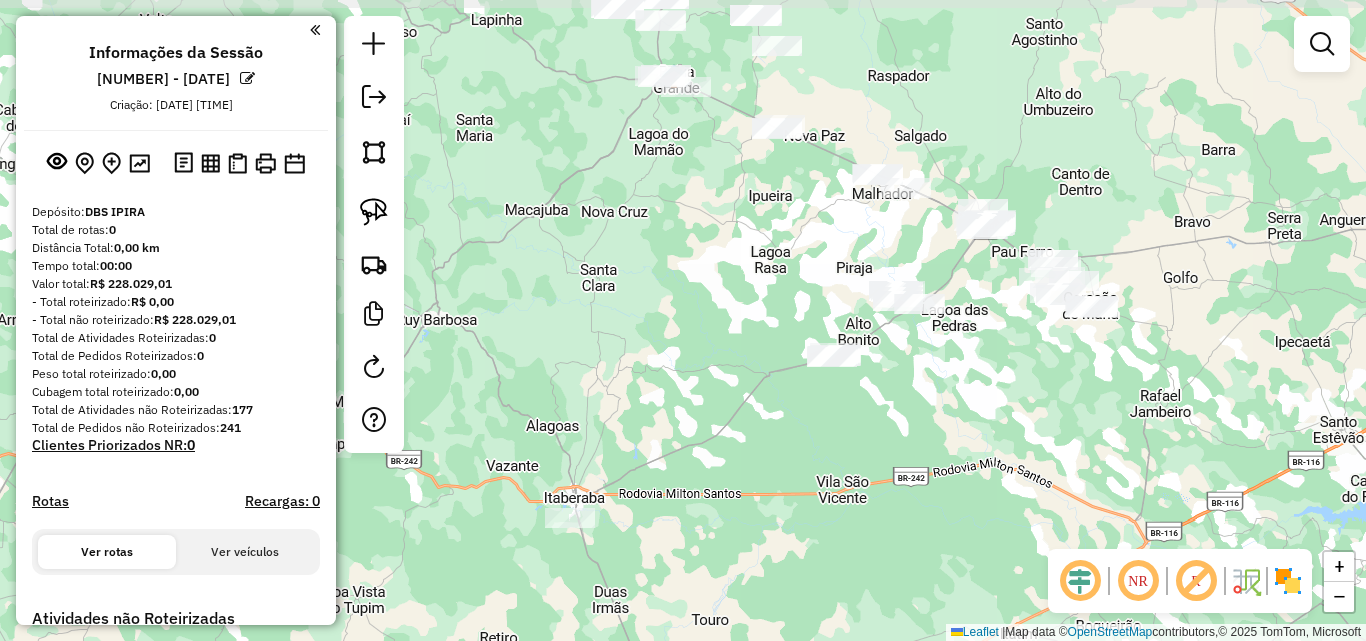 drag, startPoint x: 770, startPoint y: 421, endPoint x: 848, endPoint y: 456, distance: 85.49269 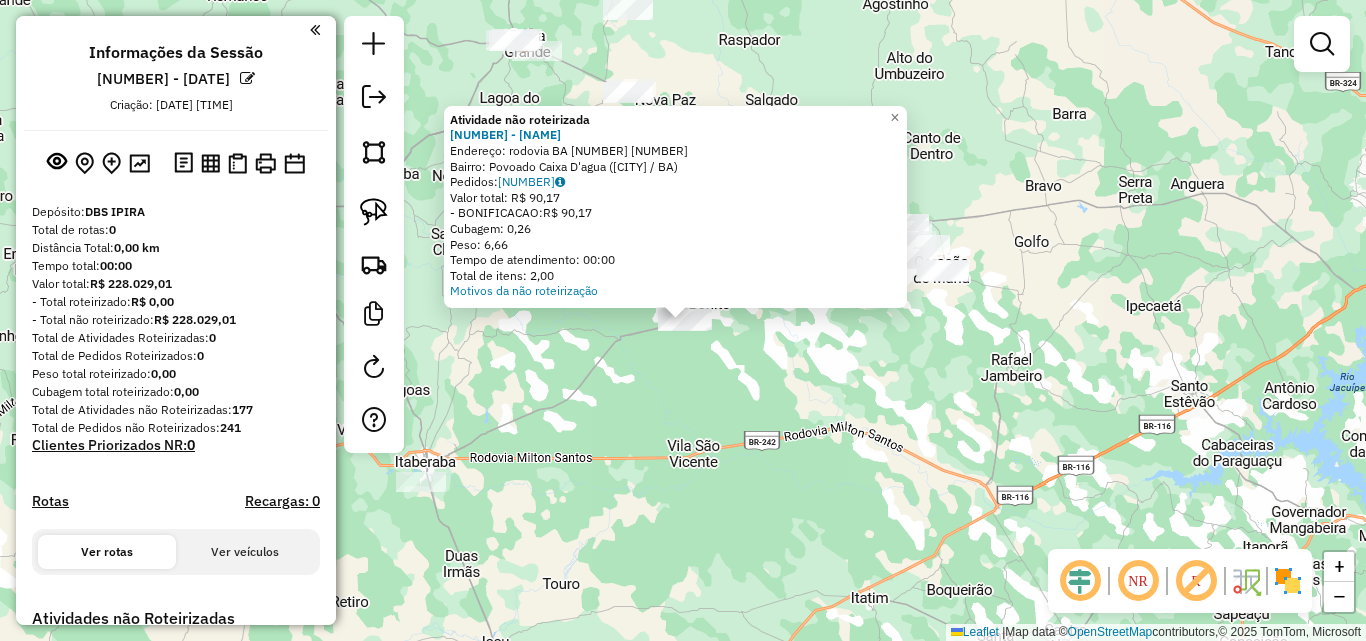 click on "Atividade não roteirizada [NUMBER] - Mercadinho 24 horas Endereço: [ROAD_NAME] [NUMBER] Bairro: [NEIGHBORHOOD] ([CITY] / [STATE]) Pedidos: [ORDER_ID] Valor total: R$ [PRICE] -BONIFICACAO: R$ [PRICE] Cubagem: [CUBAGE] Peso: [WEIGHT] Tempo de atendimento: [TIME] Total de itens: [NUMBER] Motivos da não roteirização × Janela de atendimento Grade de atendimento Capacidade Transportadoras Veículos Cliente Pedidos Rotas Selecione os dias de semana para filtrar as janelas de atendimento Seg Ter Qua Qui Sex Sáb Dom Informe o período da janela de atendimento: De: Até: Filtrar exatamente a janela do cliente Considerar janela de atendimento padrão Selecione os dias de semana para filtrar as grades de atendimento Seg Ter Qua Qui Sex Sáb Dom Considerar clientes sem dia de atendimento cadastrado Clientes fora do dia de atendimento selecionado Filtrar as atividades entre os valores definidos abaixo: Peso mínimo: Peso máximo: Cubagem mínima: Cubagem máxima: De: Até: +" 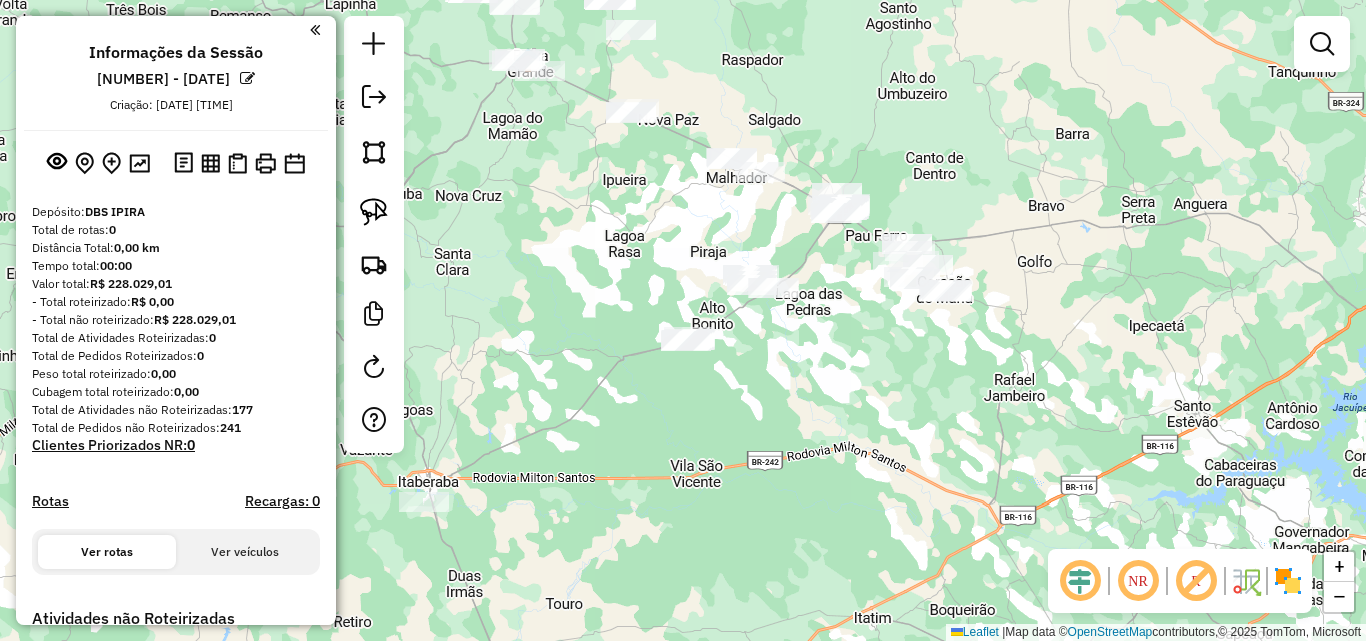 drag, startPoint x: 724, startPoint y: 385, endPoint x: 729, endPoint y: 414, distance: 29.427877 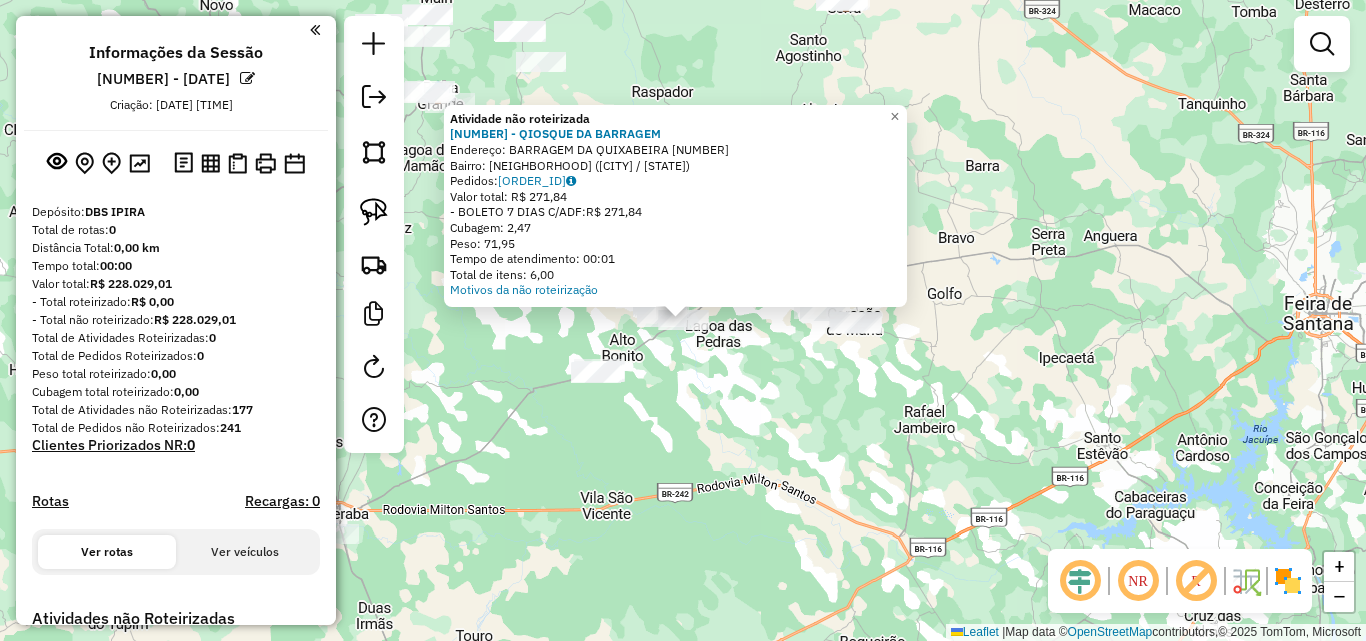click on "Atividade não roteirizada [NUMBER] - [BUSINESS_NAME]  Endereço:  [STREET_NAME] [NUMBER]   Bairro: [NEIGHBORHOOD] ([CITY] / [STATE])   Pedidos:  [POSTAL_CODE]   Valor total: R$ [PRICE]   - BOLETO [DAYS] DIAS C/ADF:  R$ [PRICE]   Cubagem: [PRICE]   Peso: [PRICE]   Tempo de atendimento: [TIME]   Total de itens: [ITEMS]  Motivos da não roteirização × Janela de atendimento Grade de atendimento Capacidade Transportadoras Veículos Cliente Pedidos  Rotas Selecione os dias de semana para filtrar as janelas de atendimento  Seg   Ter   Qua   Qui   Sex   Sáb   Dom  Informe o período da janela de atendimento: De: [TIME] Até:  [TIME]  Filtrar exatamente a janela do cliente  Considerar janela de atendimento padrão  Selecione os dias de semana para filtrar as grades de atendimento  Seg   Ter   Qua   Qui   Sex   Sáb   Dom   Considerar clientes sem dia de atendimento cadastrado  Clientes fora do dia de atendimento selecionado Filtrar as atividades entre os valores definidos abaixo:  Peso mínimo:   Peso máximo:   Cubagem mínima:   Cubagem máxima:   De: [PRICE]   De: [PRICE]" 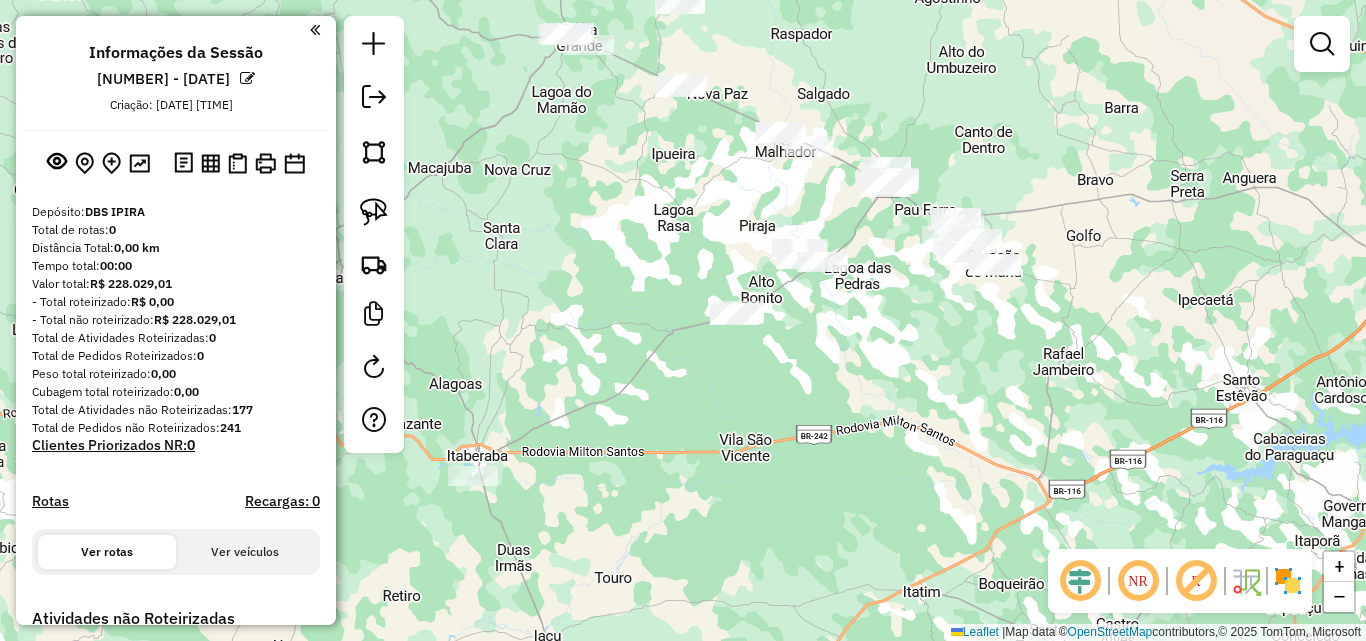 drag, startPoint x: 721, startPoint y: 442, endPoint x: 895, endPoint y: 381, distance: 184.38275 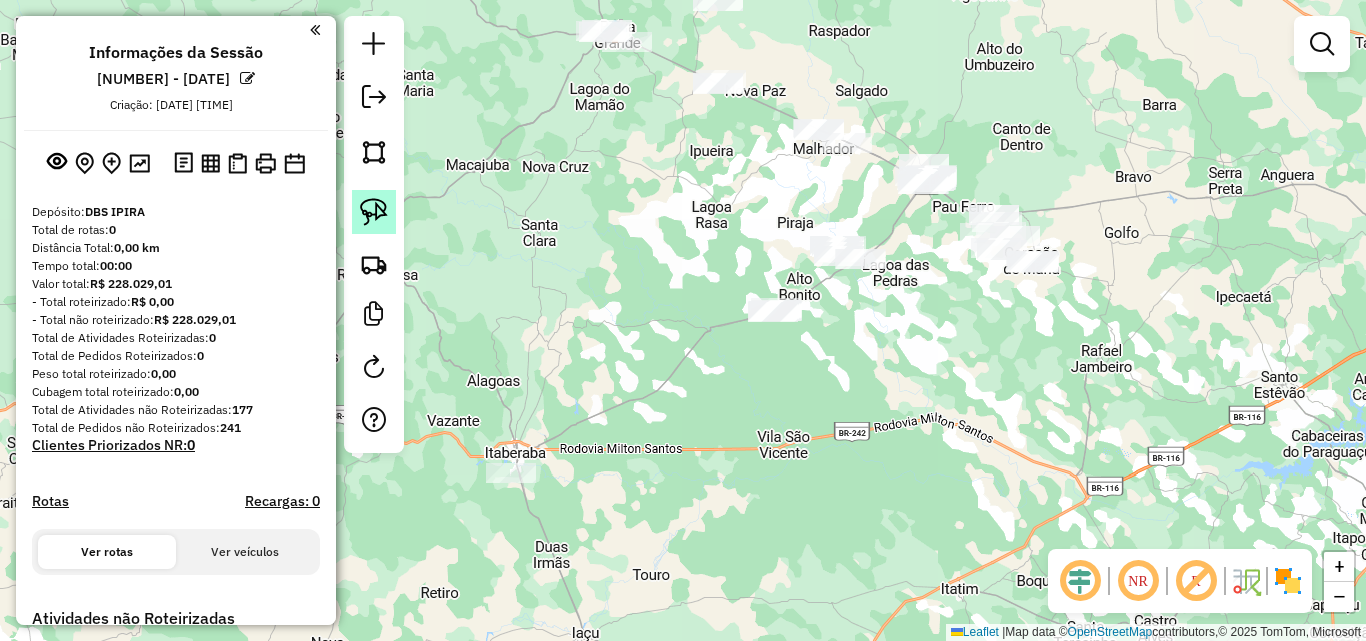 click 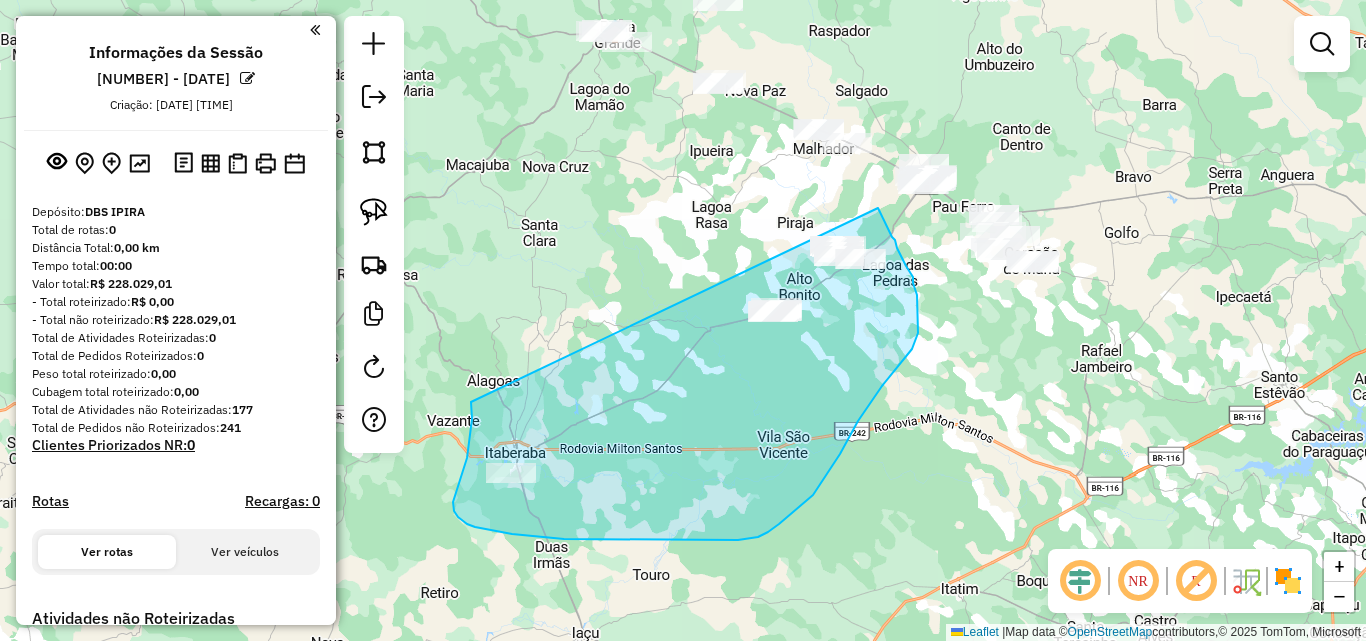 drag, startPoint x: 471, startPoint y: 430, endPoint x: 878, endPoint y: 208, distance: 463.60867 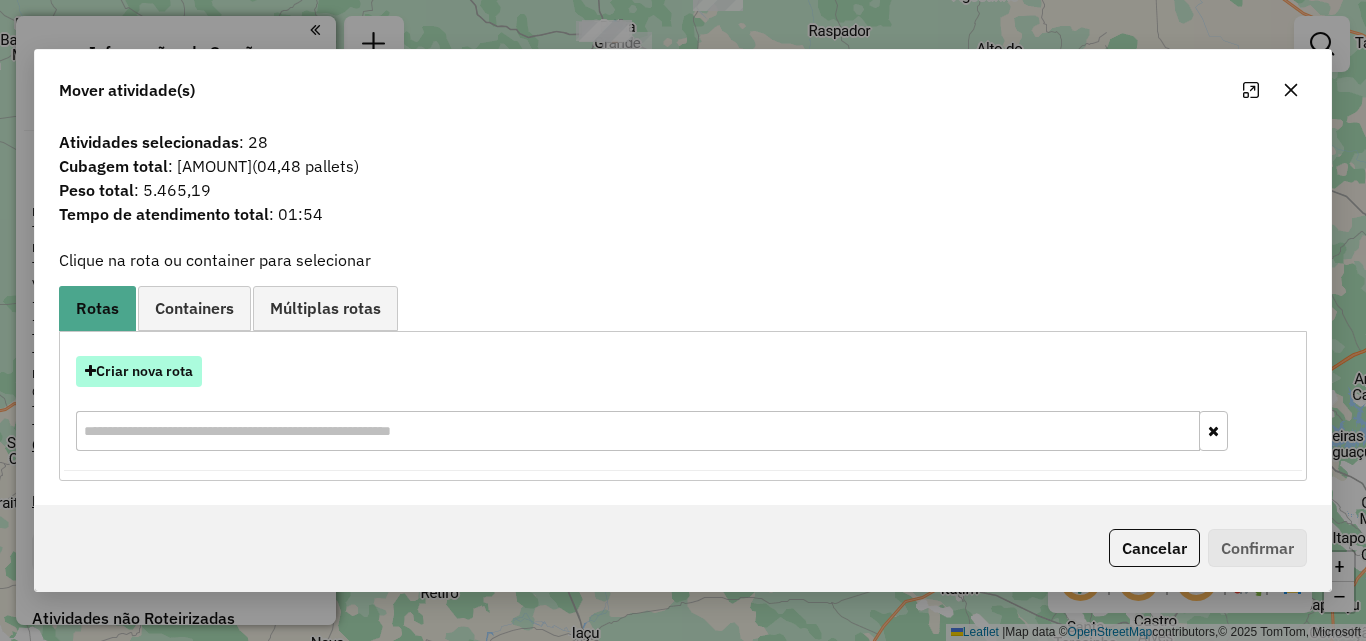 click on "Criar nova rota" at bounding box center [139, 371] 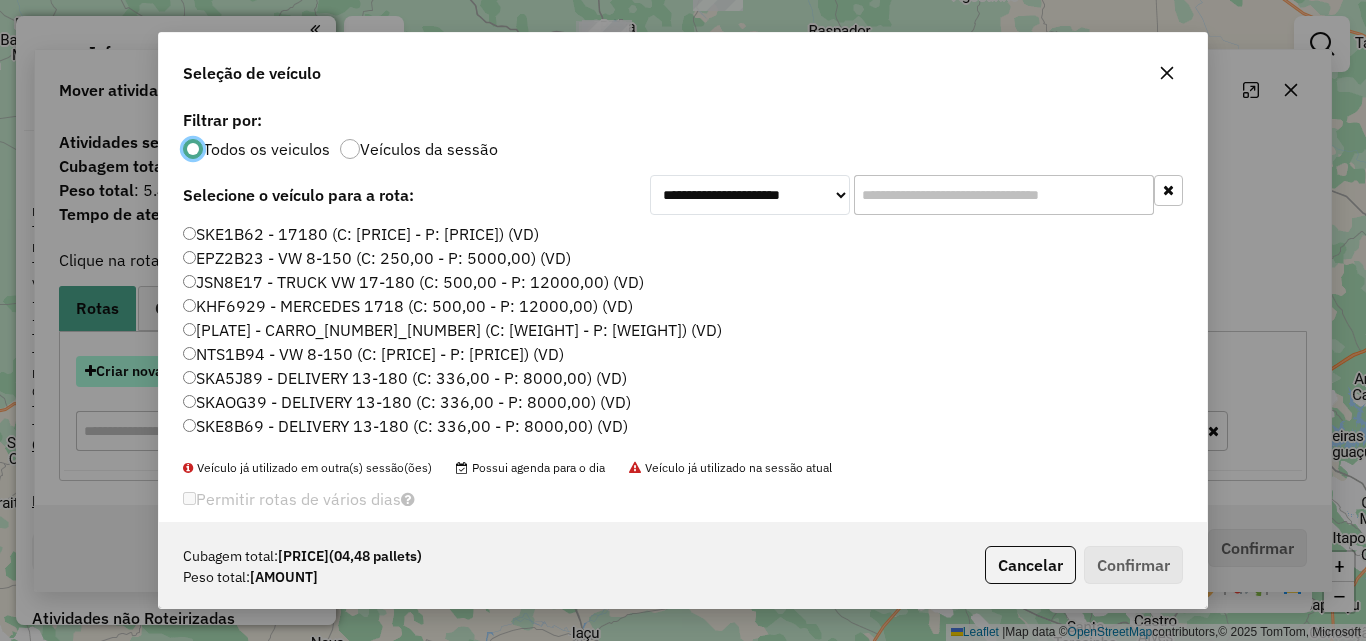 scroll, scrollTop: 11, scrollLeft: 6, axis: both 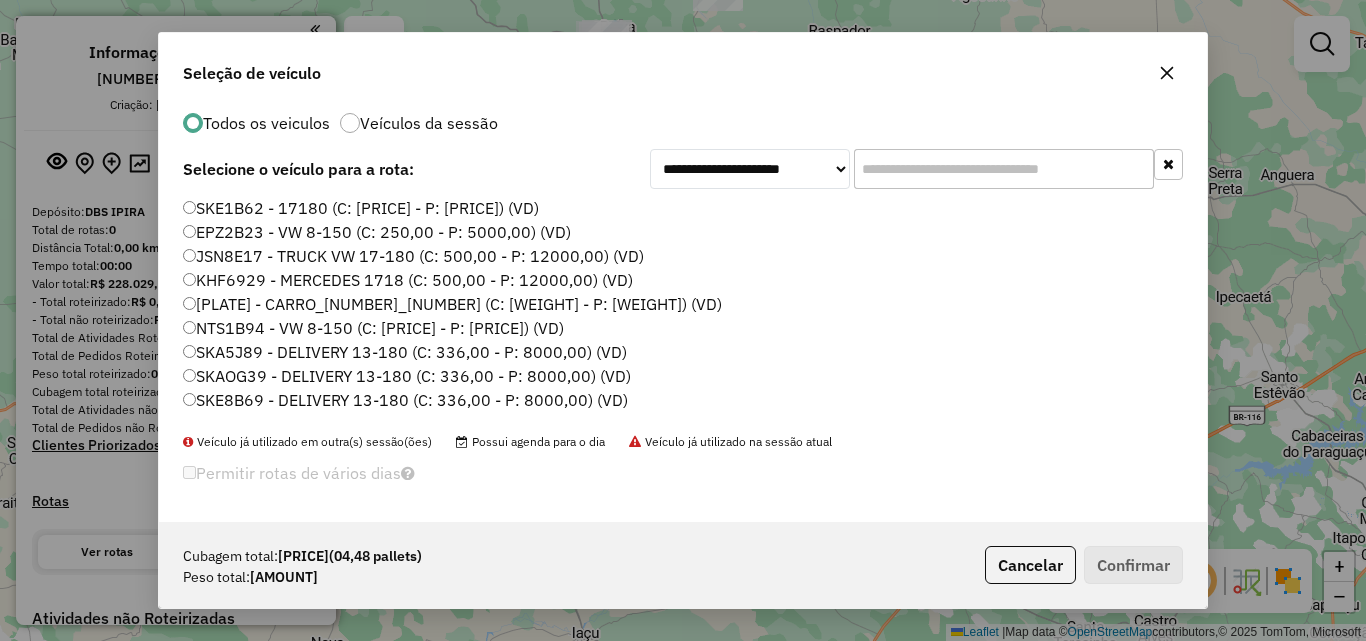 click on "EPZ2B23 - VW 8-150 (C: 250,00 - P: 5000,00) (VD)" 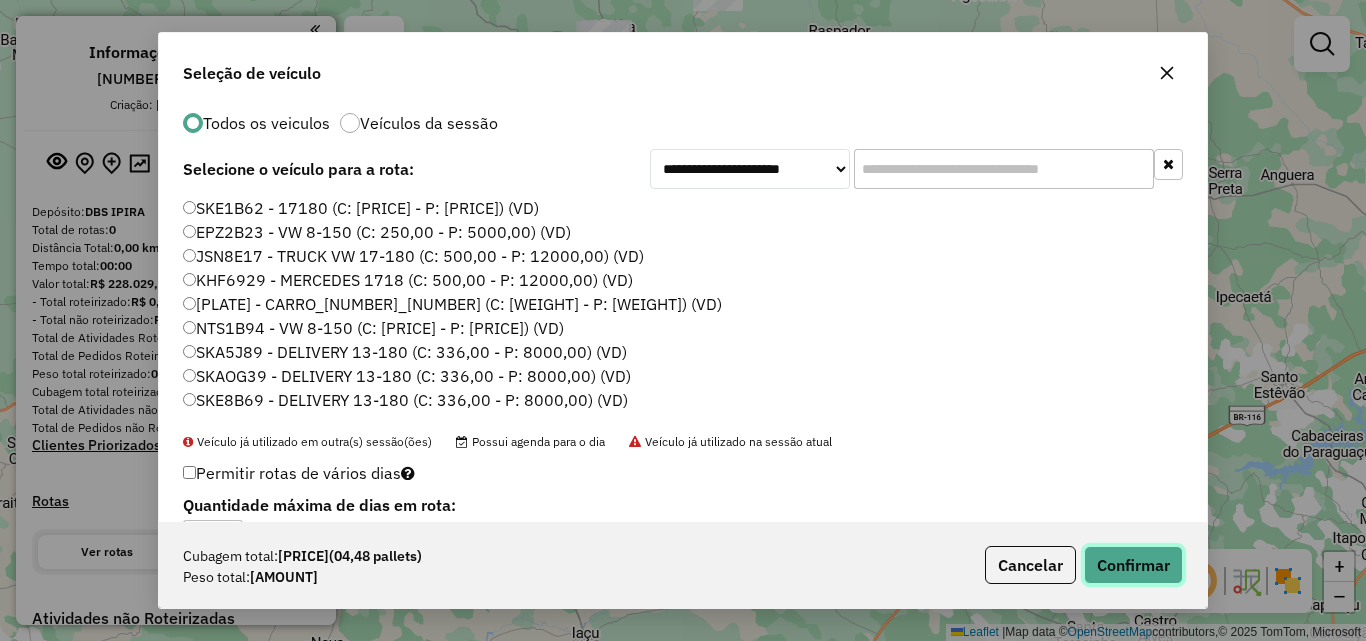 click on "Confirmar" 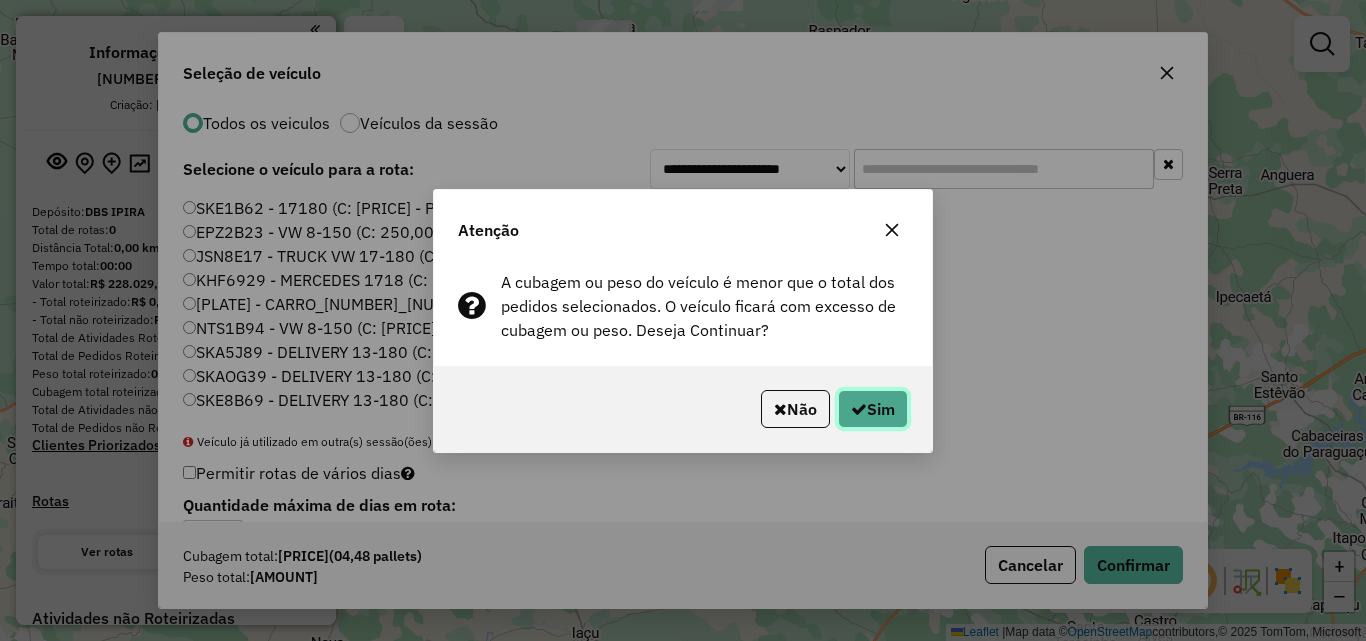 click on "Sim" 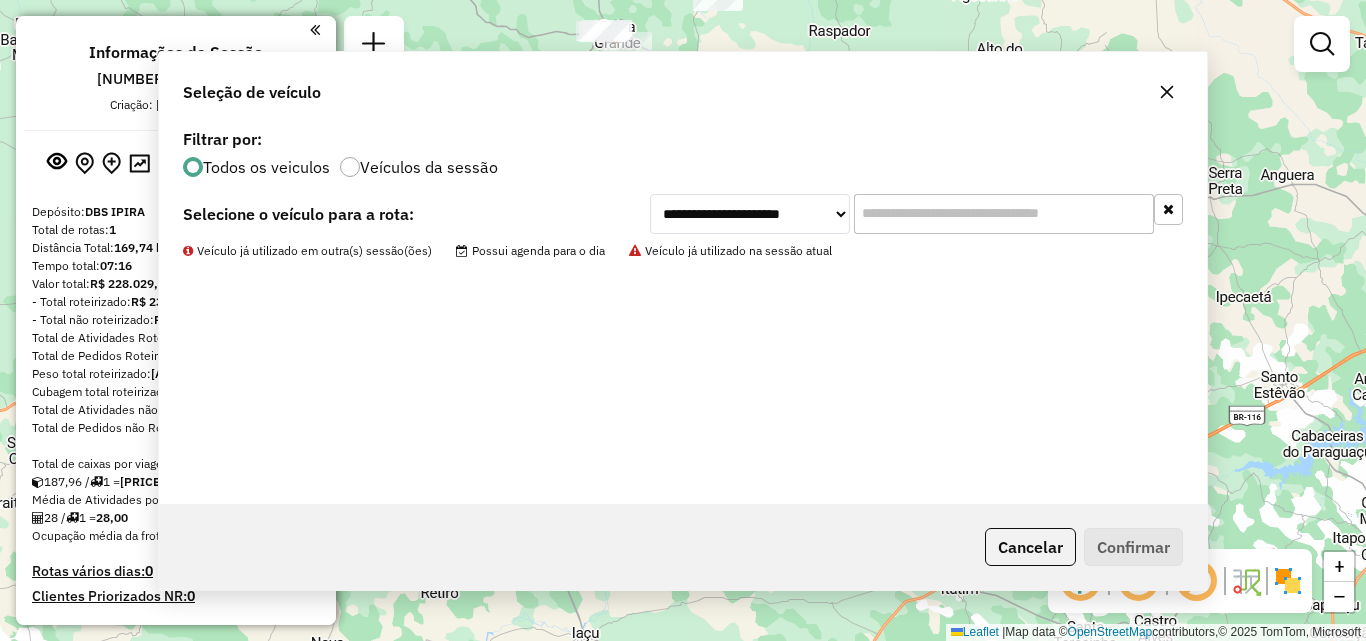 scroll, scrollTop: 0, scrollLeft: 0, axis: both 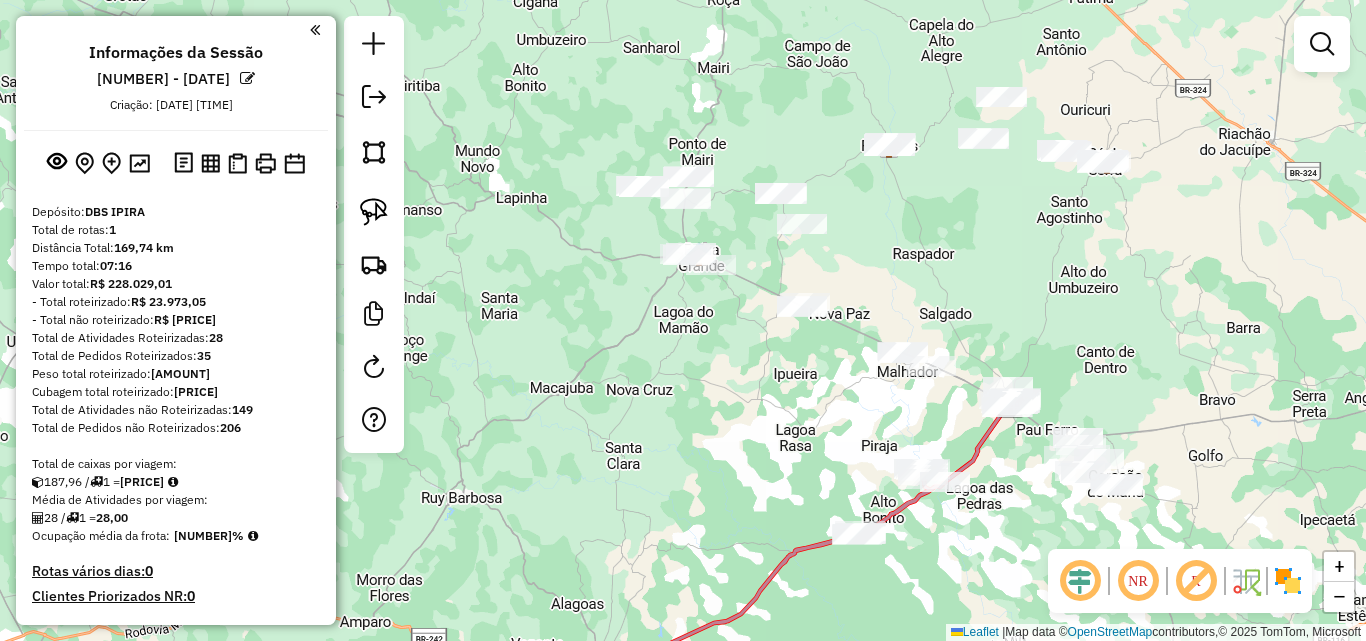 drag, startPoint x: 609, startPoint y: 280, endPoint x: 695, endPoint y: 450, distance: 190.51509 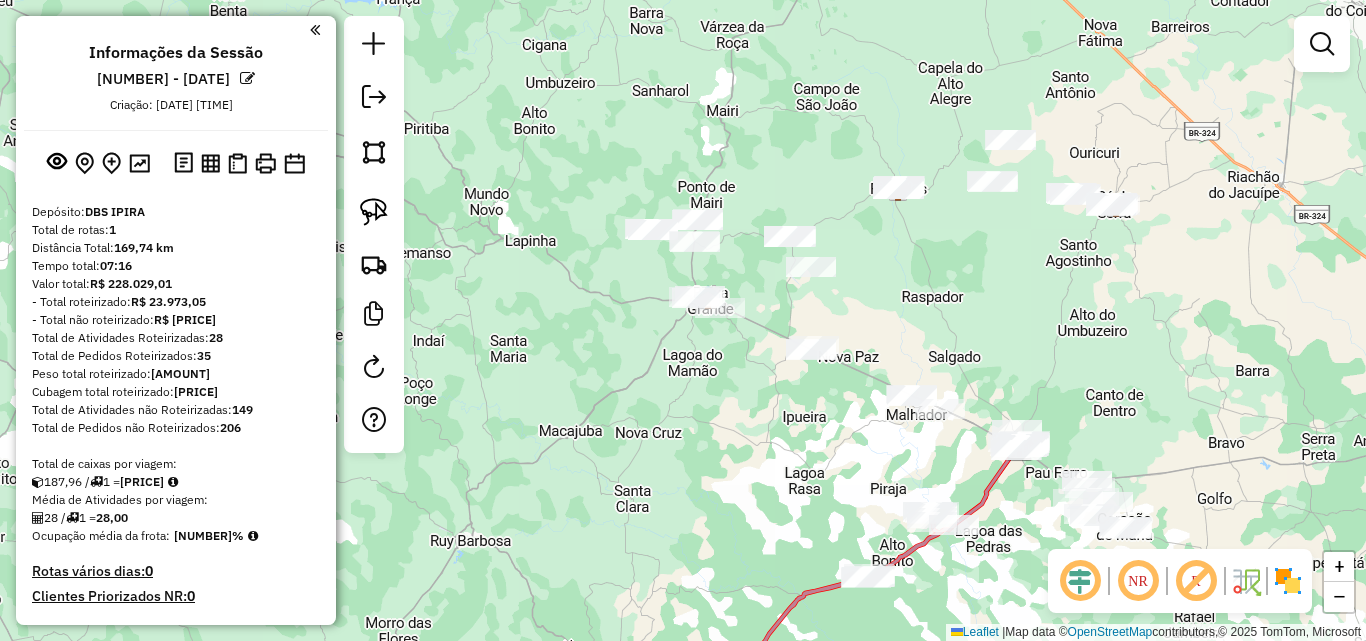 drag, startPoint x: 710, startPoint y: 396, endPoint x: 719, endPoint y: 439, distance: 43.931767 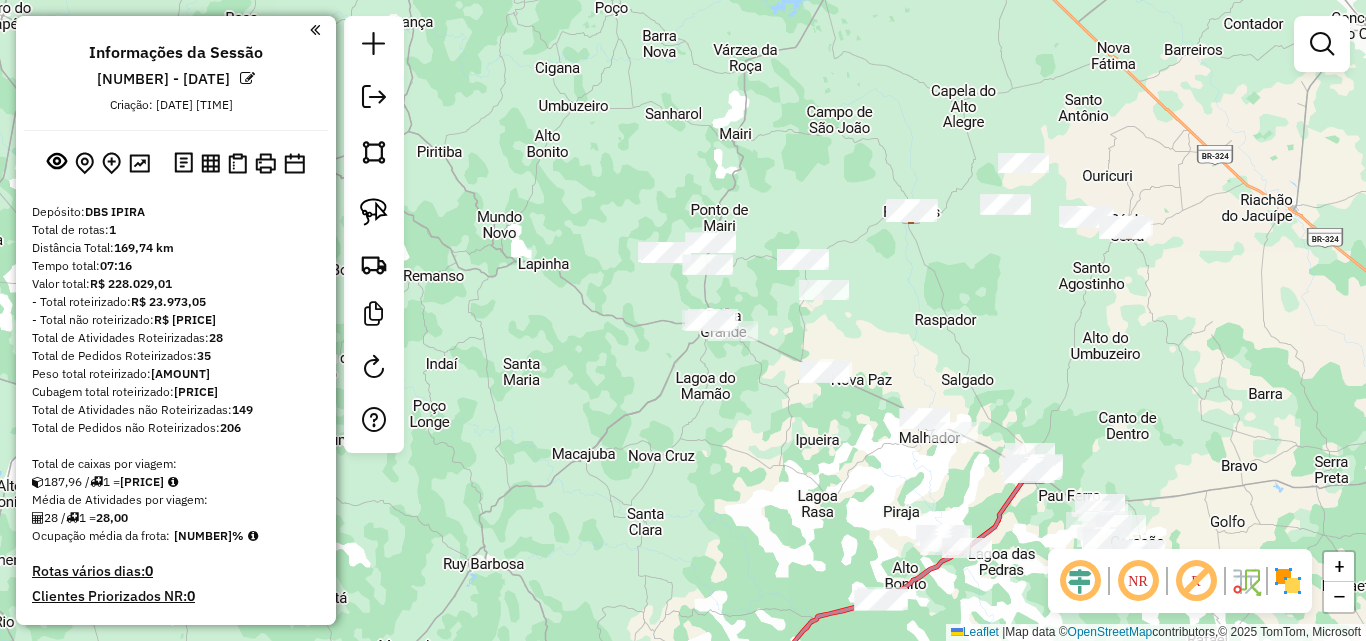 drag, startPoint x: 644, startPoint y: 383, endPoint x: 657, endPoint y: 412, distance: 31.780497 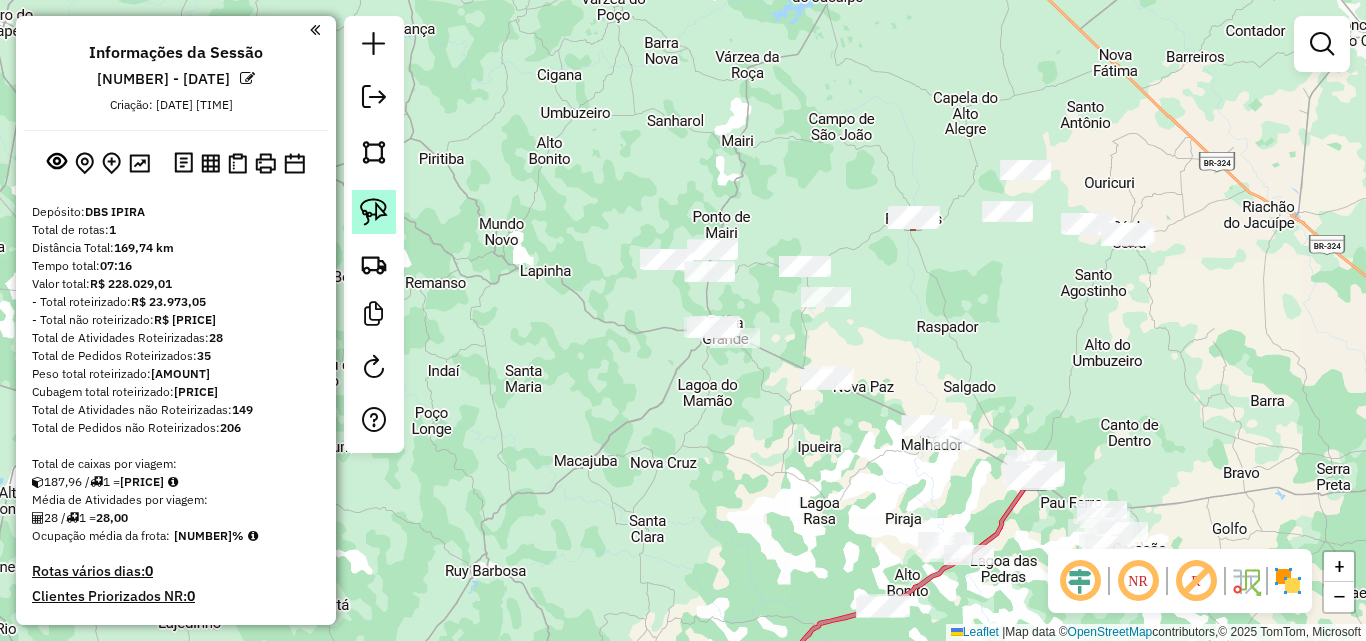 click 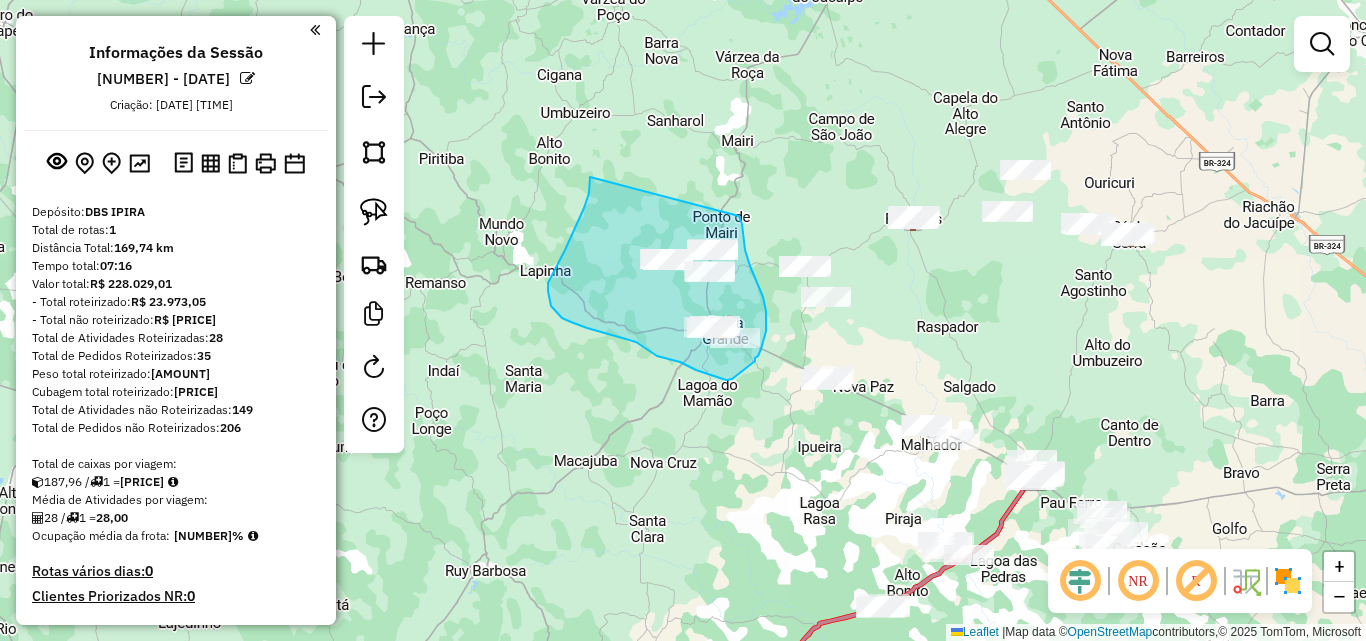 drag, startPoint x: 584, startPoint y: 208, endPoint x: 739, endPoint y: 216, distance: 155.20631 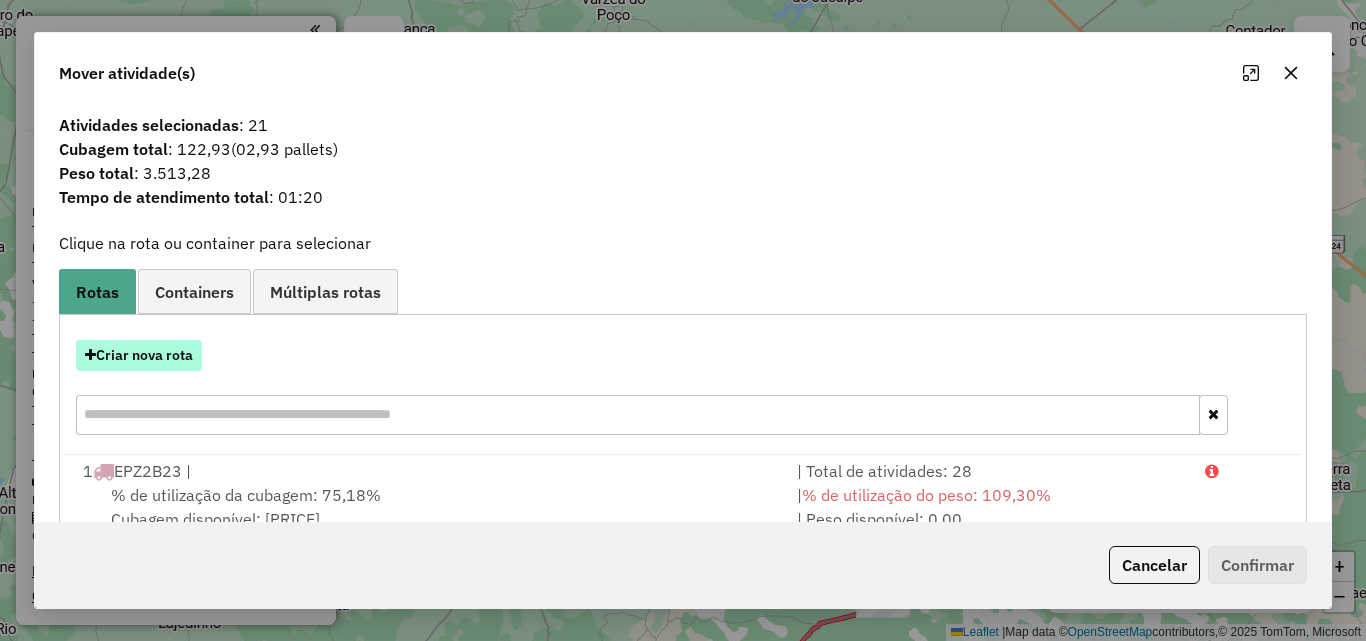 click on "Criar nova rota" at bounding box center [139, 355] 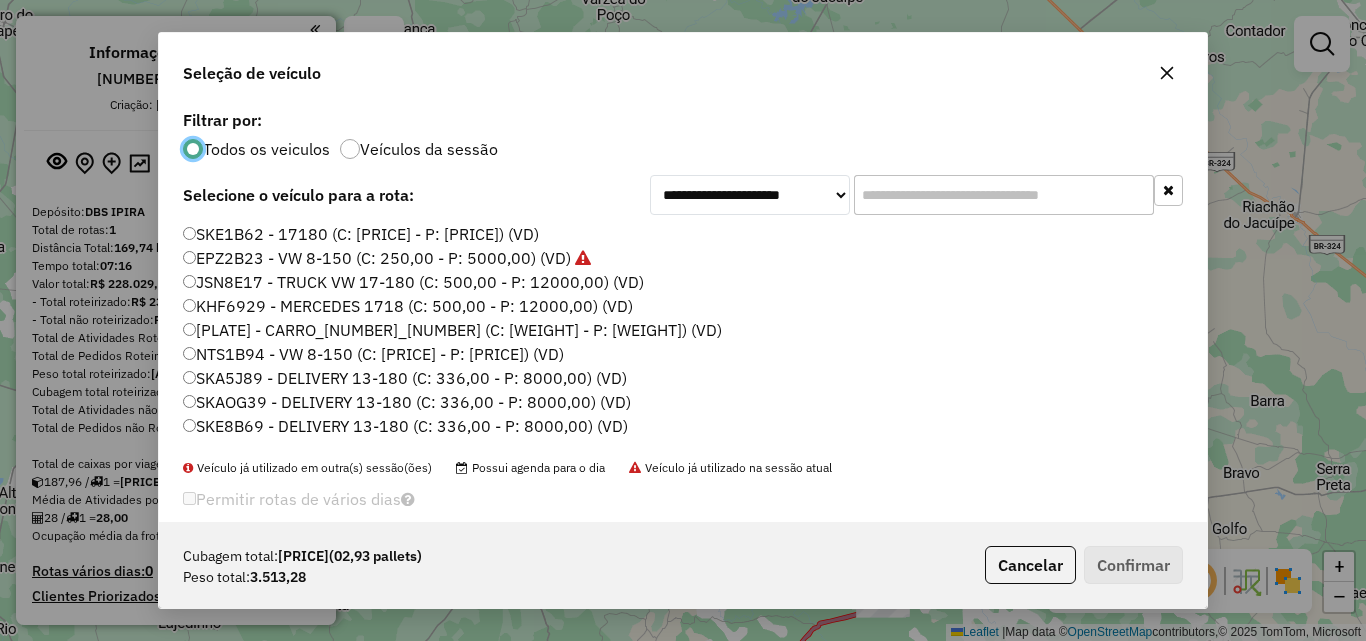 scroll, scrollTop: 11, scrollLeft: 6, axis: both 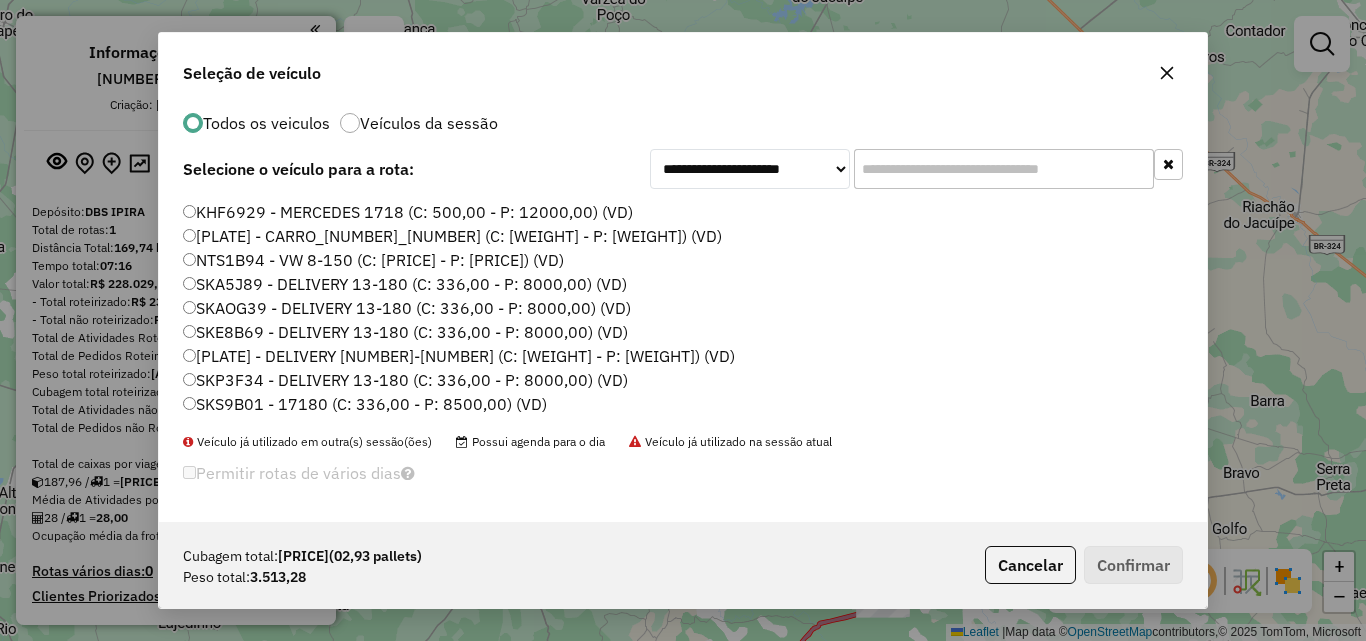 click on "[PLATE] - DELIVERY [NUMBER]-[NUMBER] (C: [WEIGHT] - P: [WEIGHT]) (VD)" 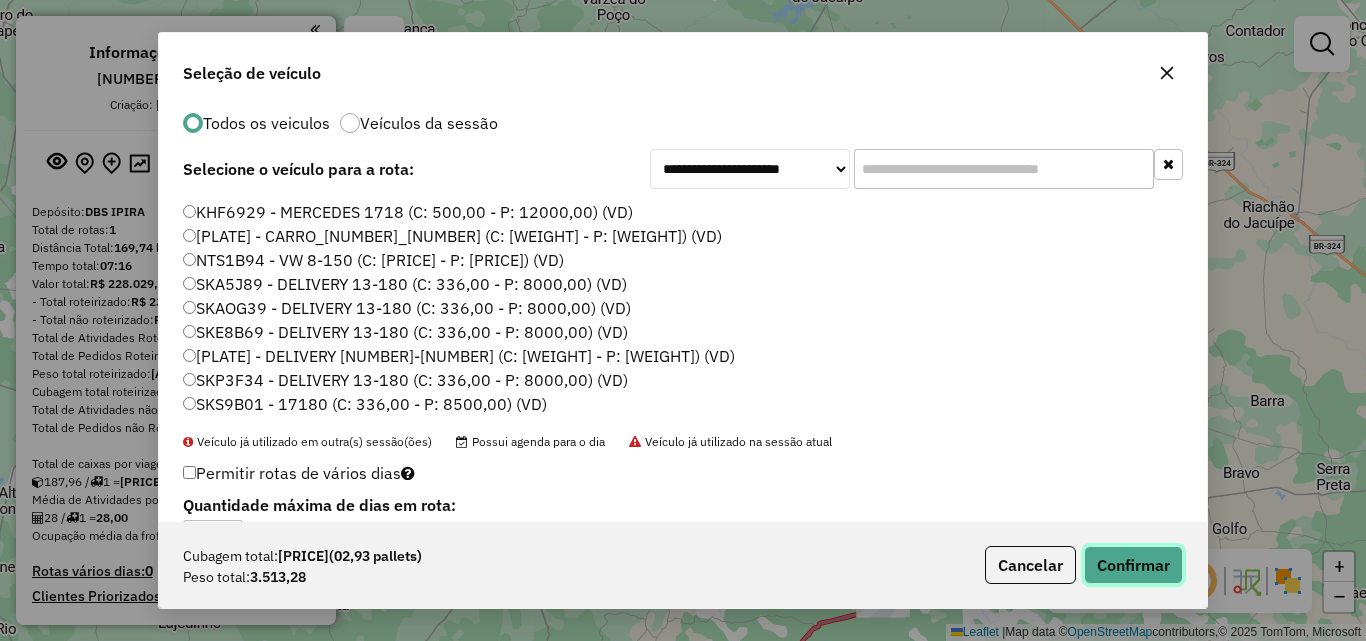 click on "Confirmar" 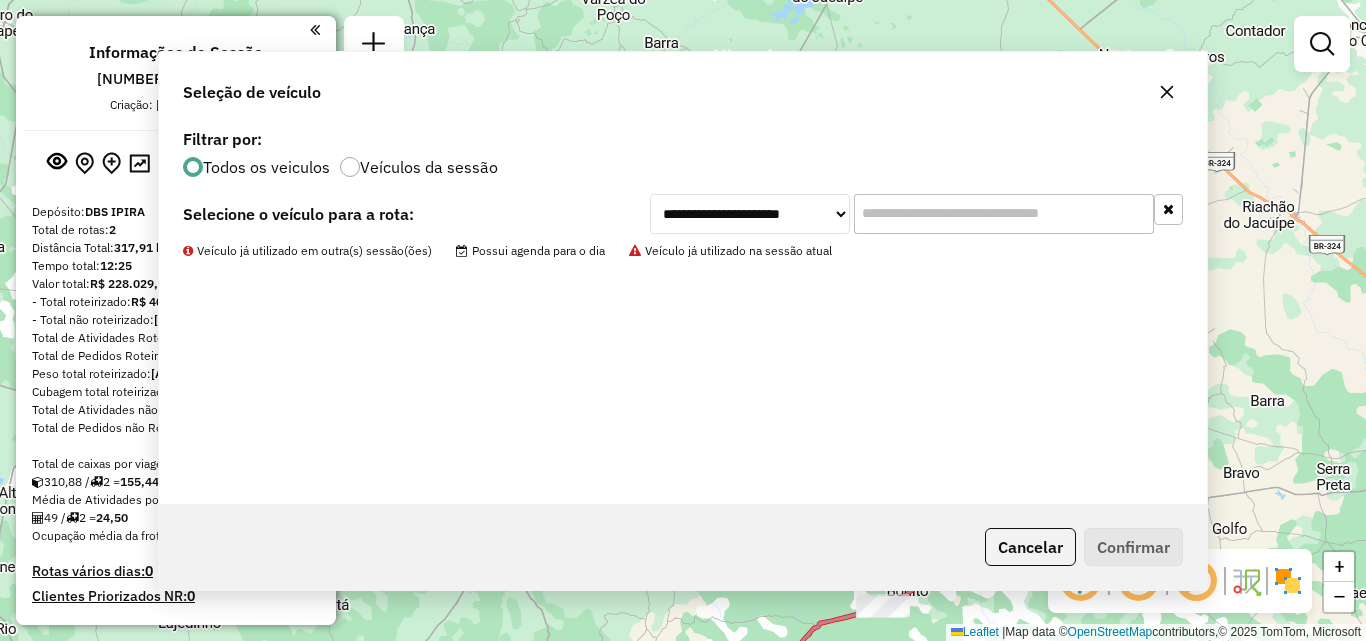 scroll, scrollTop: 0, scrollLeft: 0, axis: both 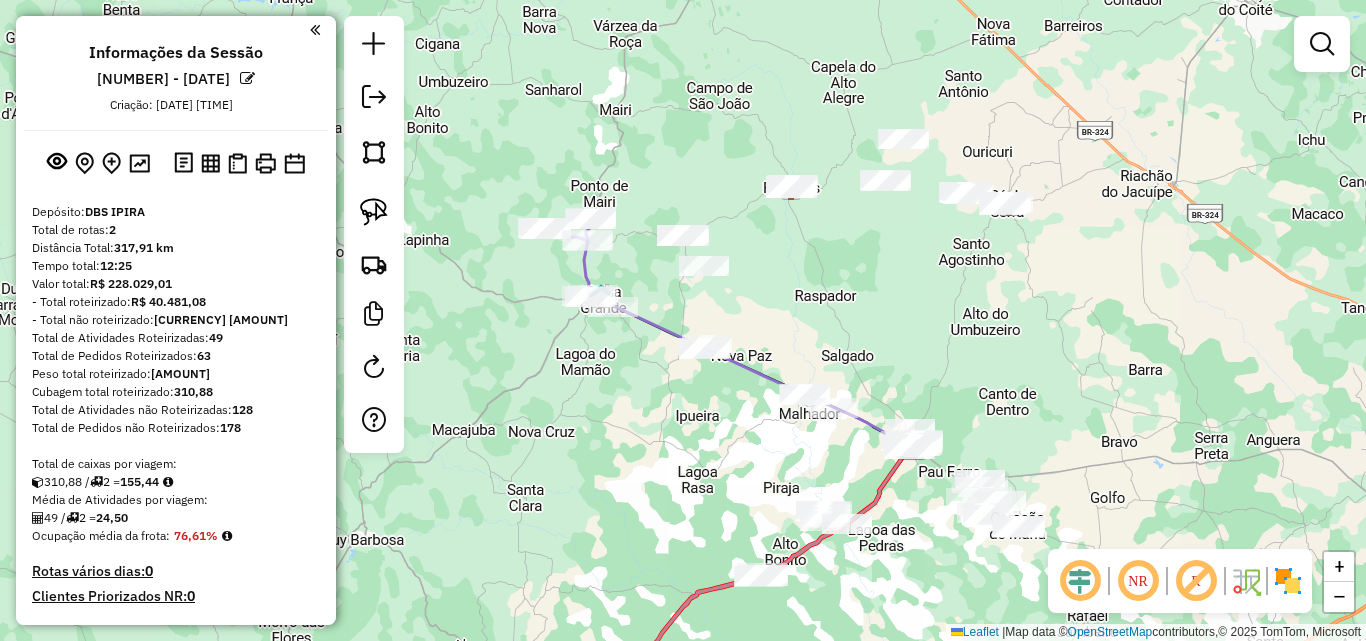 drag, startPoint x: 817, startPoint y: 432, endPoint x: 695, endPoint y: 401, distance: 125.87692 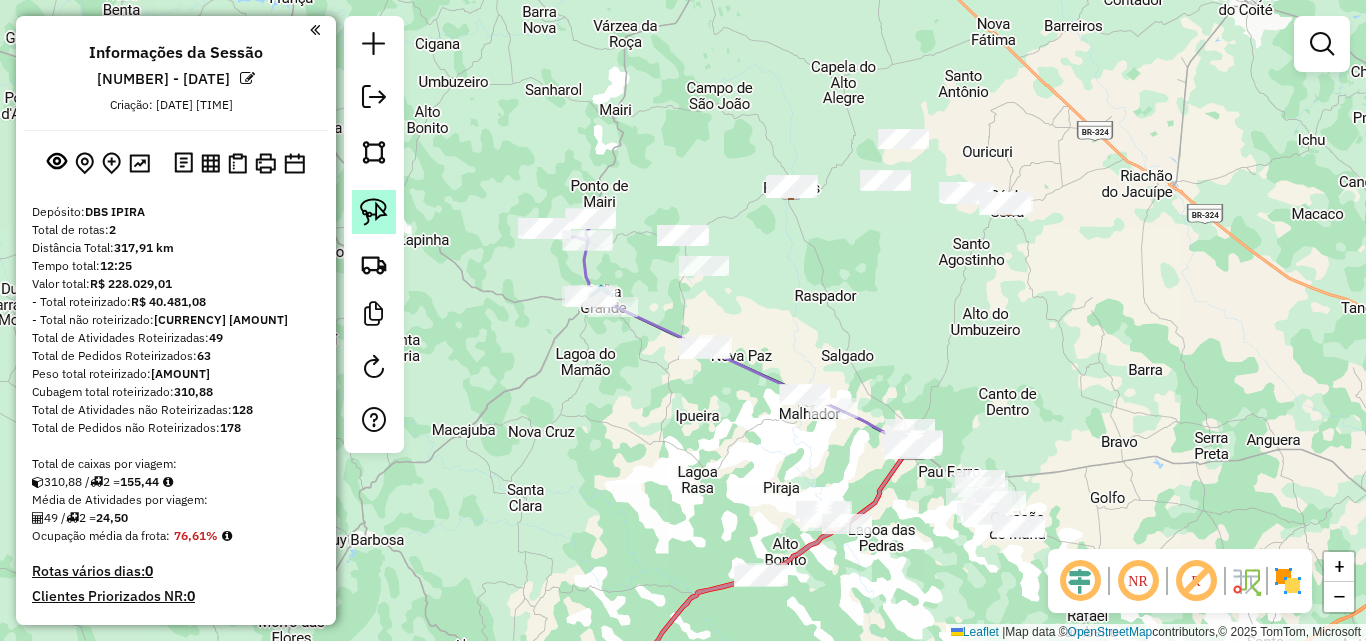 click 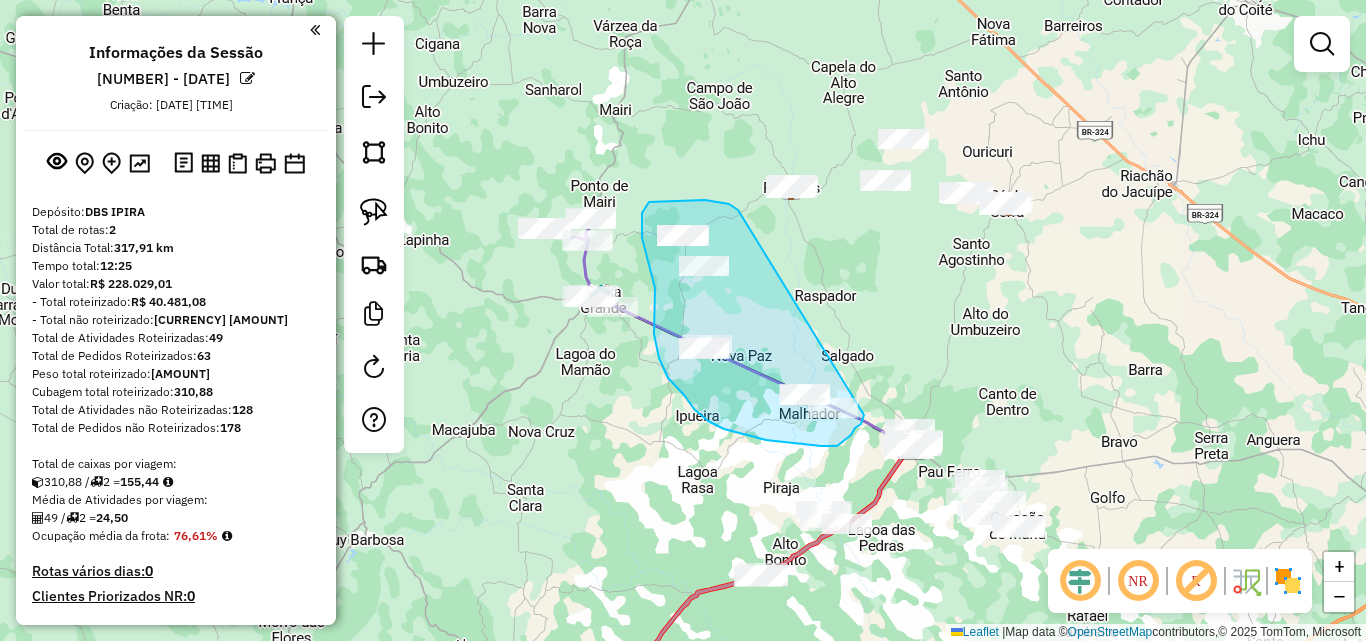 drag, startPoint x: 738, startPoint y: 210, endPoint x: 864, endPoint y: 412, distance: 238.07562 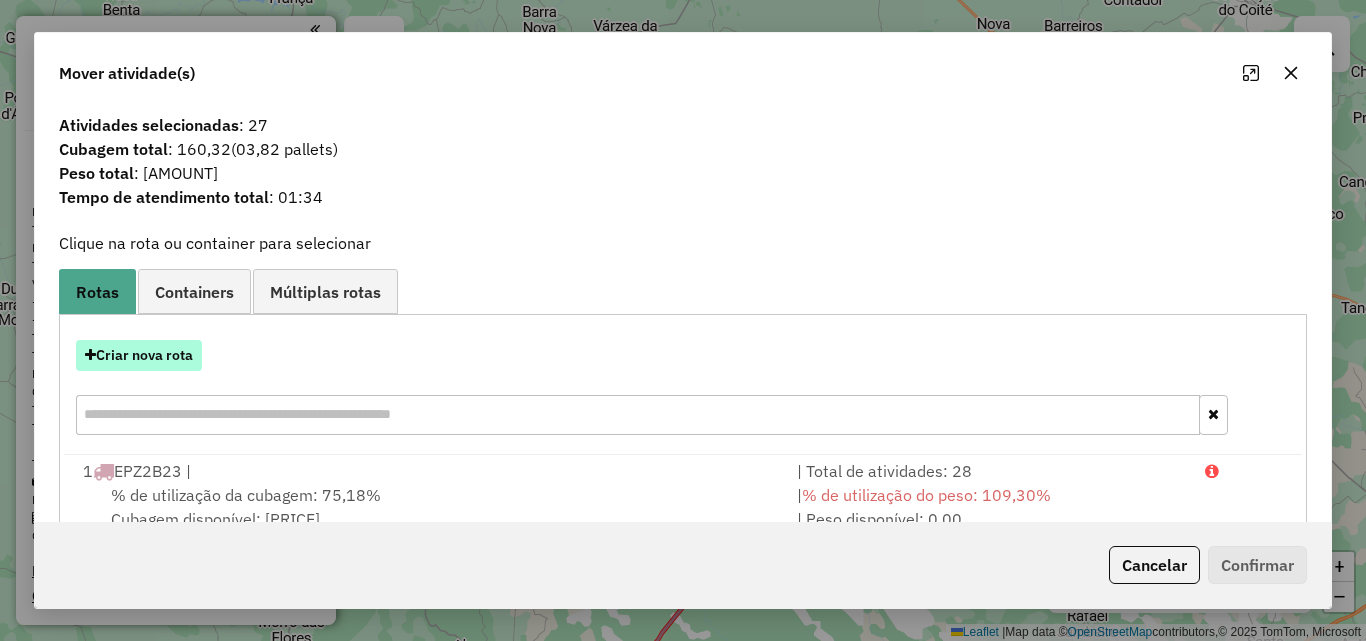 click on "Criar nova rota" at bounding box center (139, 355) 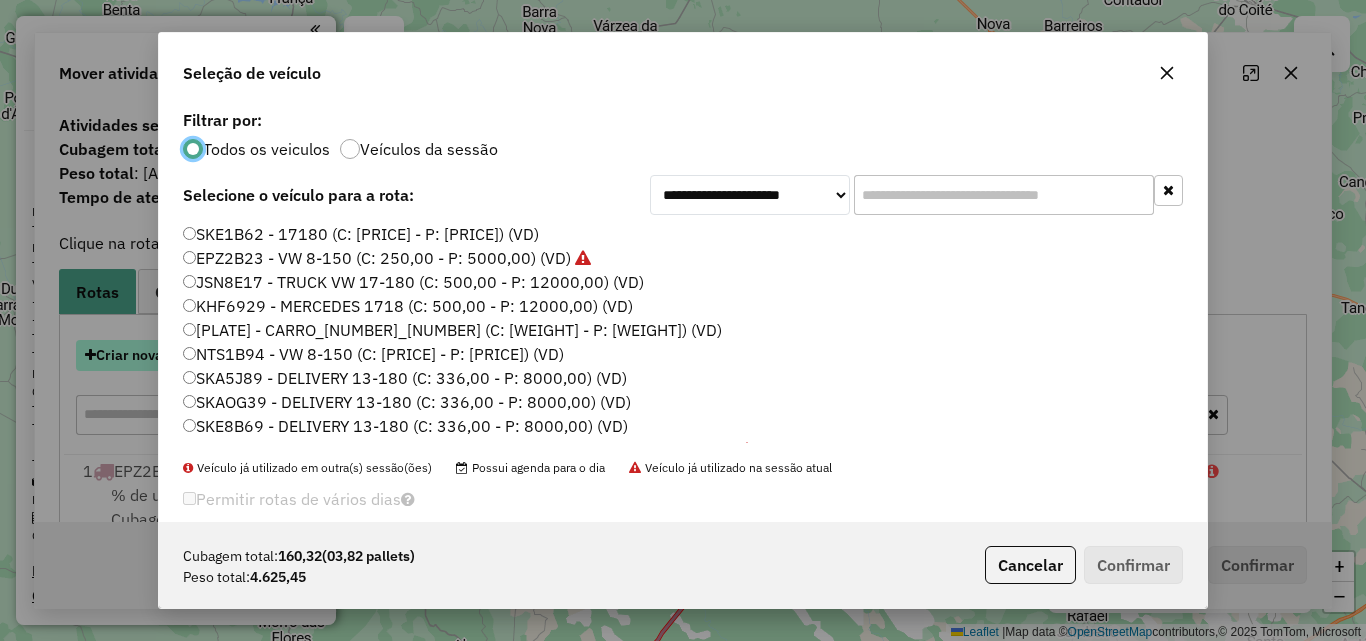 scroll, scrollTop: 11, scrollLeft: 6, axis: both 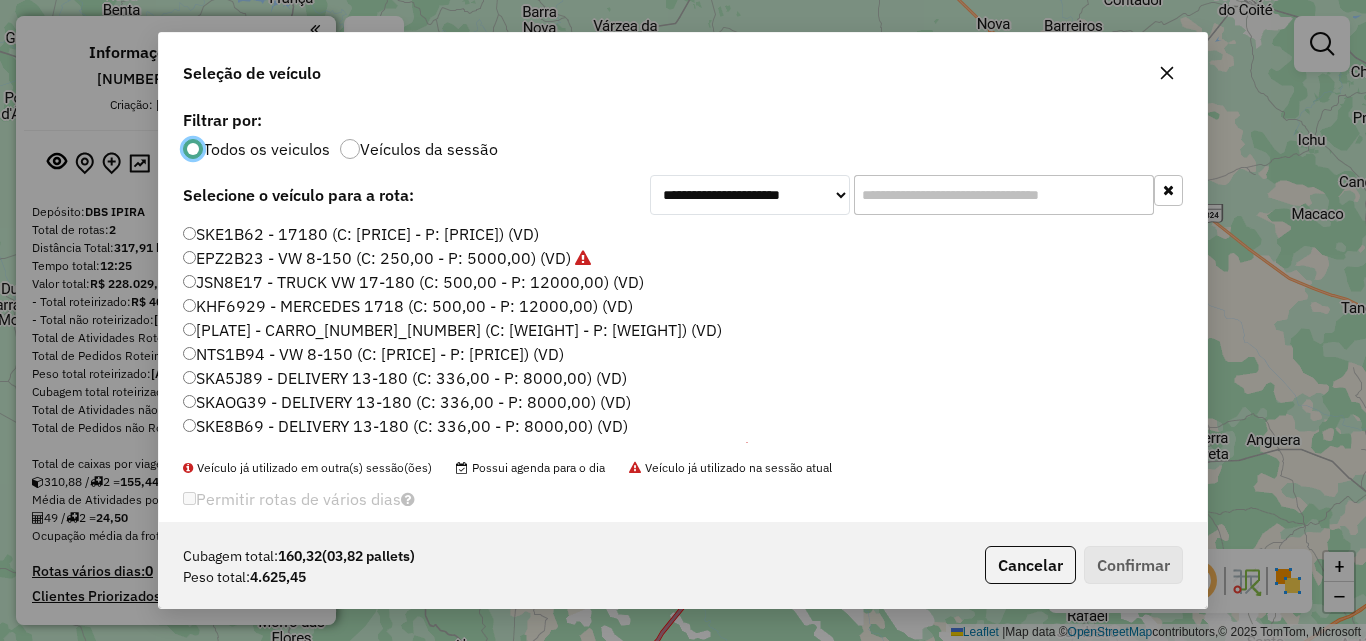click on "SKE1B62 - 17180 (C: [PRICE] - P: [PRICE]) (VD)" 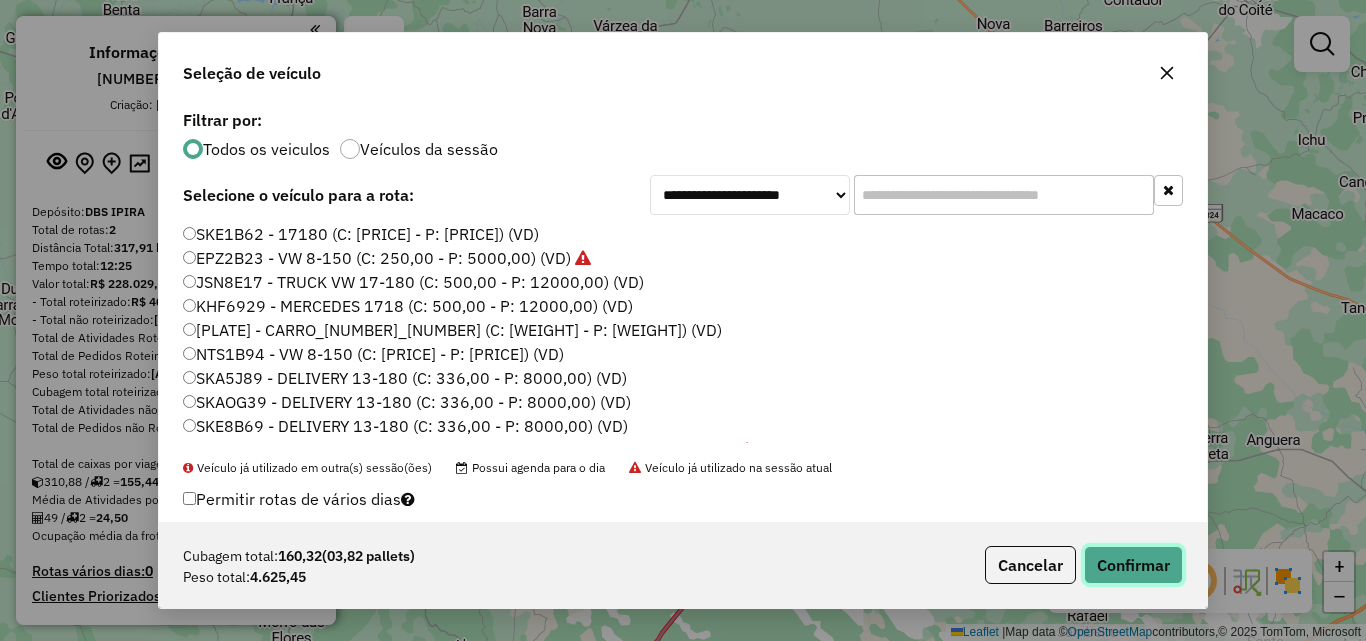 click on "Confirmar" 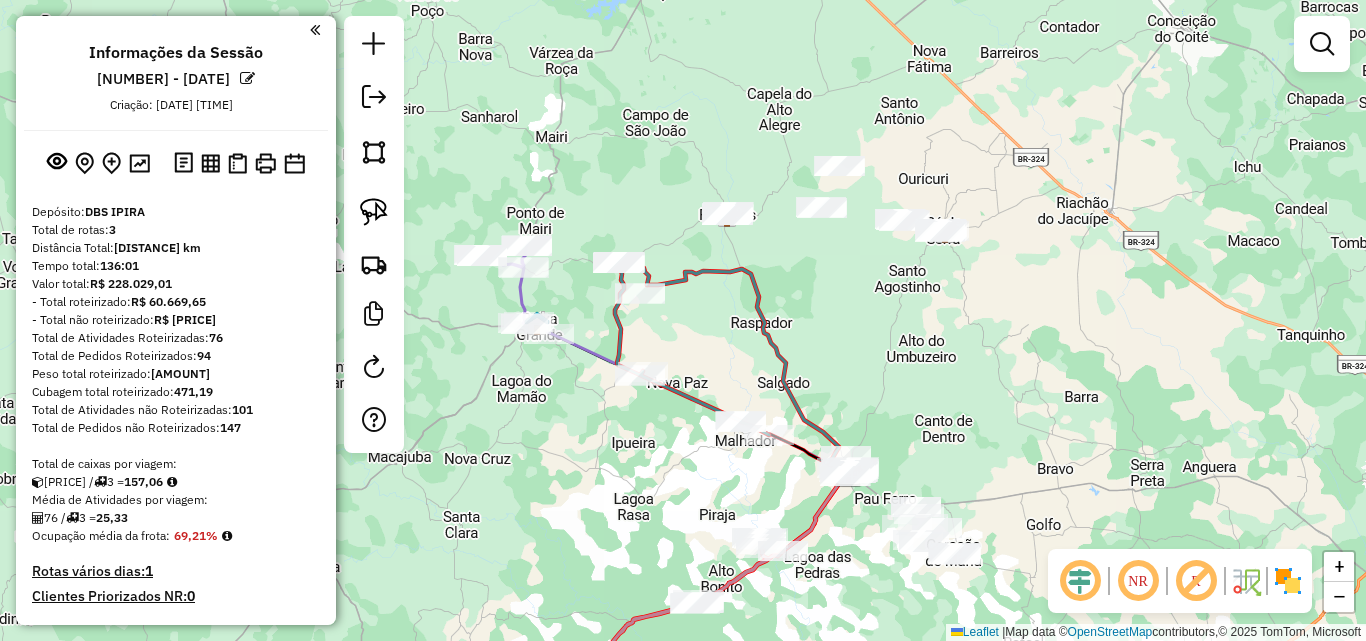drag, startPoint x: 954, startPoint y: 279, endPoint x: 881, endPoint y: 312, distance: 80.11242 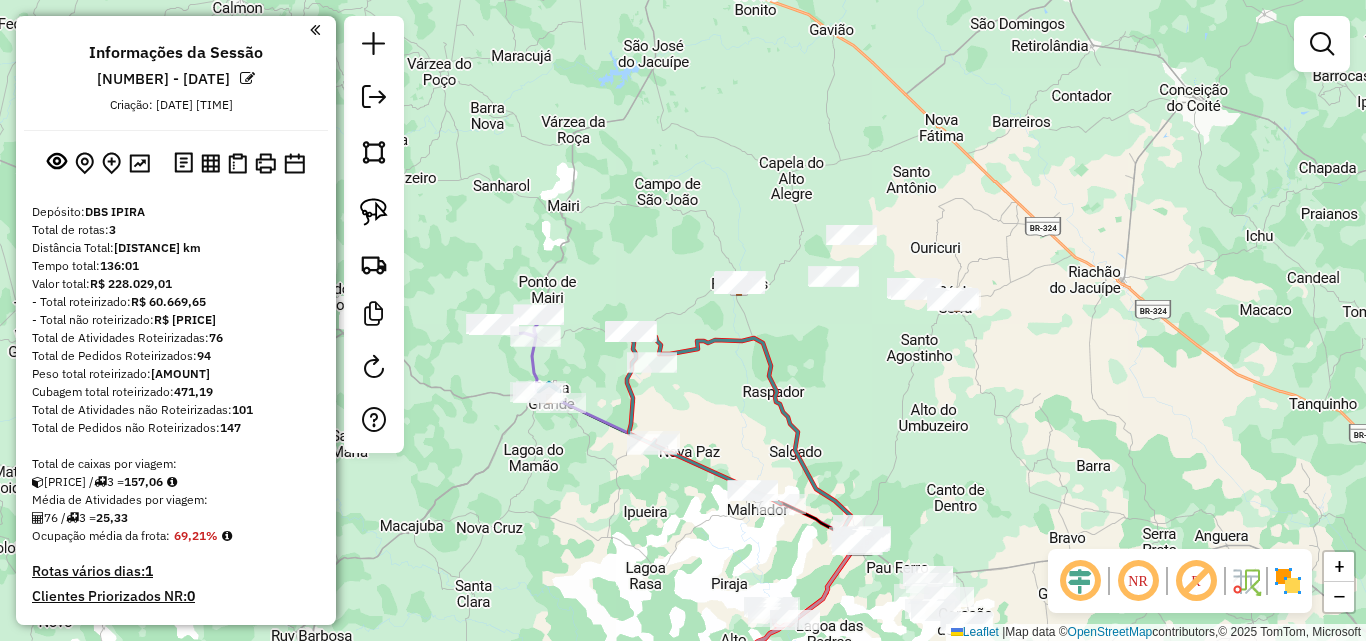 drag, startPoint x: 850, startPoint y: 299, endPoint x: 799, endPoint y: 330, distance: 59.682495 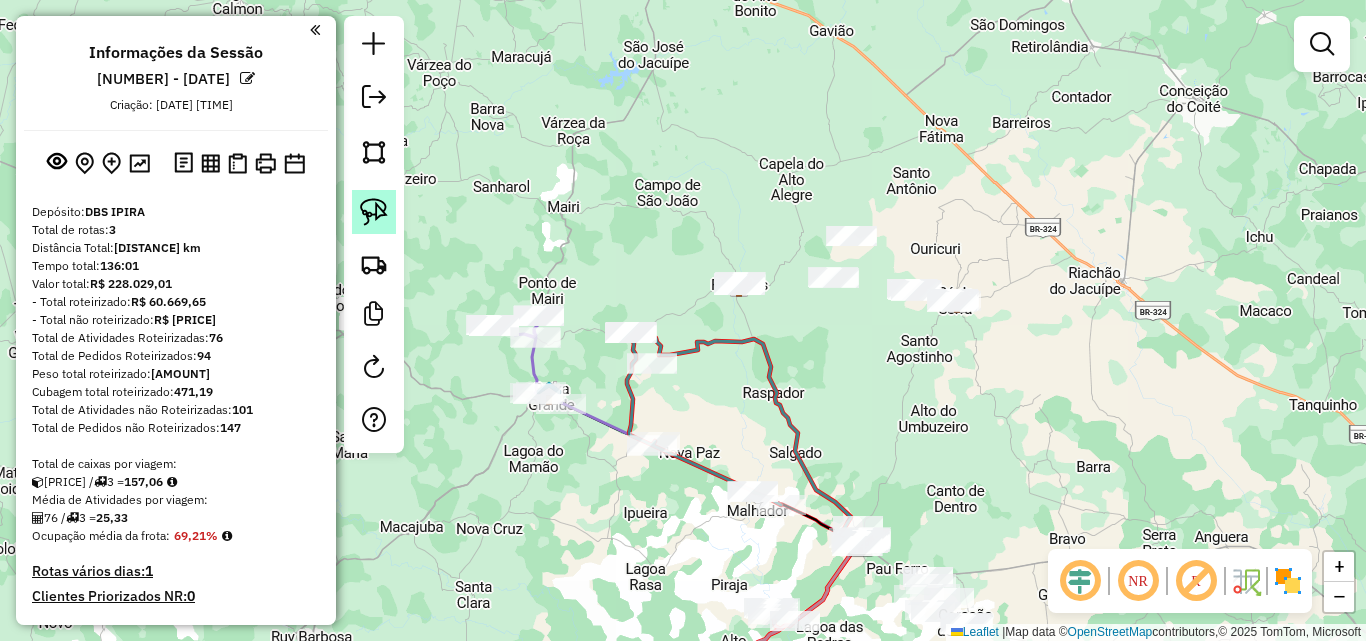 click 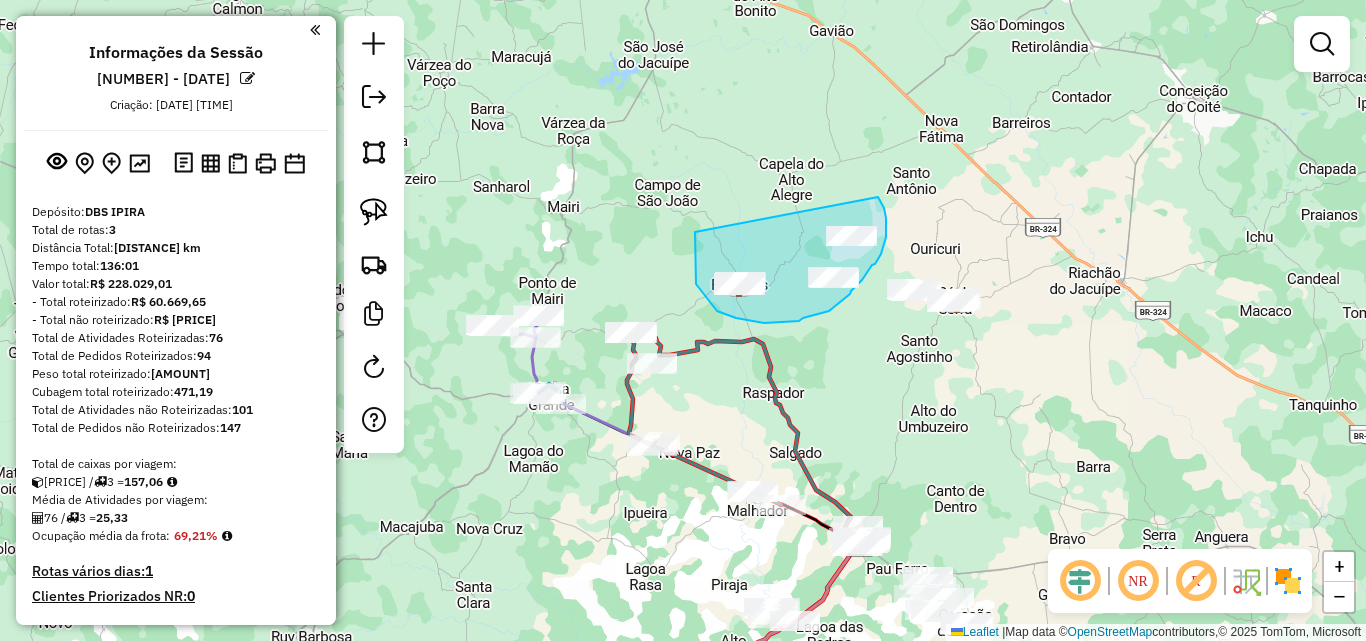 drag, startPoint x: 695, startPoint y: 244, endPoint x: 877, endPoint y: 196, distance: 188.22327 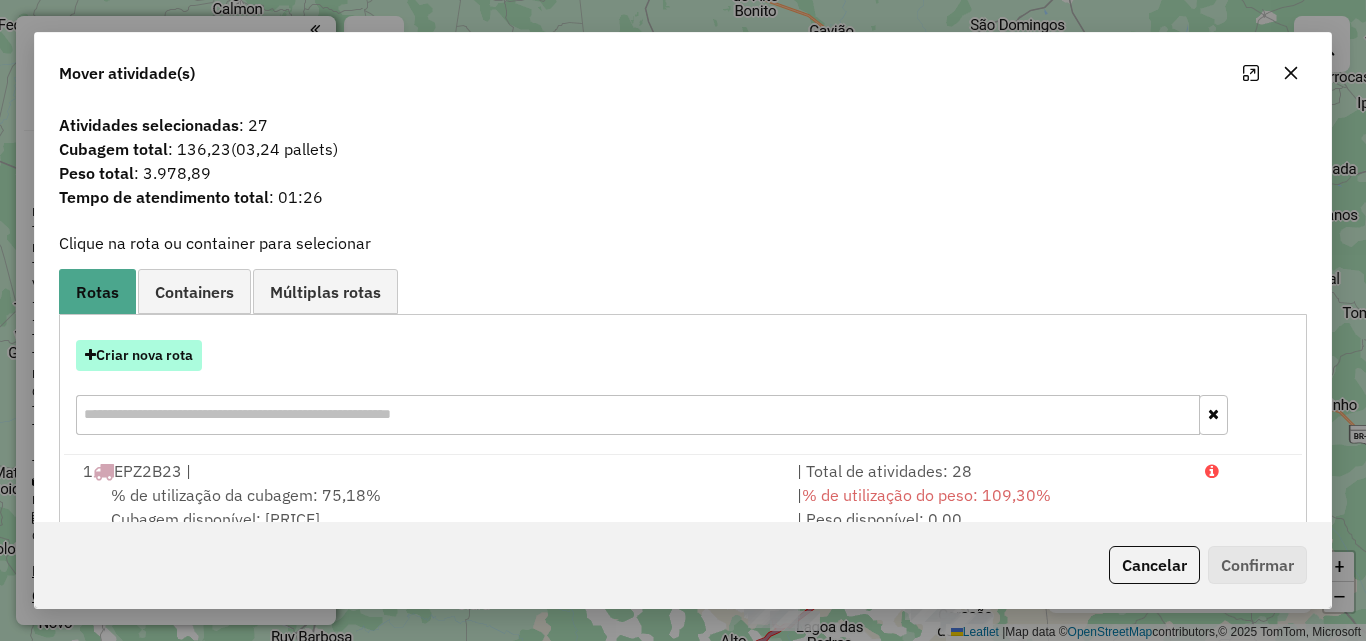 click on "Criar nova rota" at bounding box center (139, 355) 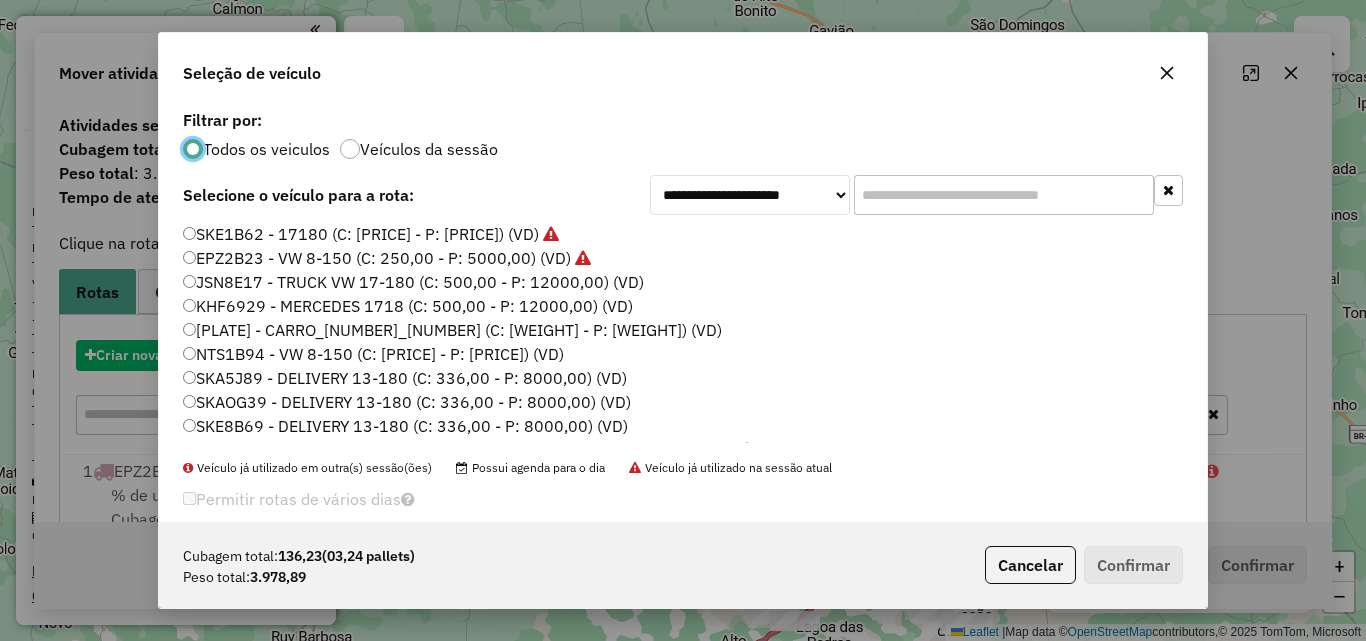 scroll, scrollTop: 11, scrollLeft: 6, axis: both 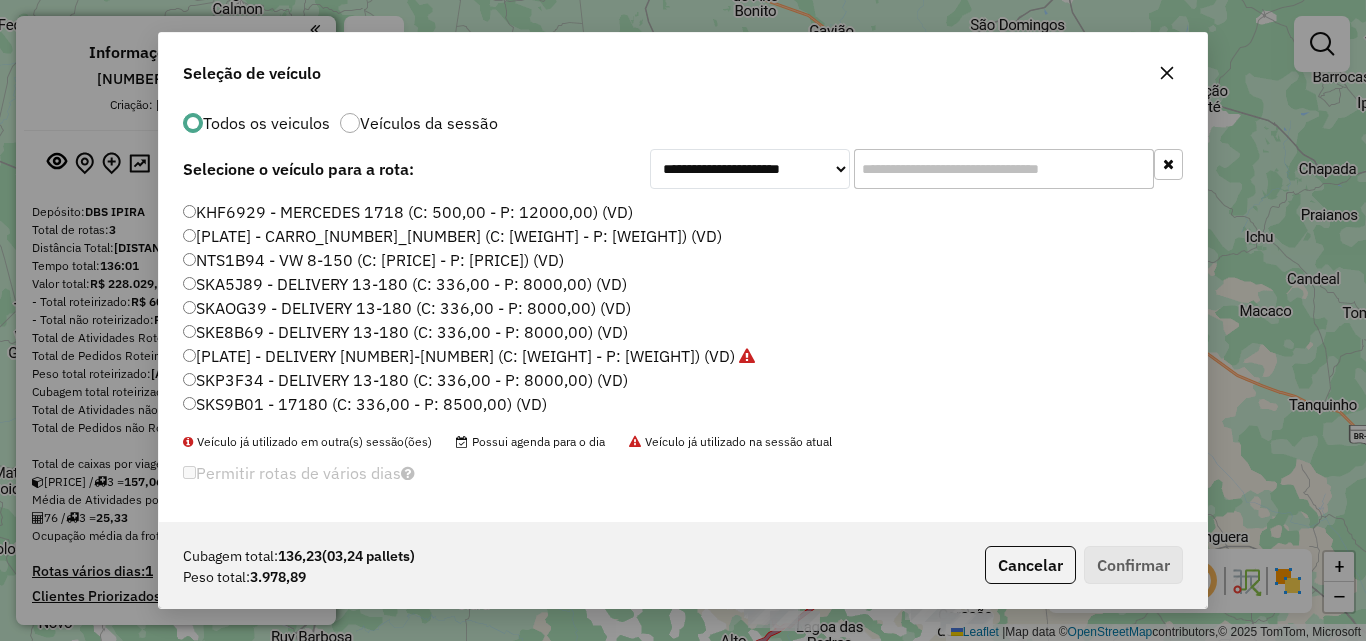 click on "SKP3F34 - DELIVERY 13-180 (C: 336,00 - P: 8000,00) (VD)" 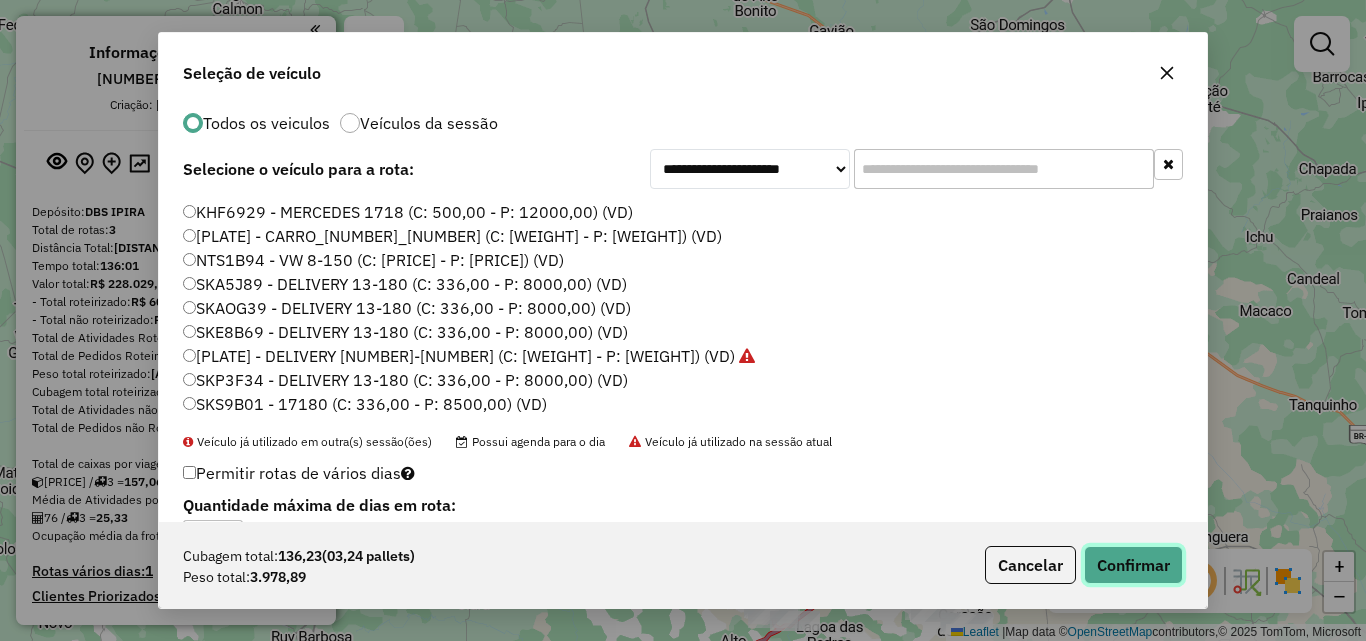 click on "Confirmar" 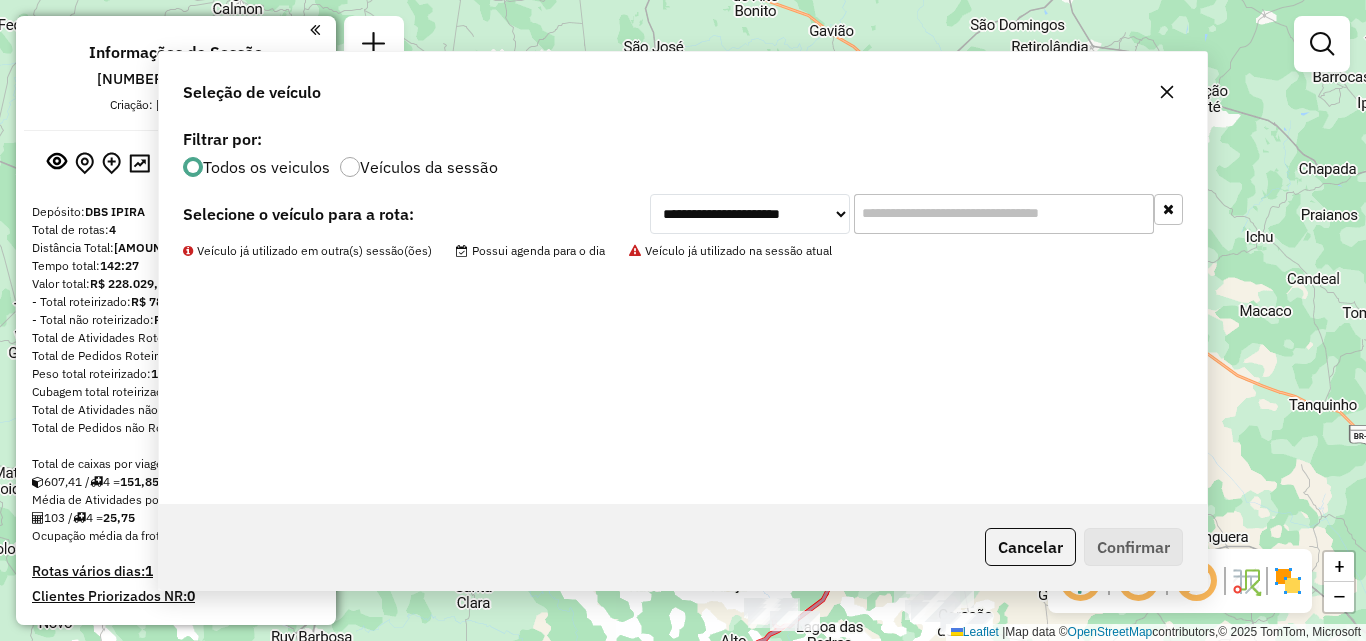 scroll, scrollTop: 0, scrollLeft: 0, axis: both 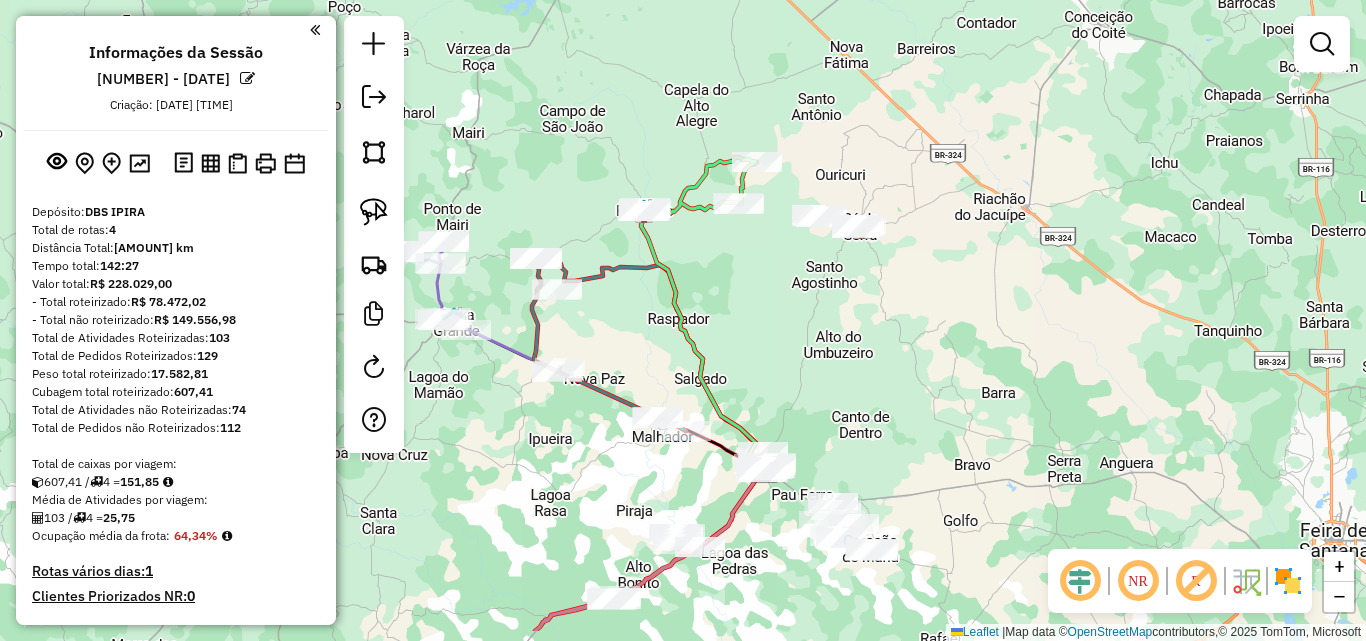 drag, startPoint x: 929, startPoint y: 400, endPoint x: 812, endPoint y: 315, distance: 144.61673 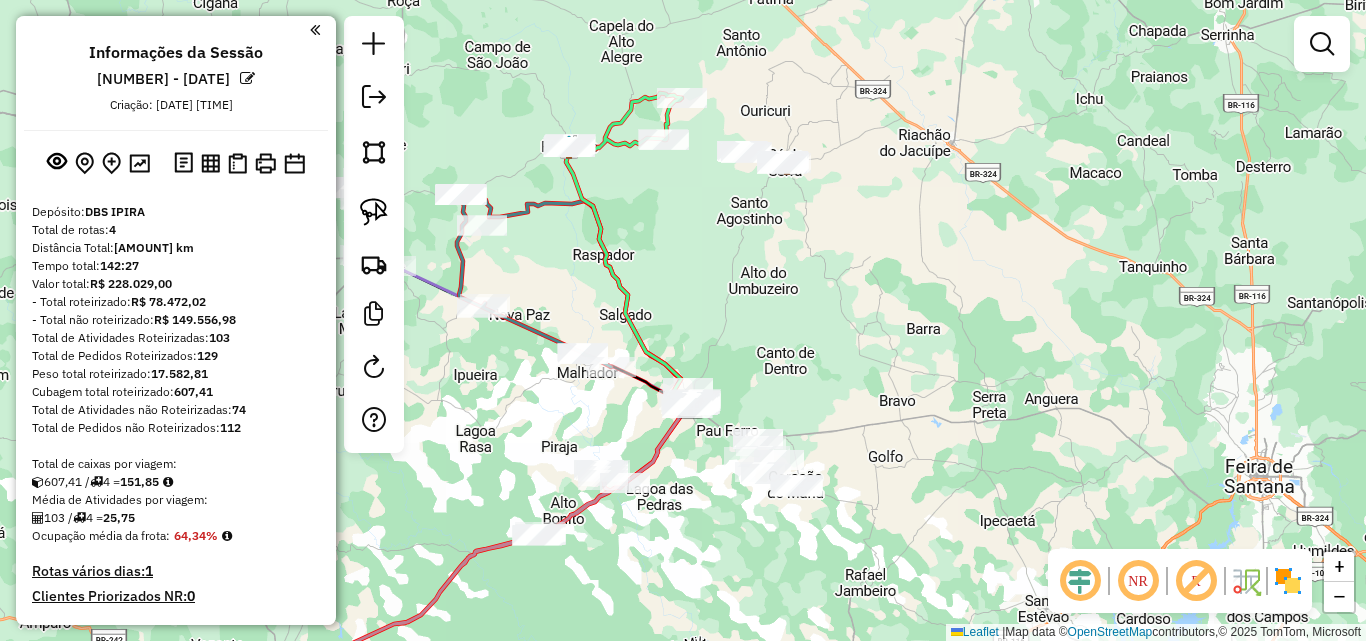drag, startPoint x: 874, startPoint y: 354, endPoint x: 821, endPoint y: 301, distance: 74.953316 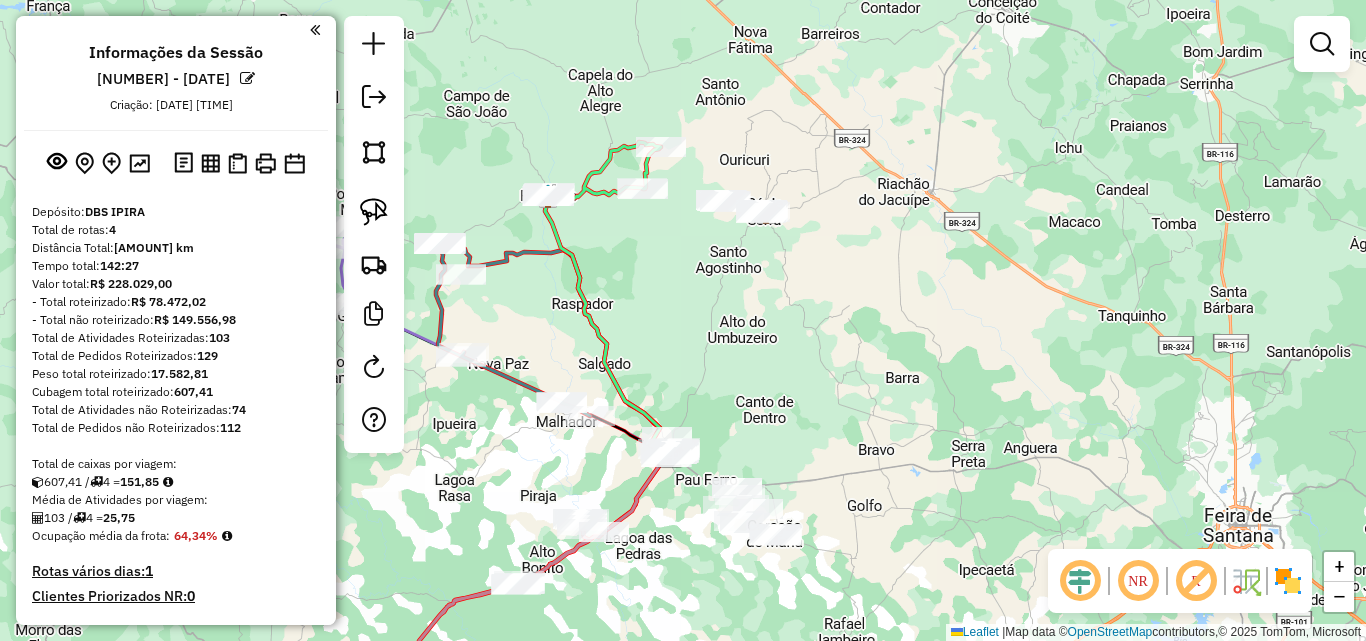 drag, startPoint x: 801, startPoint y: 306, endPoint x: 768, endPoint y: 362, distance: 65 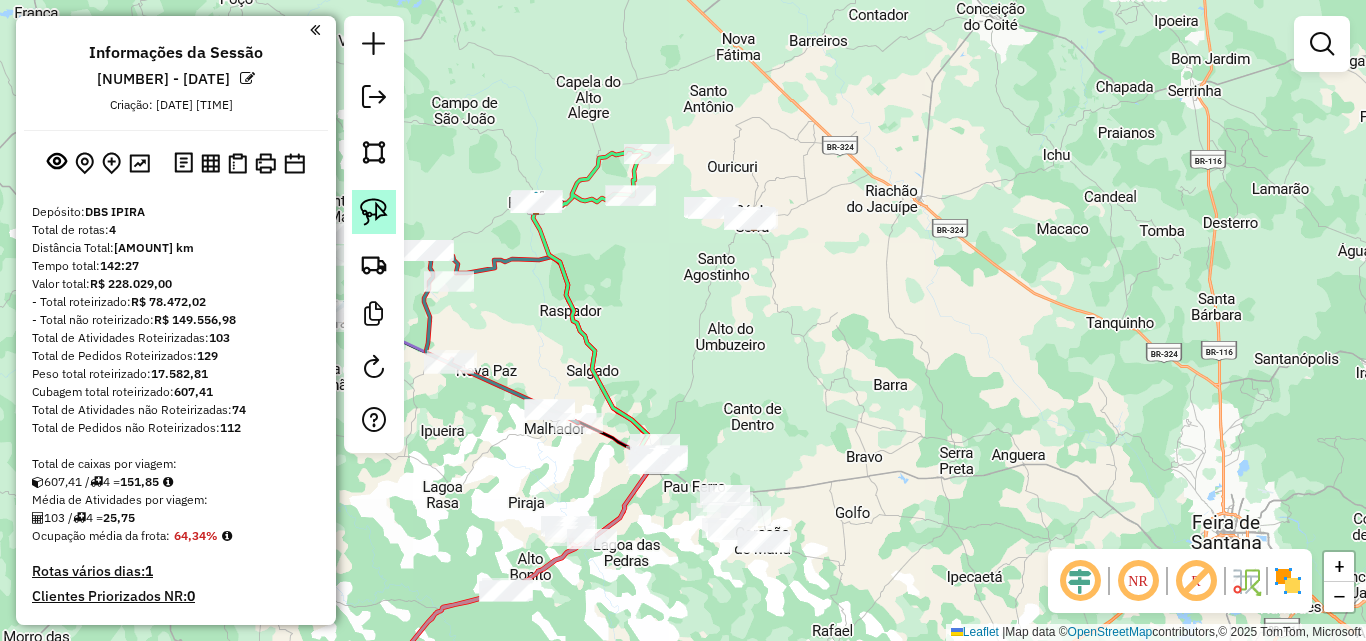 click 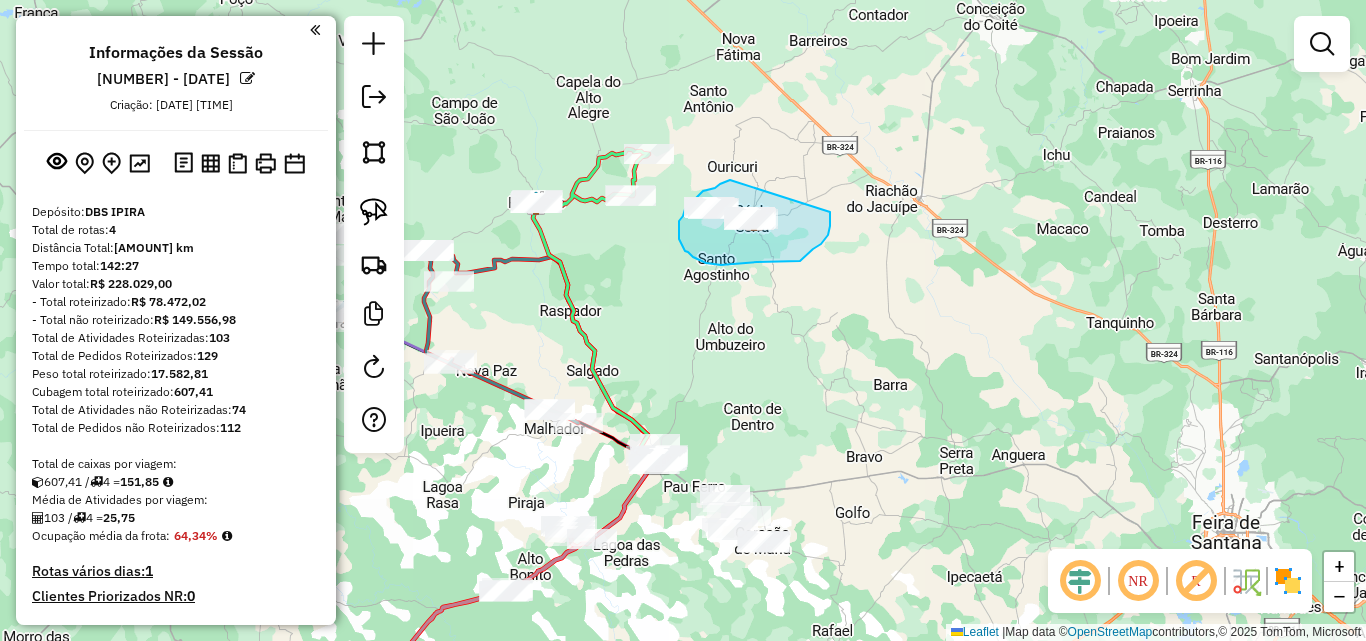 drag, startPoint x: 730, startPoint y: 180, endPoint x: 828, endPoint y: 206, distance: 101.390335 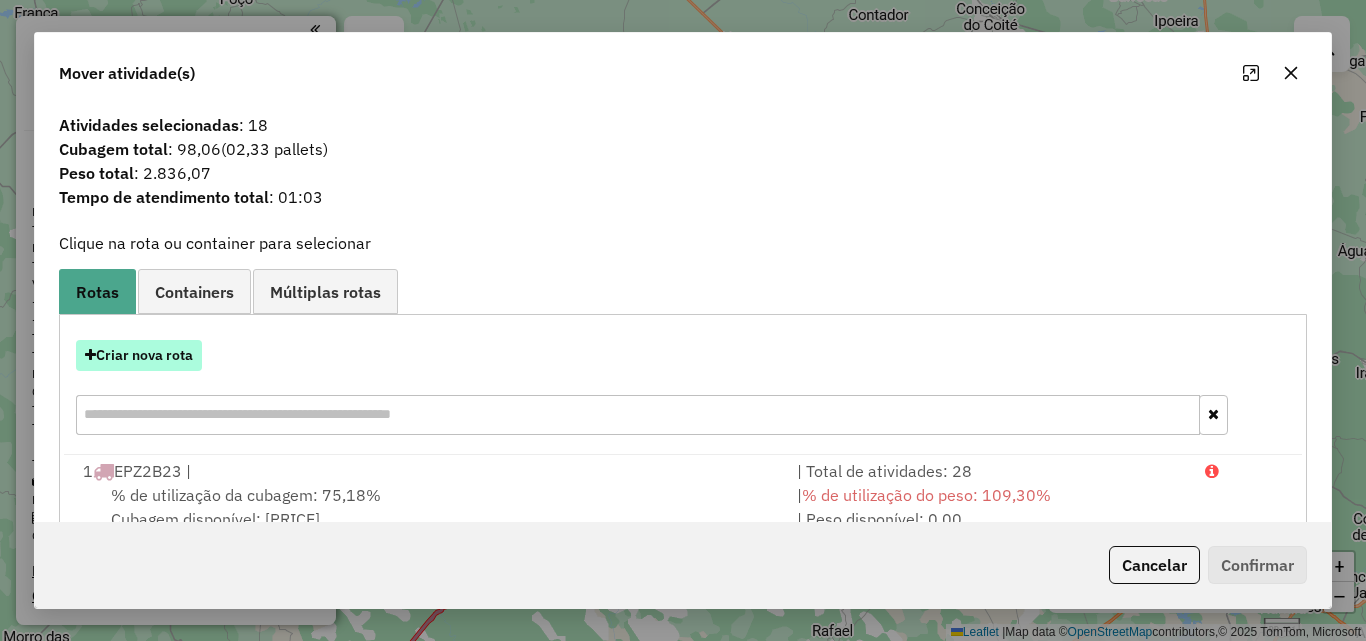 click on "Criar nova rota" at bounding box center (139, 355) 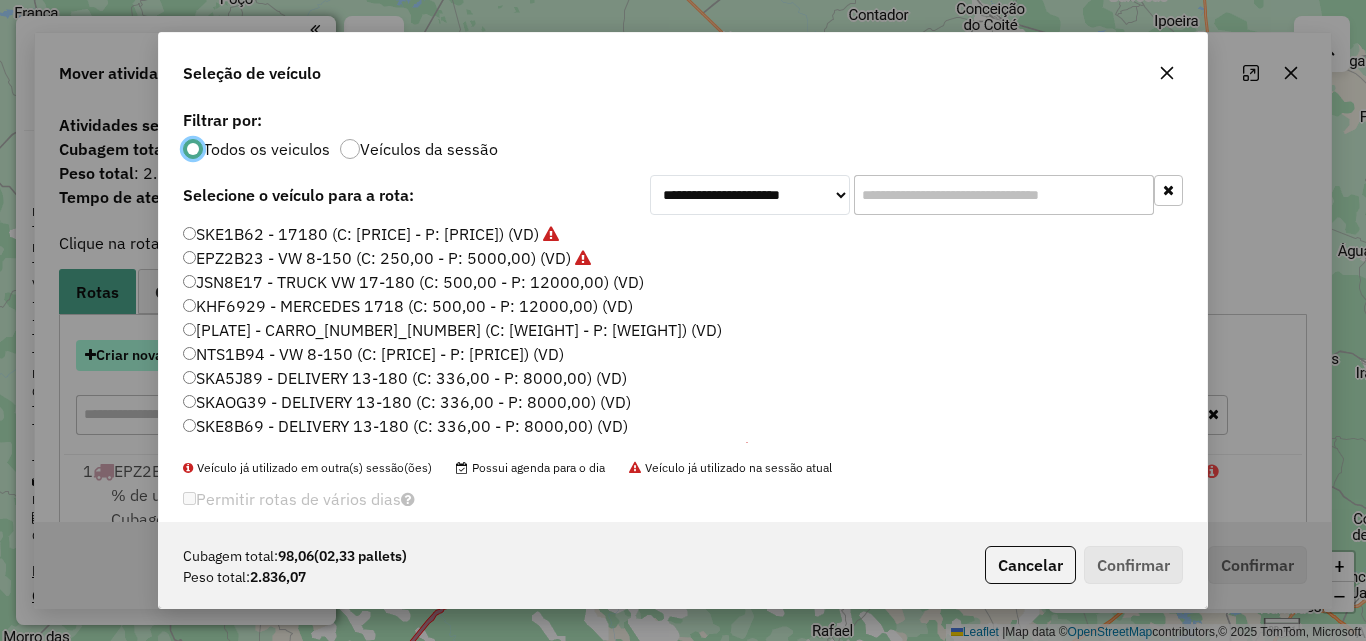 scroll, scrollTop: 11, scrollLeft: 6, axis: both 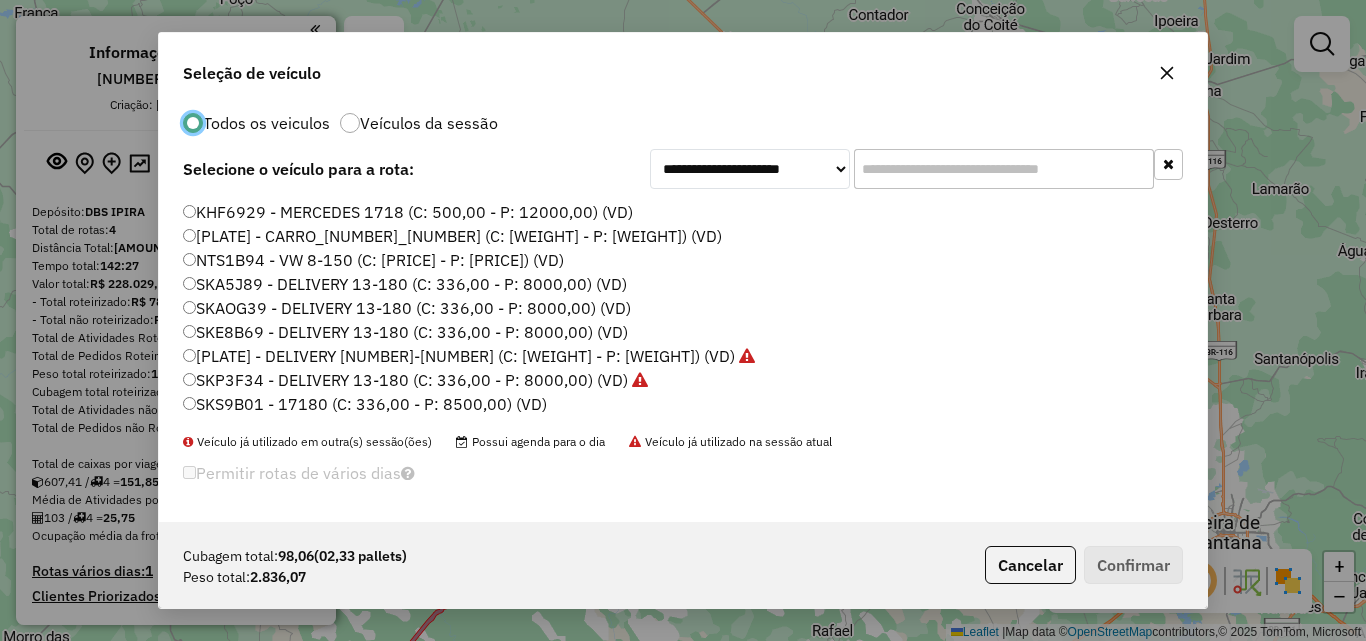click on "SKS9B01 - 17180 (C: 336,00 - P: 8500,00) (VD)" 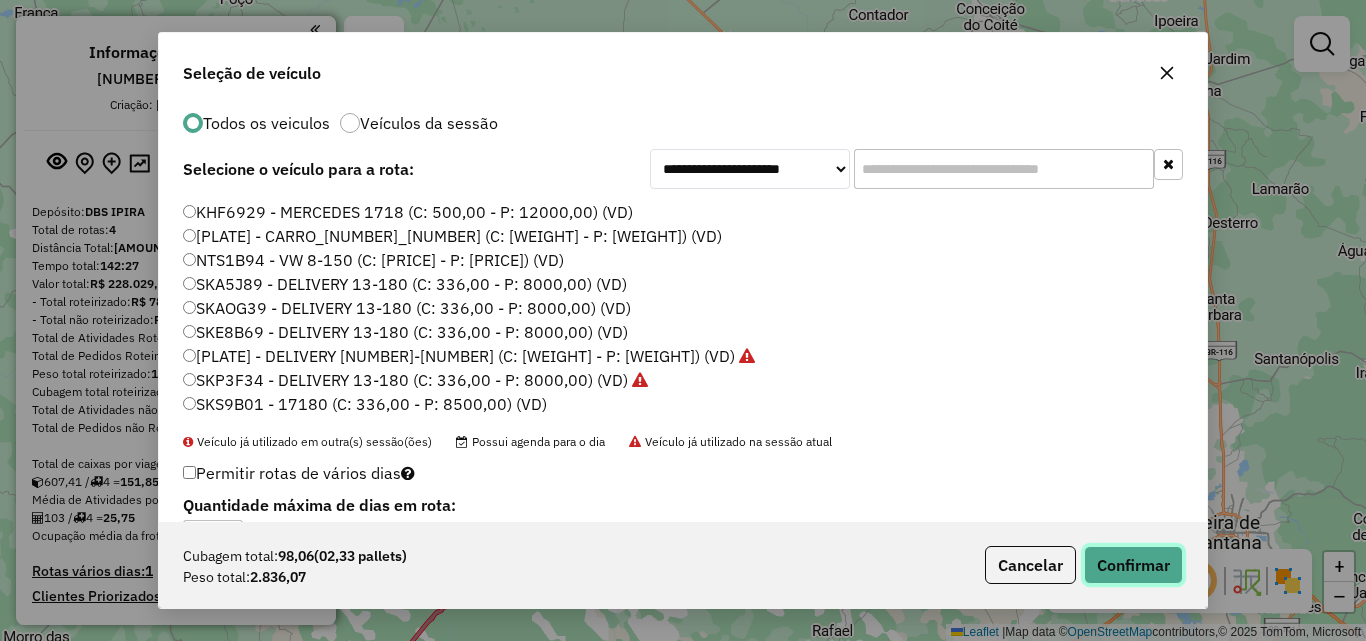 click on "Confirmar" 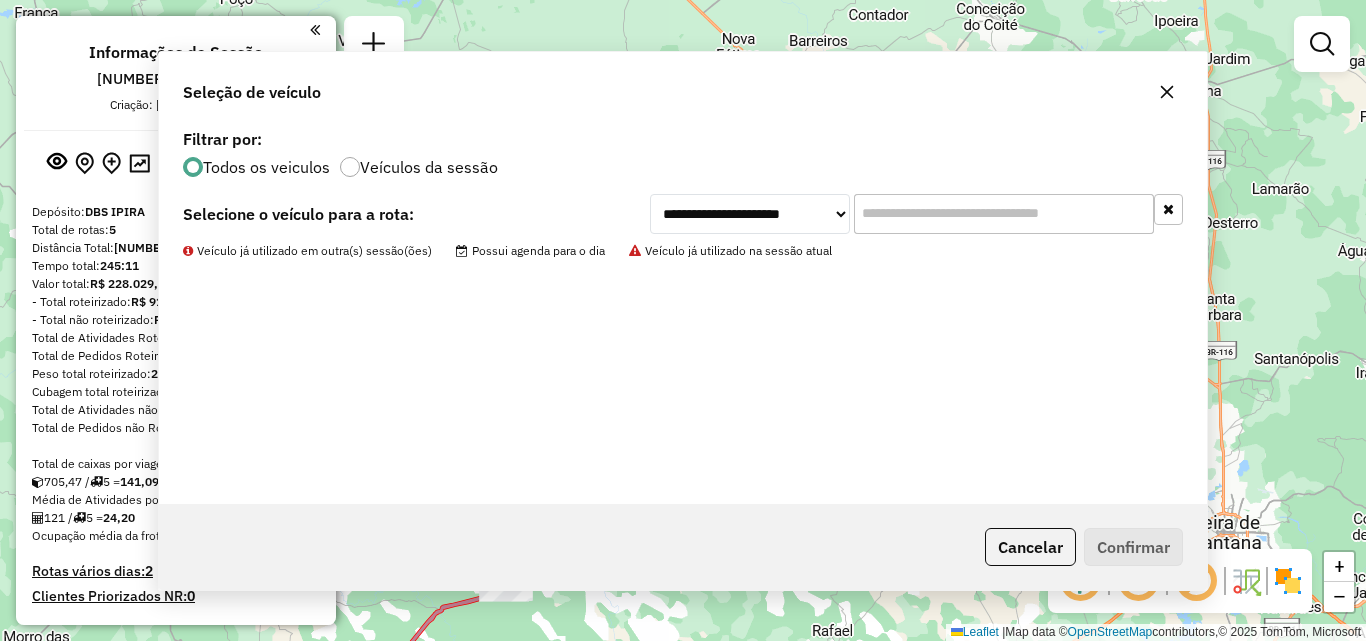 scroll, scrollTop: 0, scrollLeft: 0, axis: both 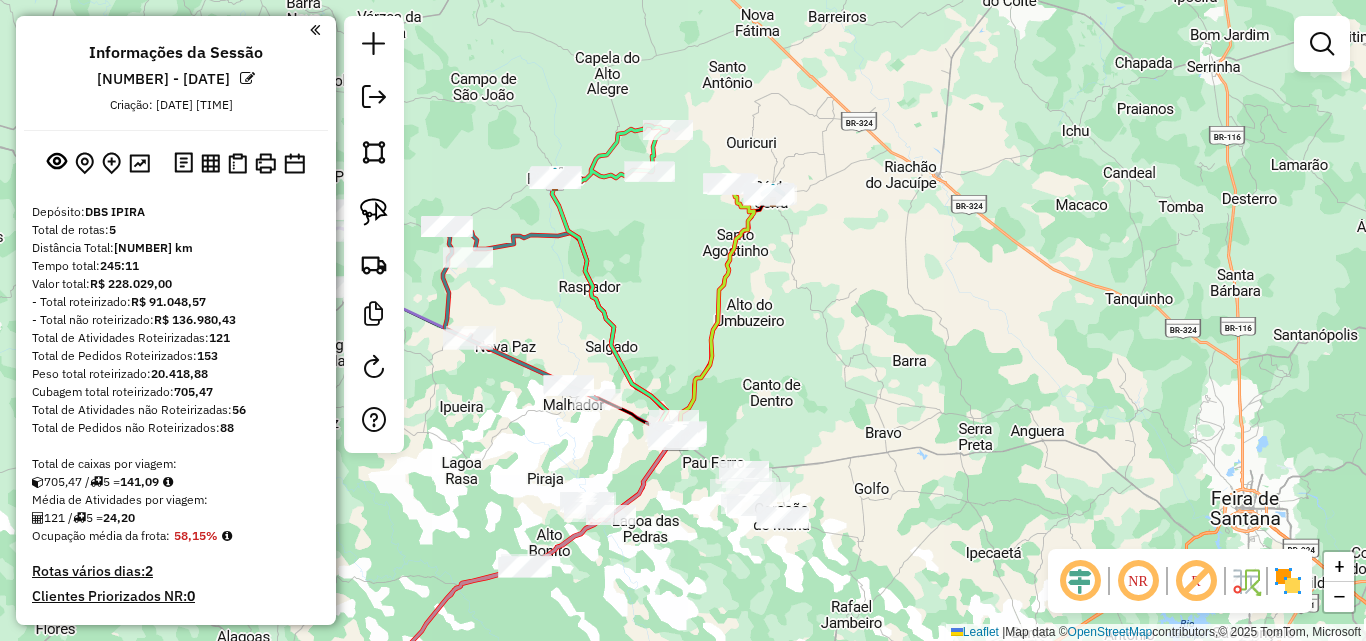 drag, startPoint x: 825, startPoint y: 486, endPoint x: 904, endPoint y: 417, distance: 104.89042 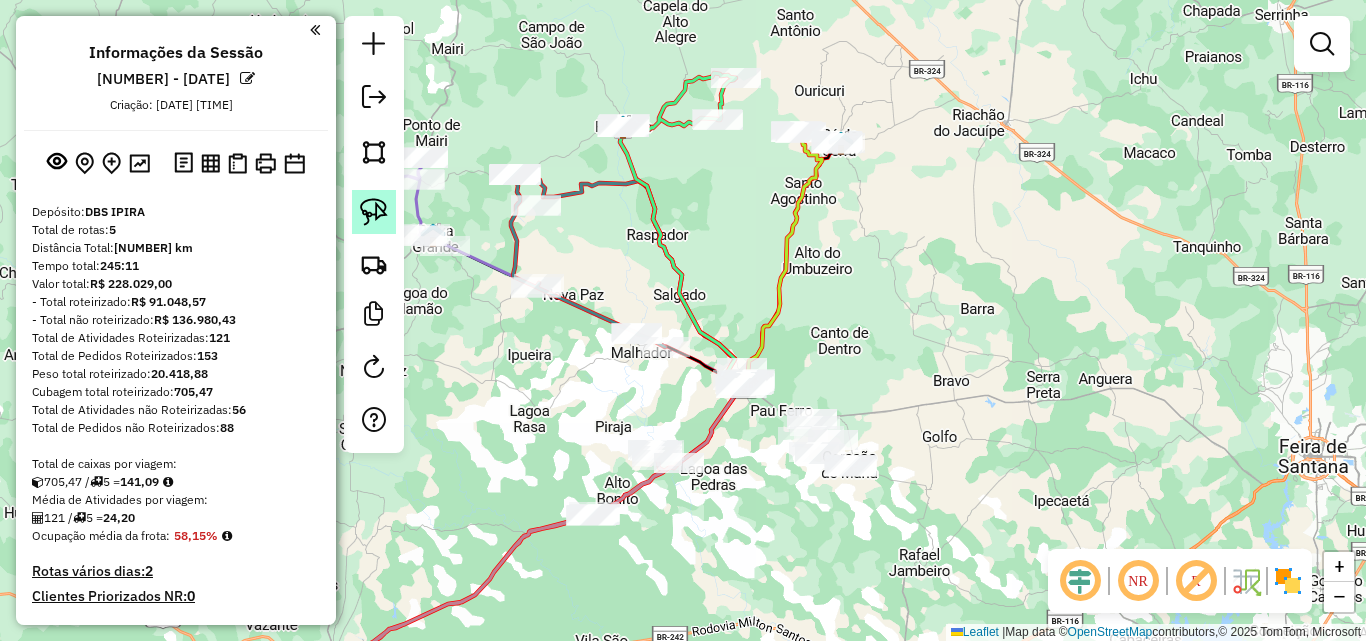 click 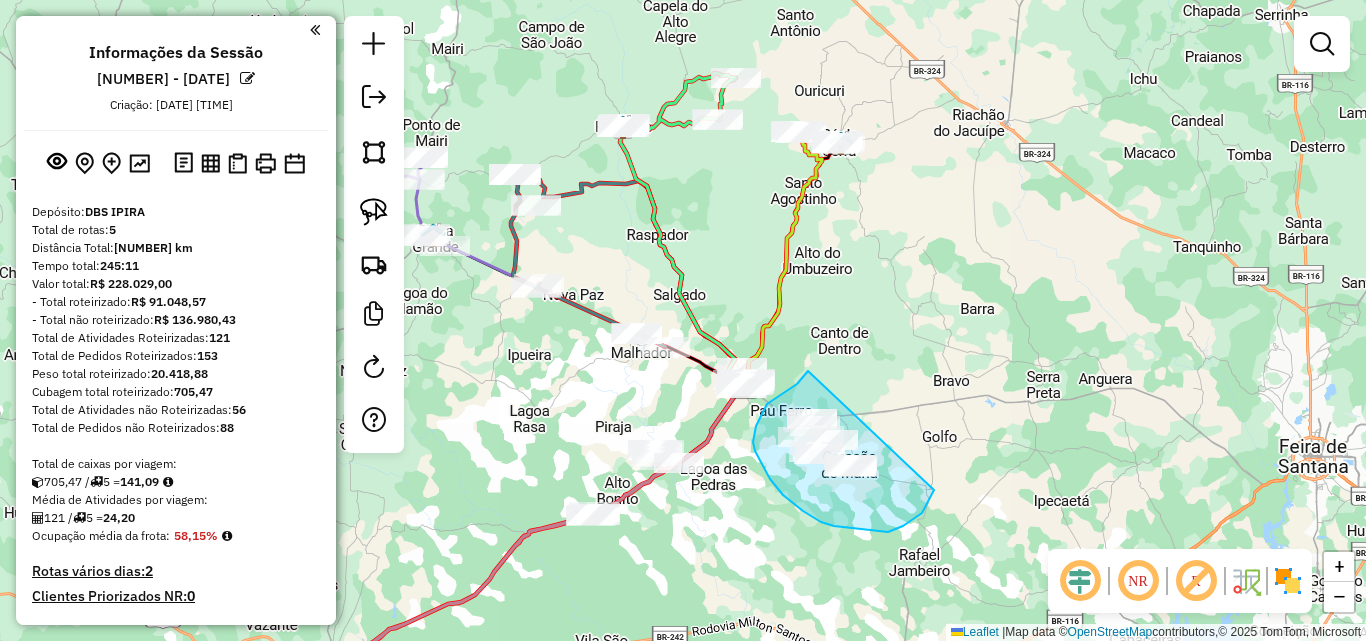drag, startPoint x: 801, startPoint y: 379, endPoint x: 934, endPoint y: 490, distance: 173.23395 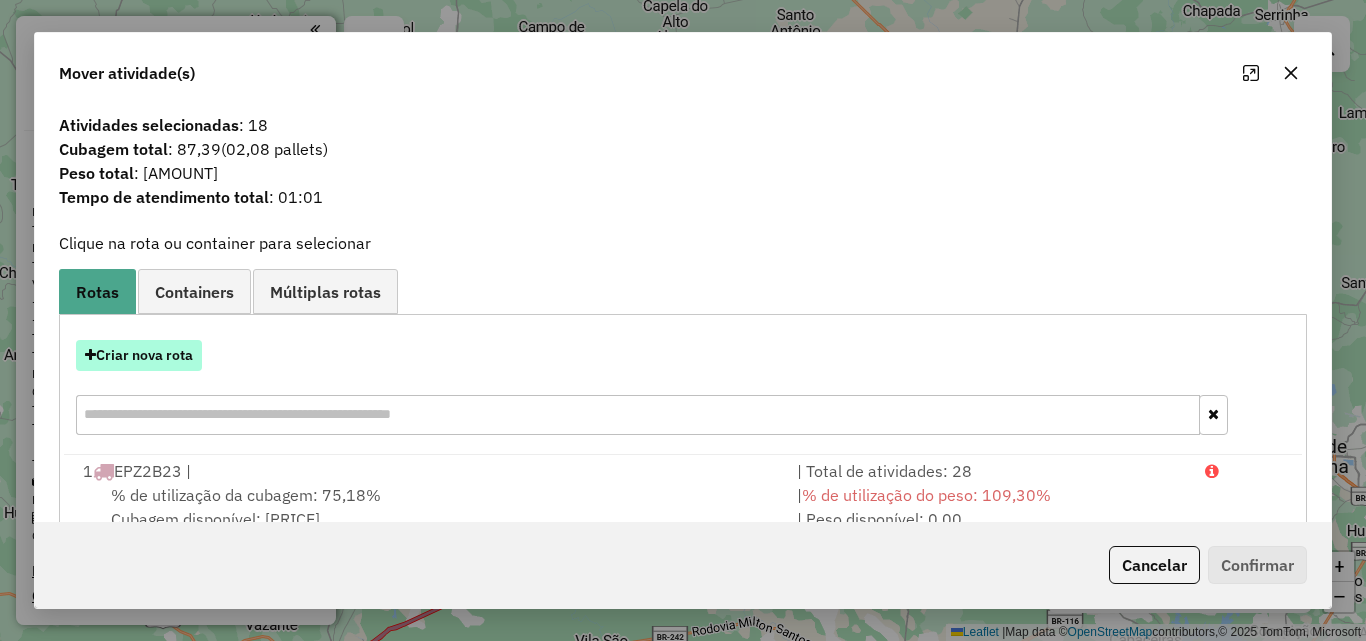 click on "Criar nova rota" at bounding box center [139, 355] 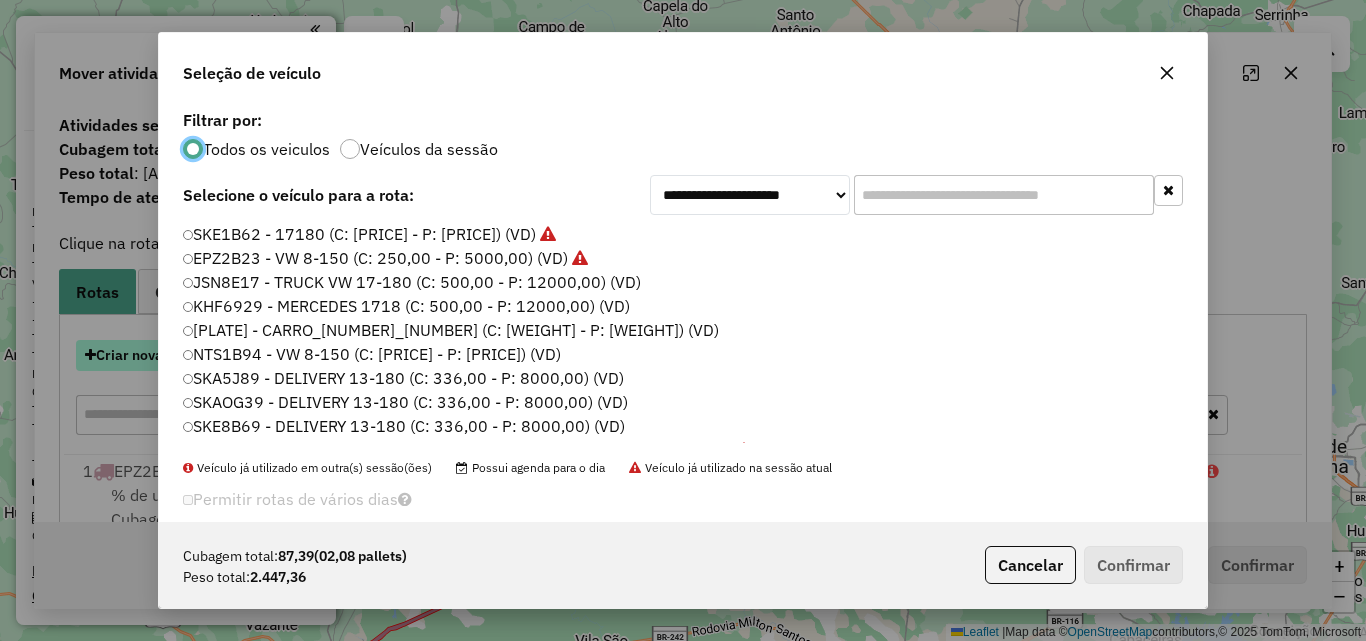 scroll, scrollTop: 11, scrollLeft: 6, axis: both 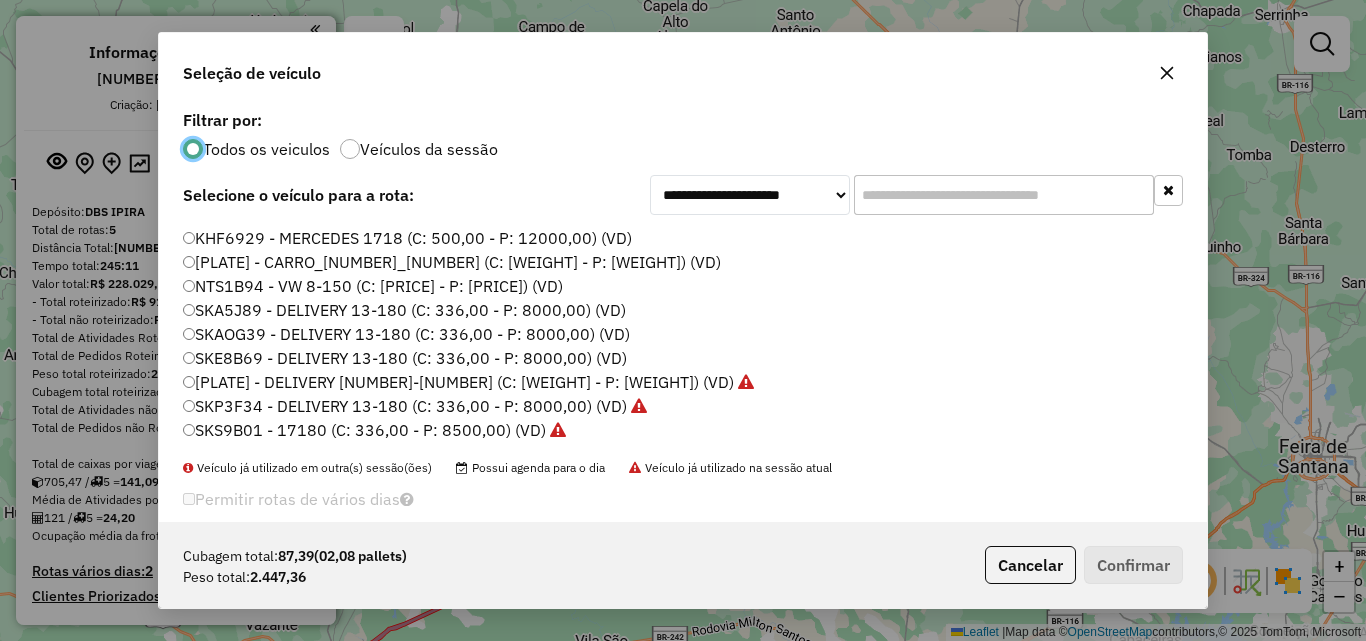 click on "NTS1B94 - VW 8-150 (C: [PRICE] - P: [PRICE]) (VD)" 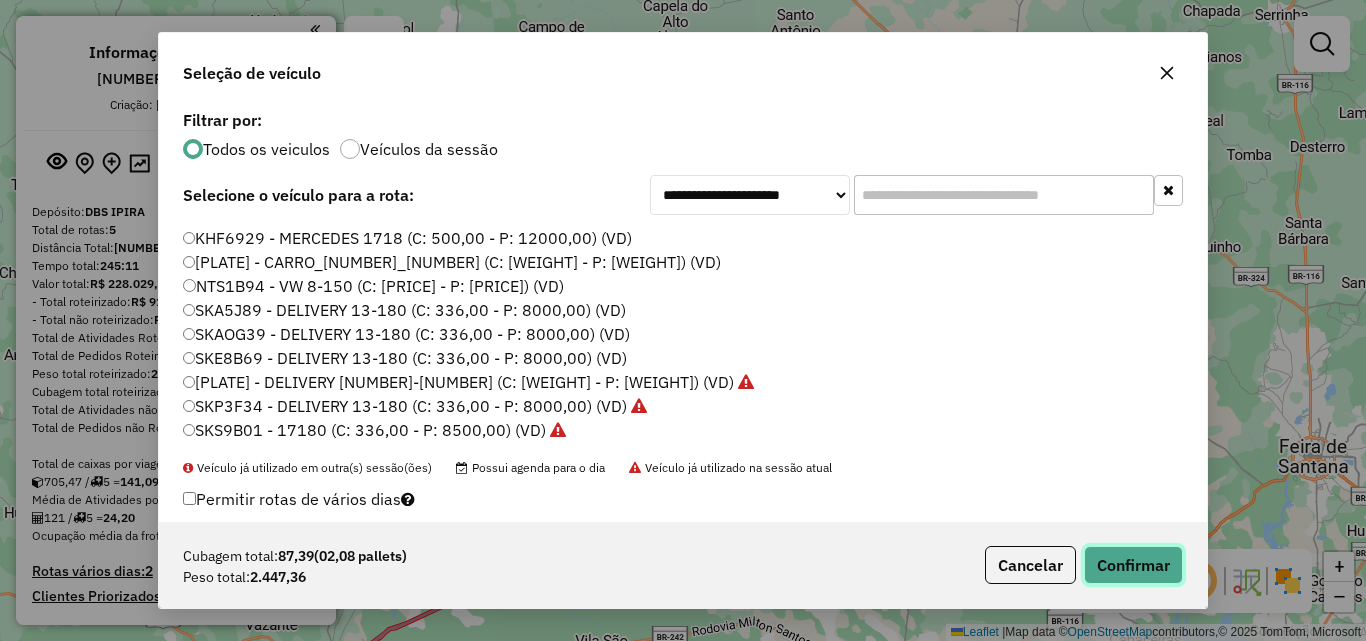 click on "Confirmar" 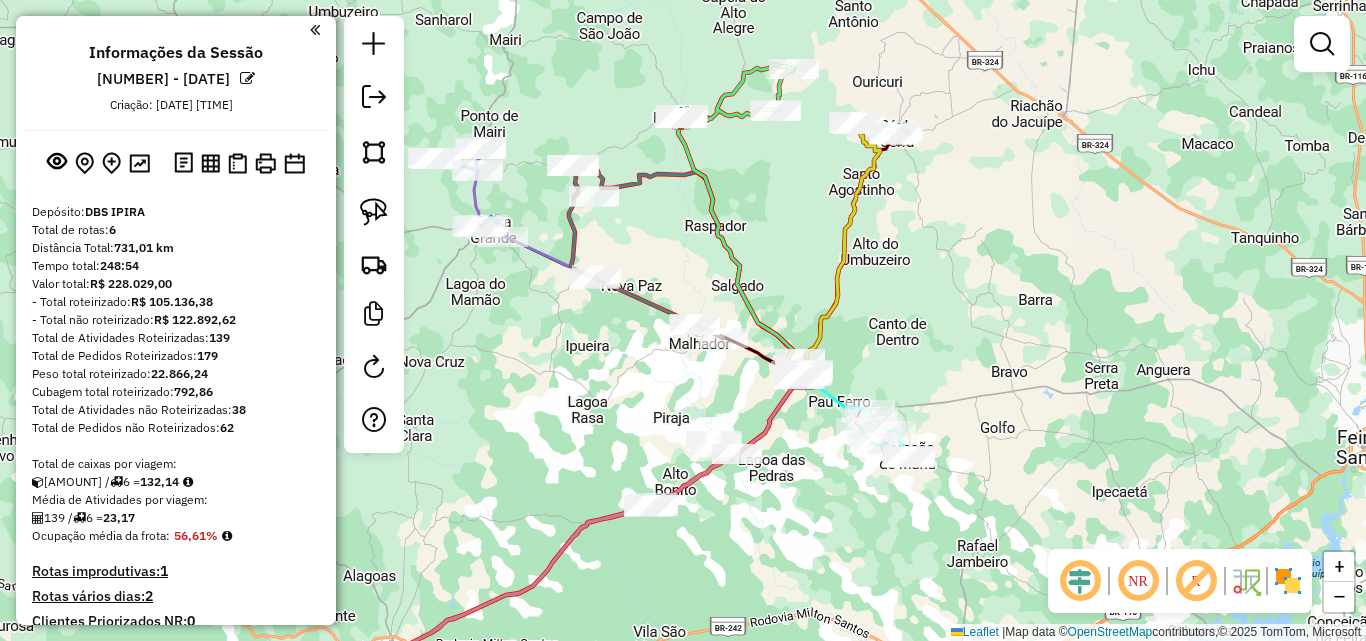drag, startPoint x: 728, startPoint y: 503, endPoint x: 785, endPoint y: 493, distance: 57.870544 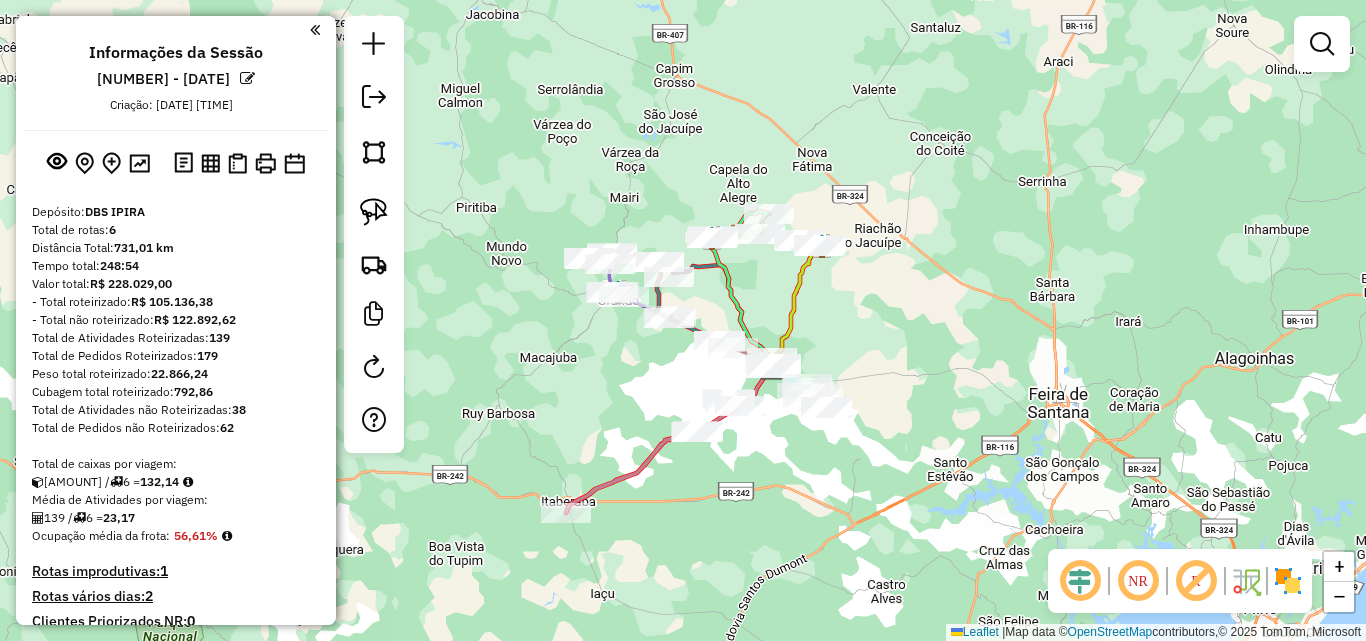 drag, startPoint x: 542, startPoint y: 428, endPoint x: 593, endPoint y: 401, distance: 57.706154 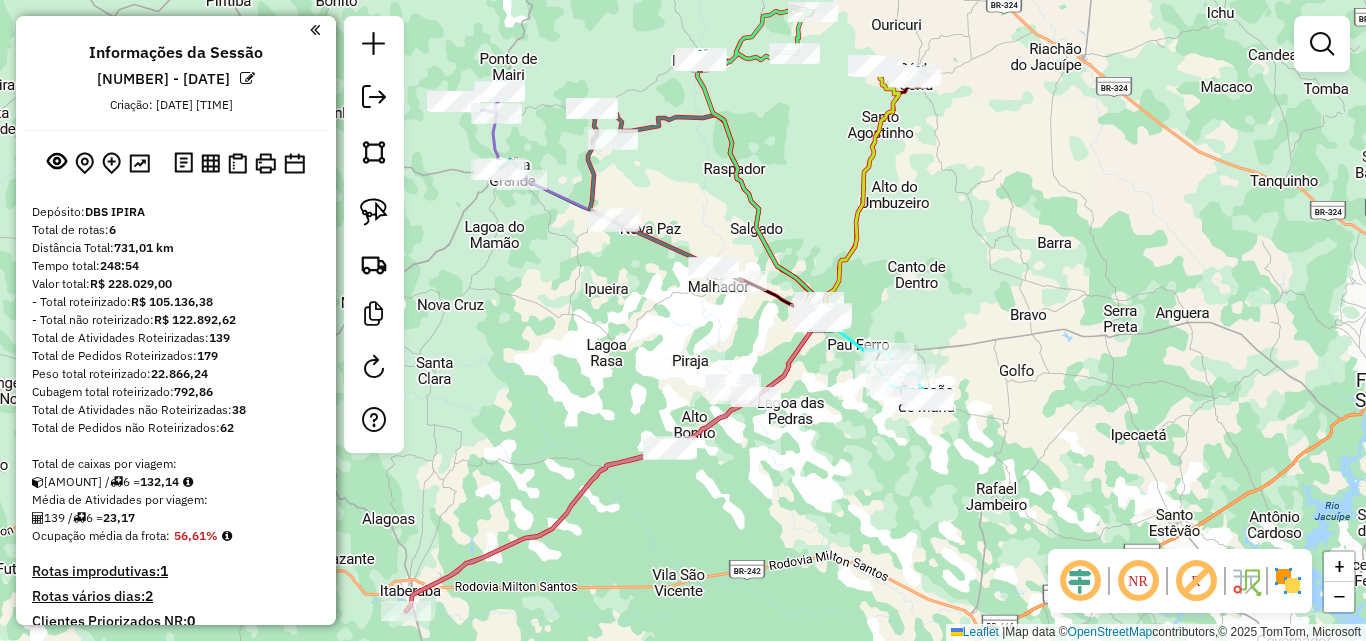drag, startPoint x: 899, startPoint y: 322, endPoint x: 899, endPoint y: 275, distance: 47 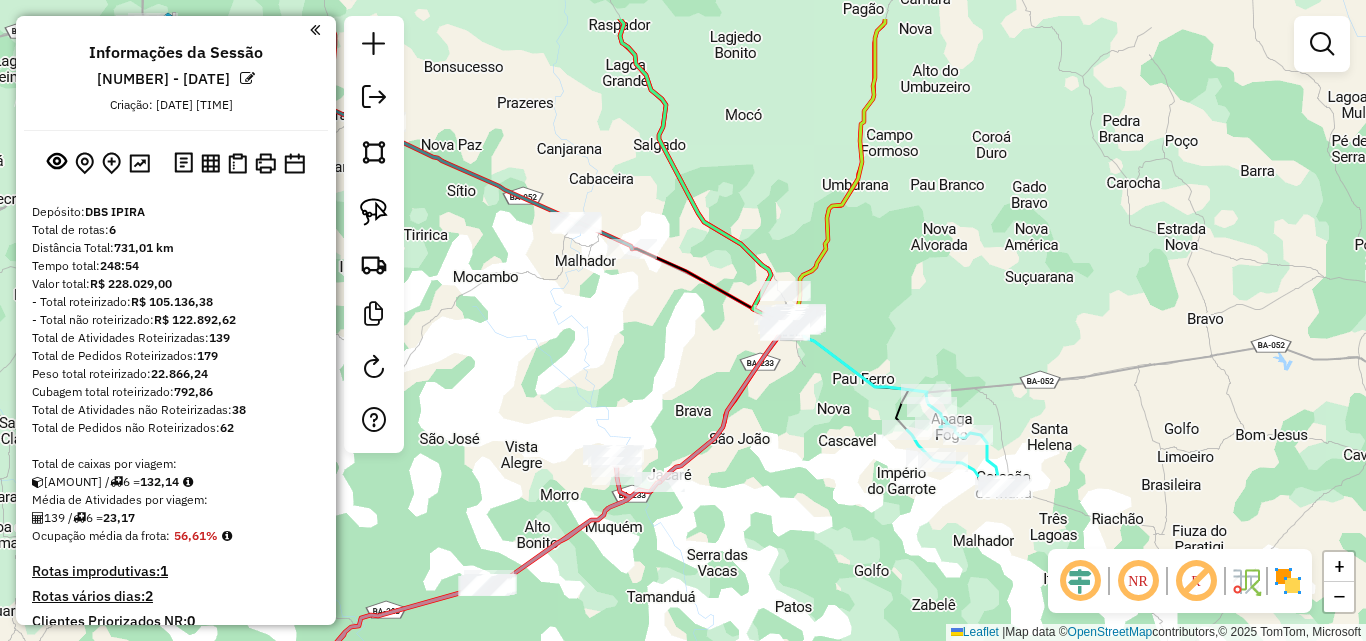 drag, startPoint x: 845, startPoint y: 315, endPoint x: 852, endPoint y: 427, distance: 112.21854 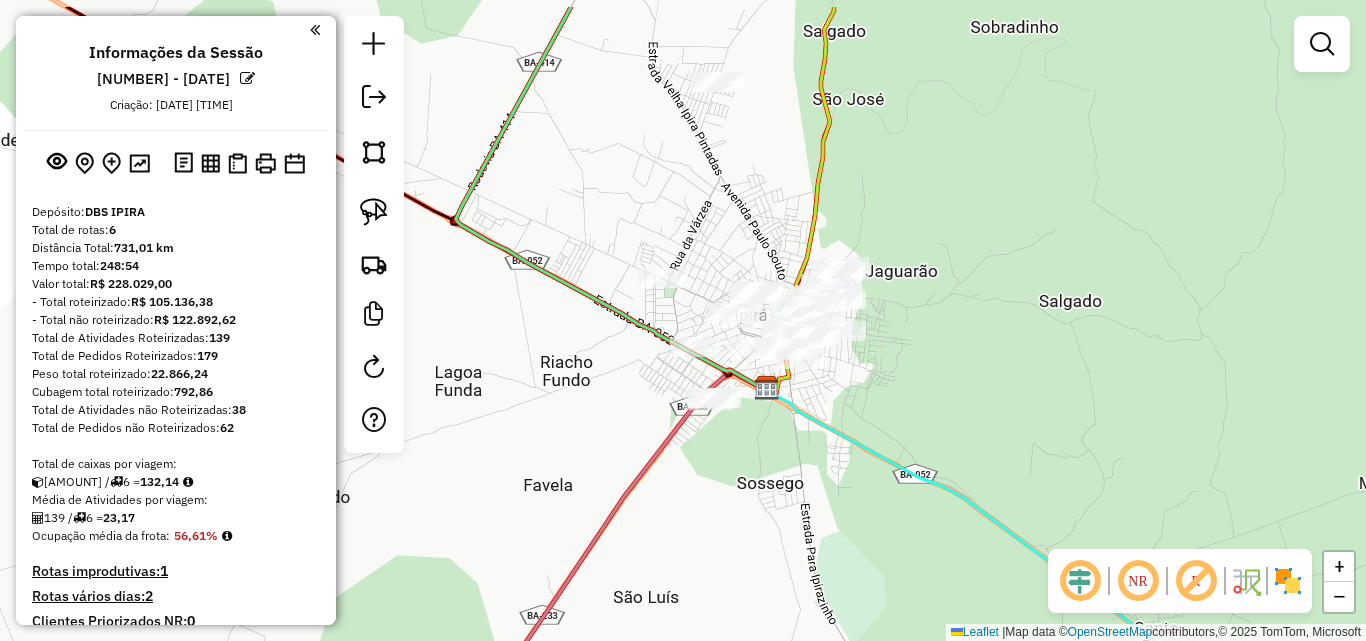 drag, startPoint x: 826, startPoint y: 294, endPoint x: 836, endPoint y: 362, distance: 68.73136 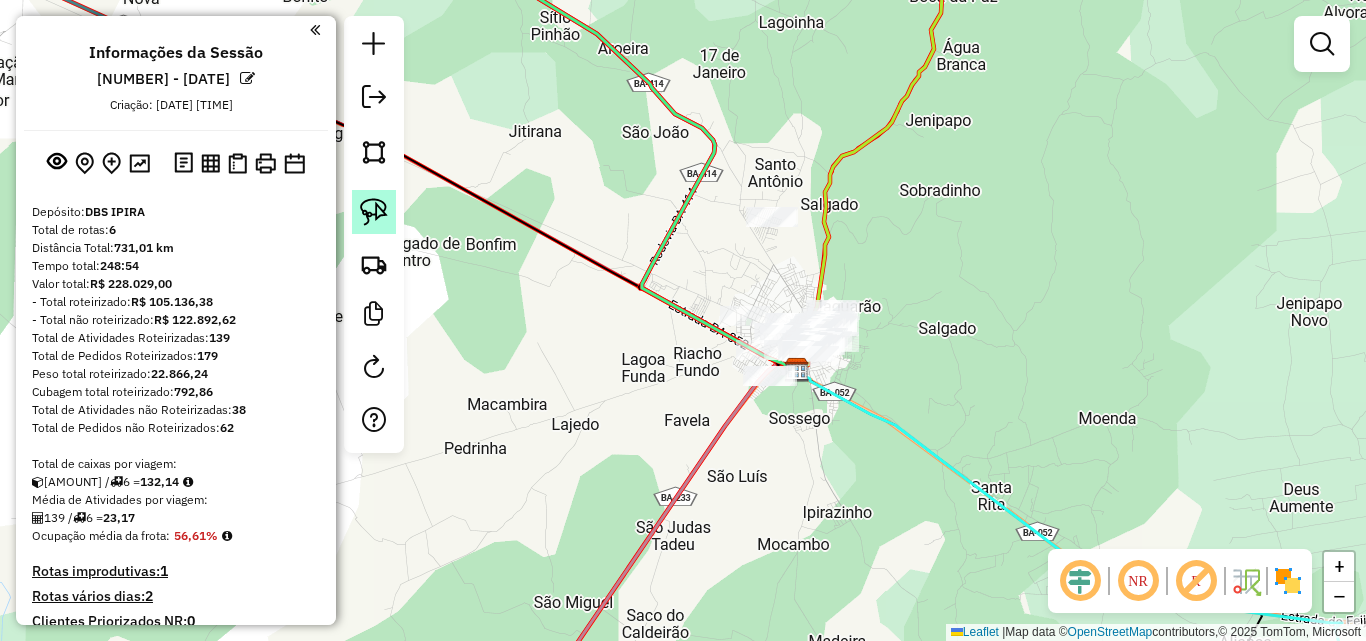 click 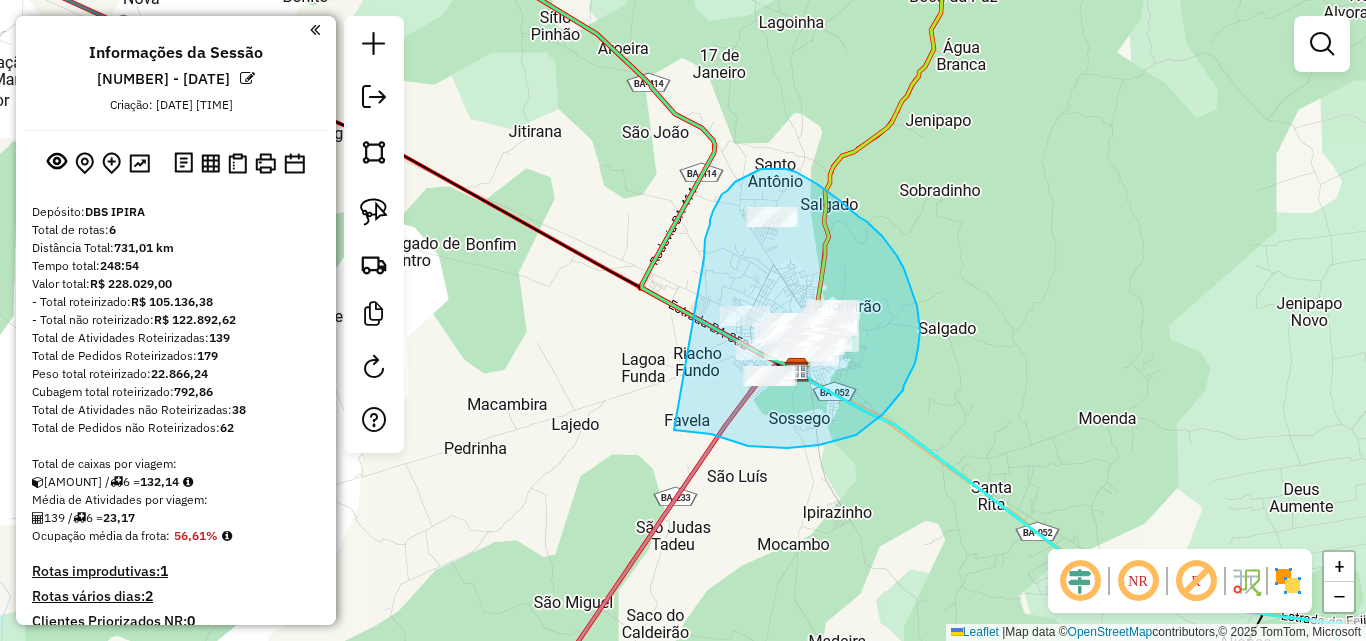 drag, startPoint x: 705, startPoint y: 245, endPoint x: 674, endPoint y: 430, distance: 187.57932 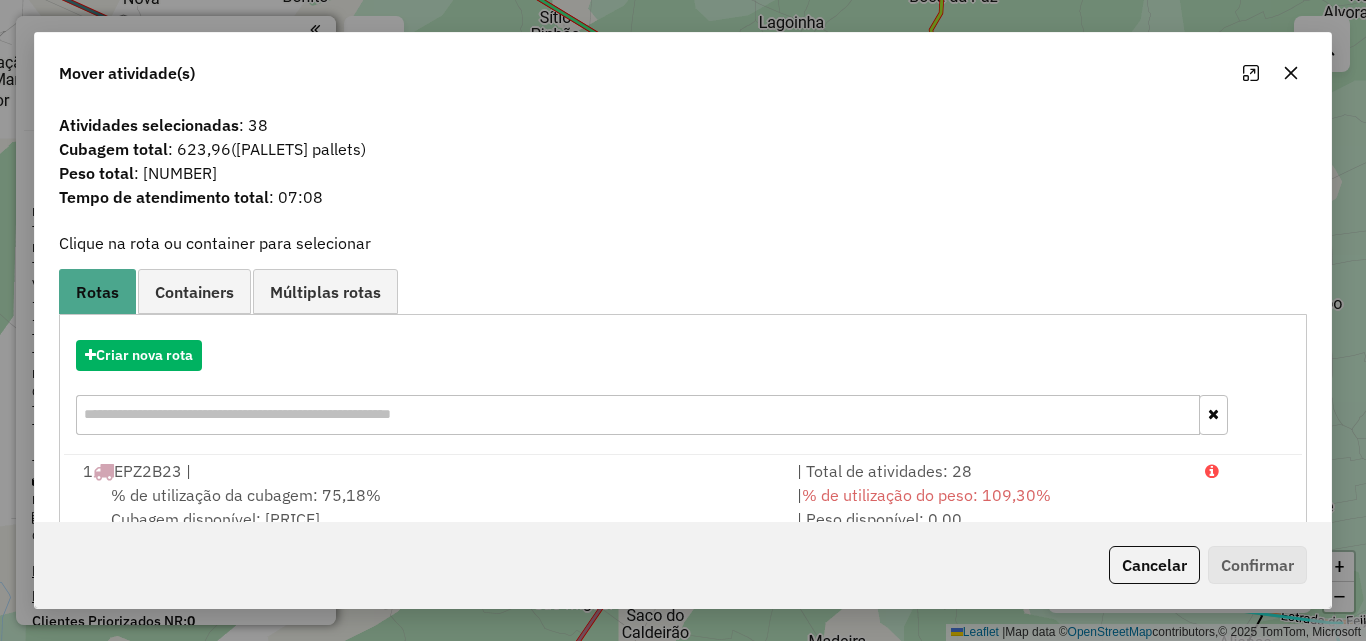 click 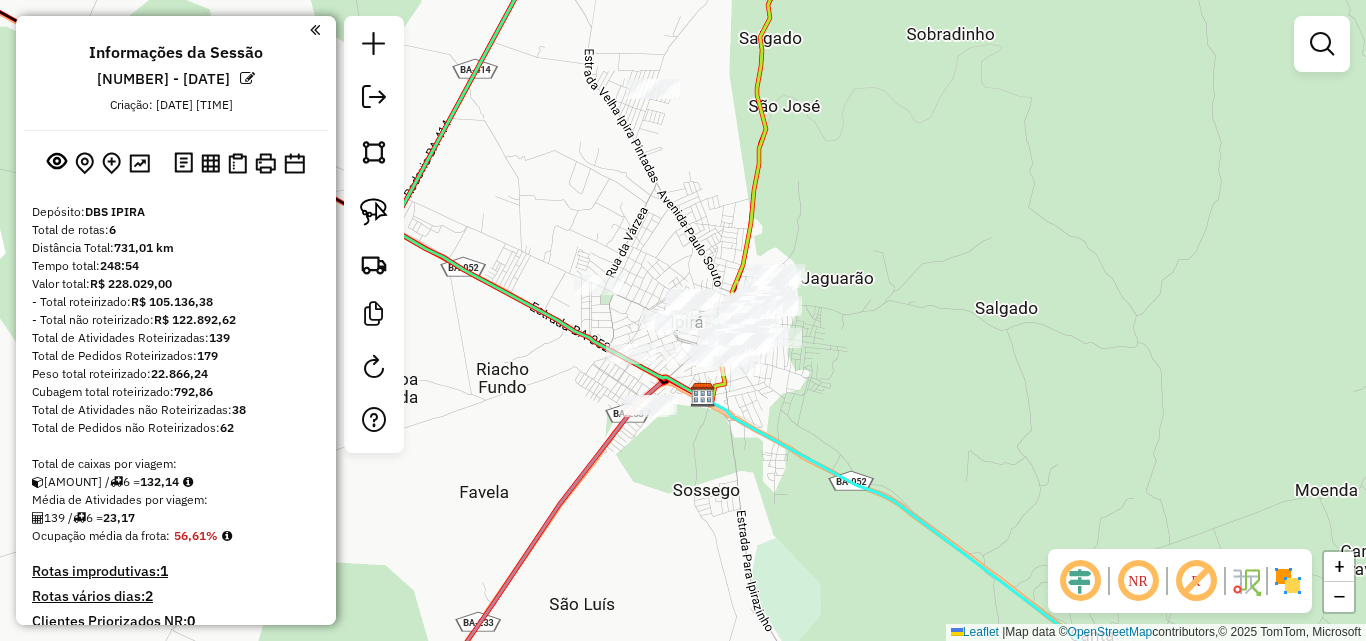 drag, startPoint x: 867, startPoint y: 375, endPoint x: 896, endPoint y: 379, distance: 29.274563 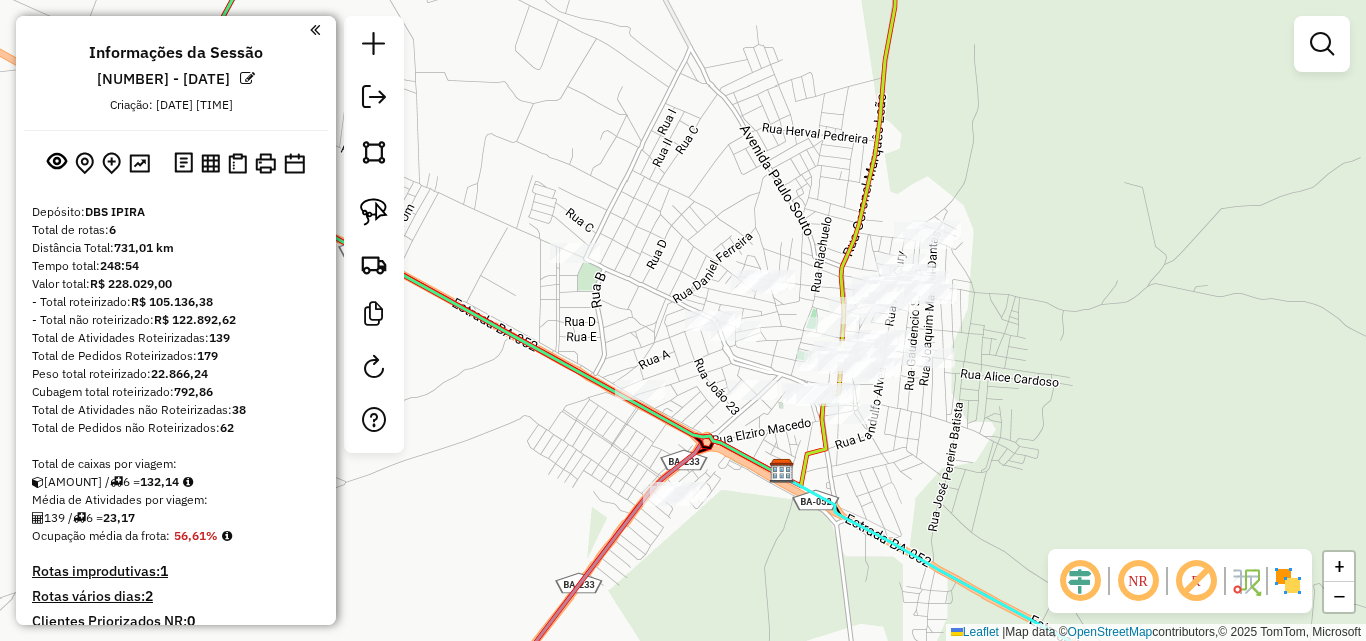 drag, startPoint x: 905, startPoint y: 352, endPoint x: 990, endPoint y: 352, distance: 85 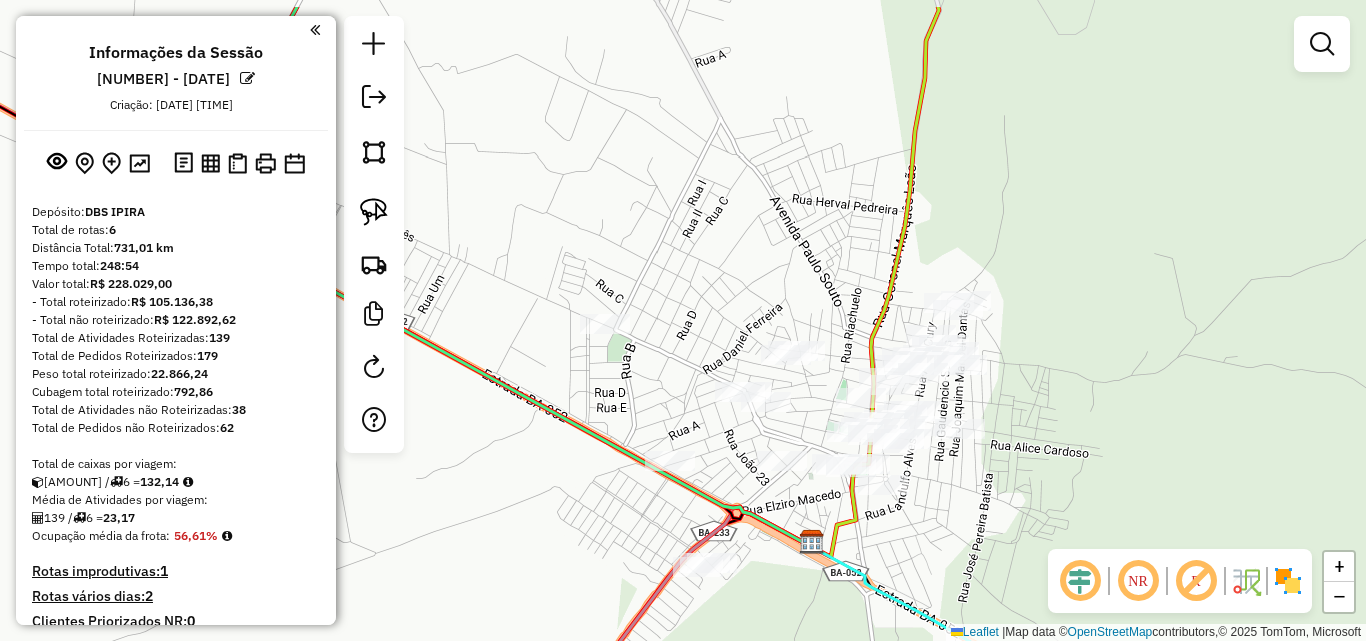 drag, startPoint x: 776, startPoint y: 186, endPoint x: 833, endPoint y: 336, distance: 160.46495 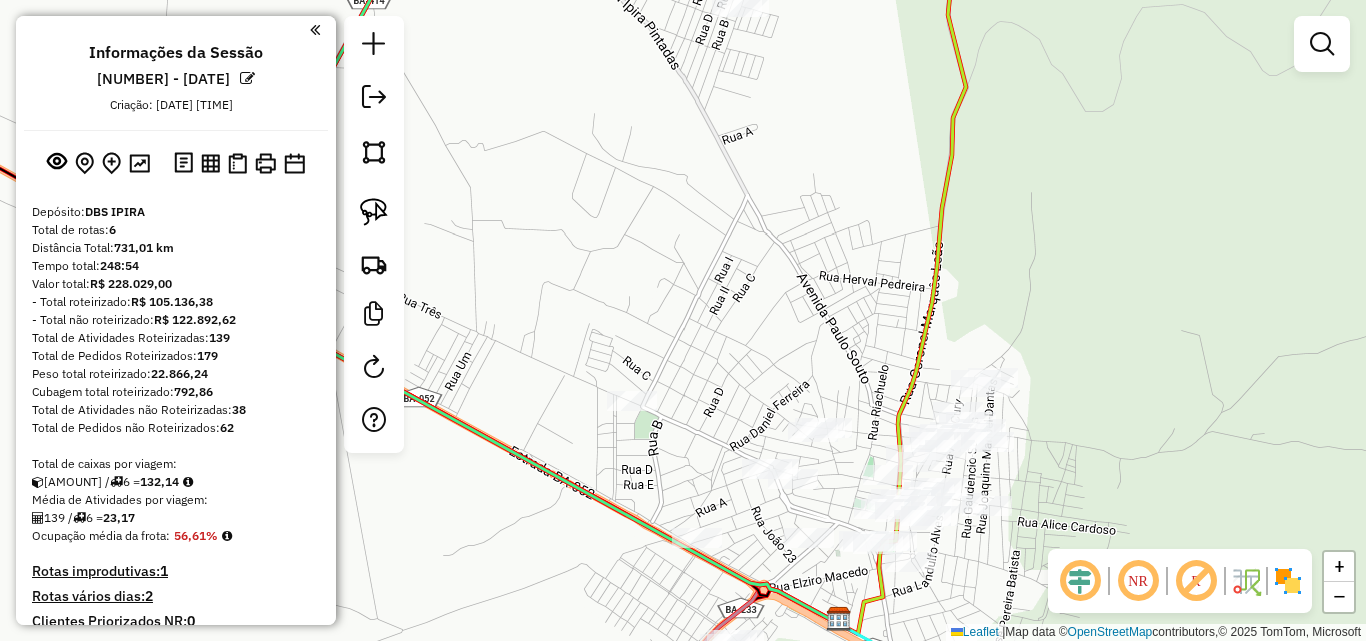 drag, startPoint x: 770, startPoint y: 155, endPoint x: 784, endPoint y: 329, distance: 174.56232 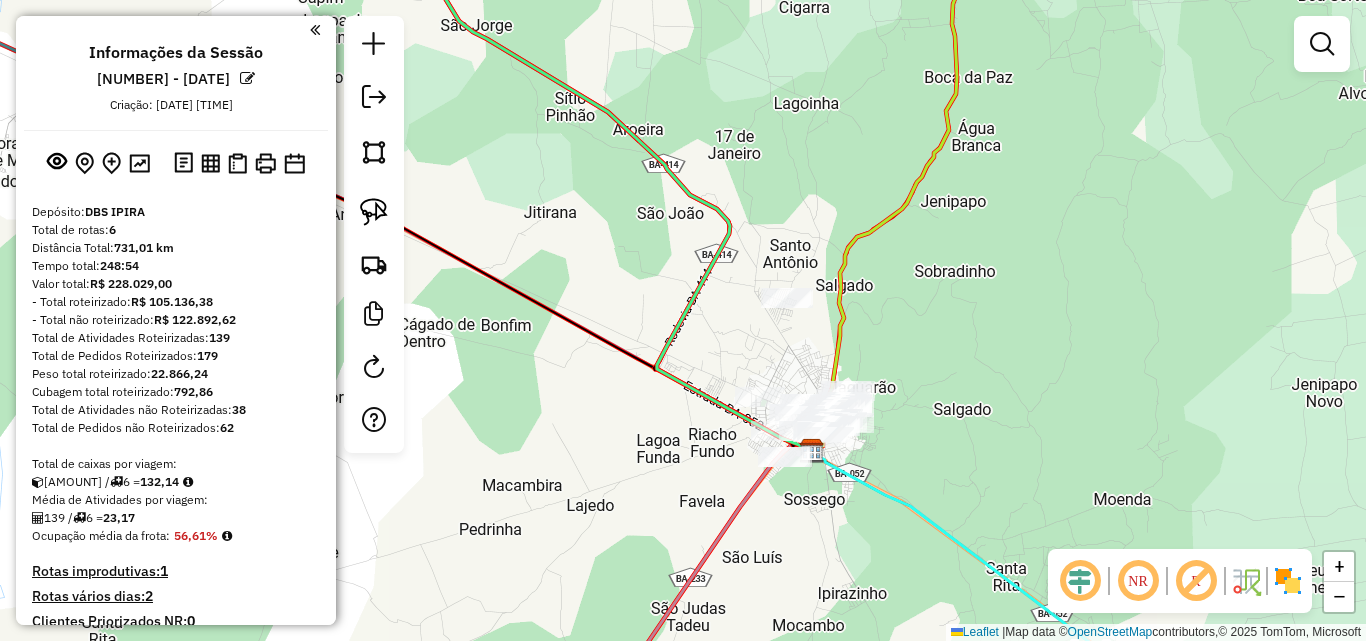 drag, startPoint x: 887, startPoint y: 310, endPoint x: 865, endPoint y: 333, distance: 31.827662 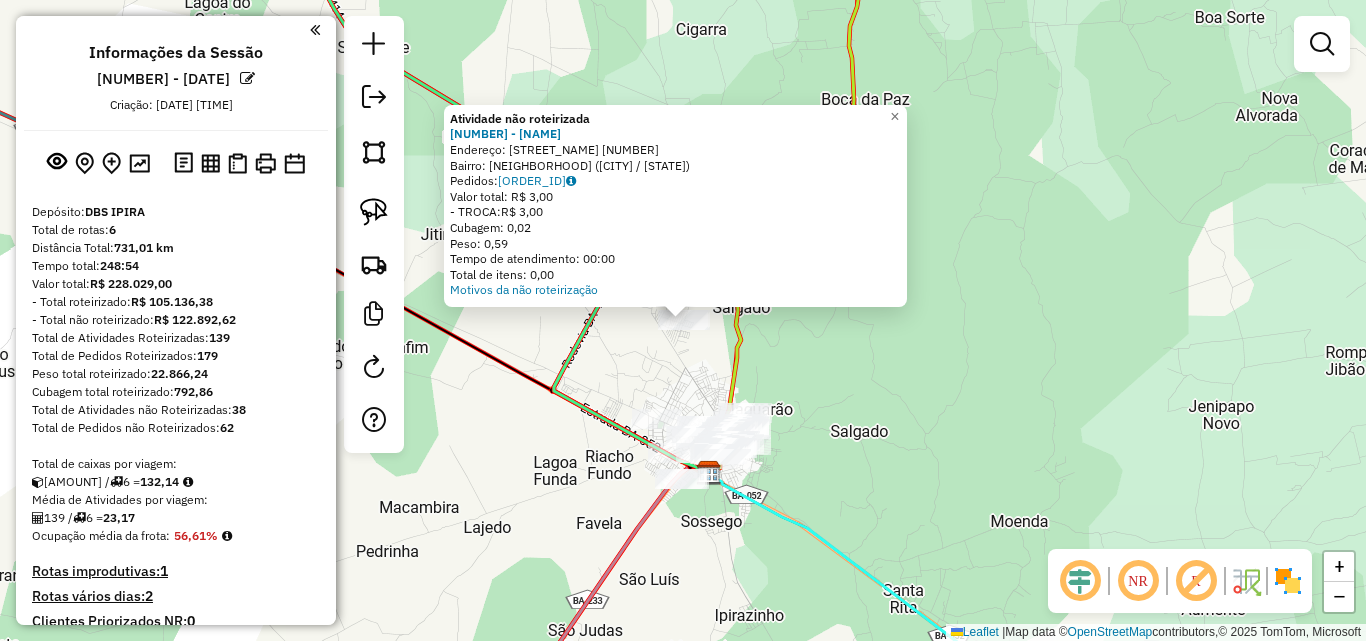click on "Atividade não roteirizada [CODE] - [BUSINESS_NAME] Endereço: [STREET_NAME] [NUMBER] Bairro: [NEIGHBORHOOD] ([CITY] / [STATE]) Pedidos: [ORDER_ID] Valor total: [CURRENCY] [PRICE] - TROCA: [CURRENCY] [PRICE] Cubagem: [CUBAGE] Peso: [WEIGHT] Tempo de atendimento: [TIME] Total de itens: [ITEMS] Motivos da não roteirização × Janela de atendimento Grade de atendimento Capacidade Transportadoras Veículos Cliente Pedidos Rotas Selecione os dias de semana para filtrar as janelas de atendimento Seg Ter Qua Qui Sex Sáb Dom Informe o período da janela de atendimento: De: Até: Filtrar exatamente a janela do cliente Considerar janela de atendimento padrão Selecione os dias de semana para filtrar as grades de atendimento Seg Ter Qua Qui Sex Sáb Dom Considerar clientes sem dia de atendimento cadastrado Clientes fora do dia de atendimento selecionado Filtrar as atividades entre os valores definidos abaixo: Peso mínimo: Peso máximo: Cubagem mínima: Cubagem máxima: De: Até: De: Até: Transportadora: +" 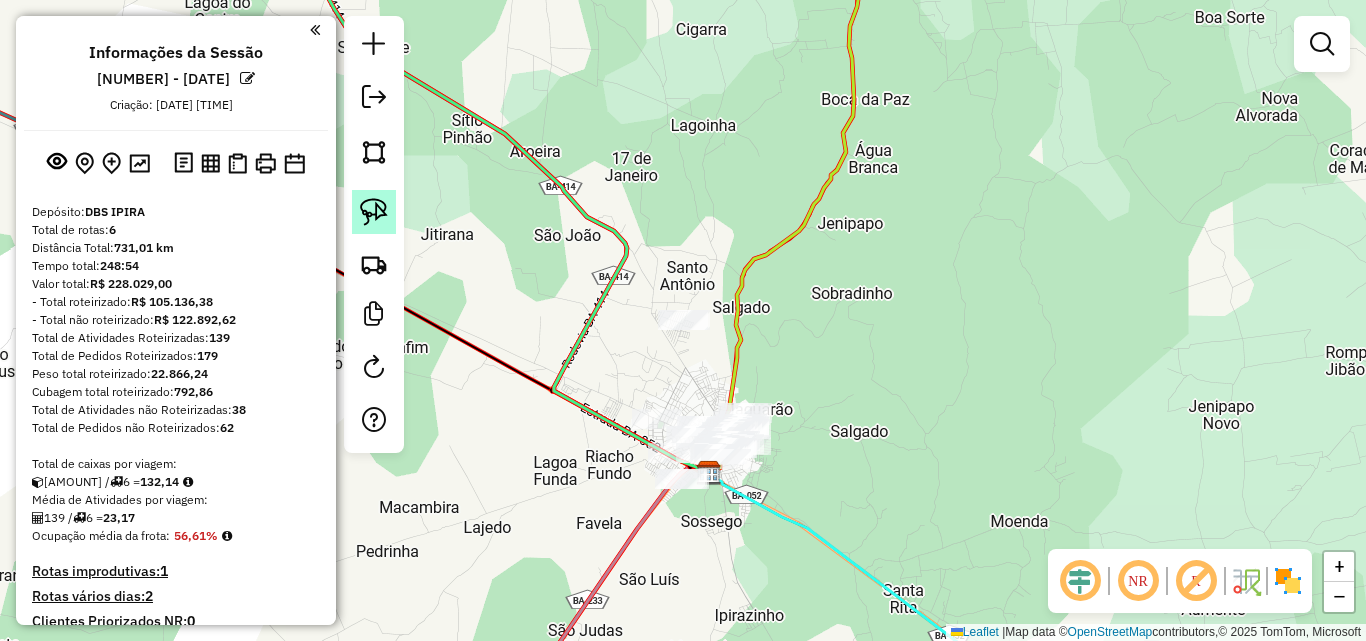 click 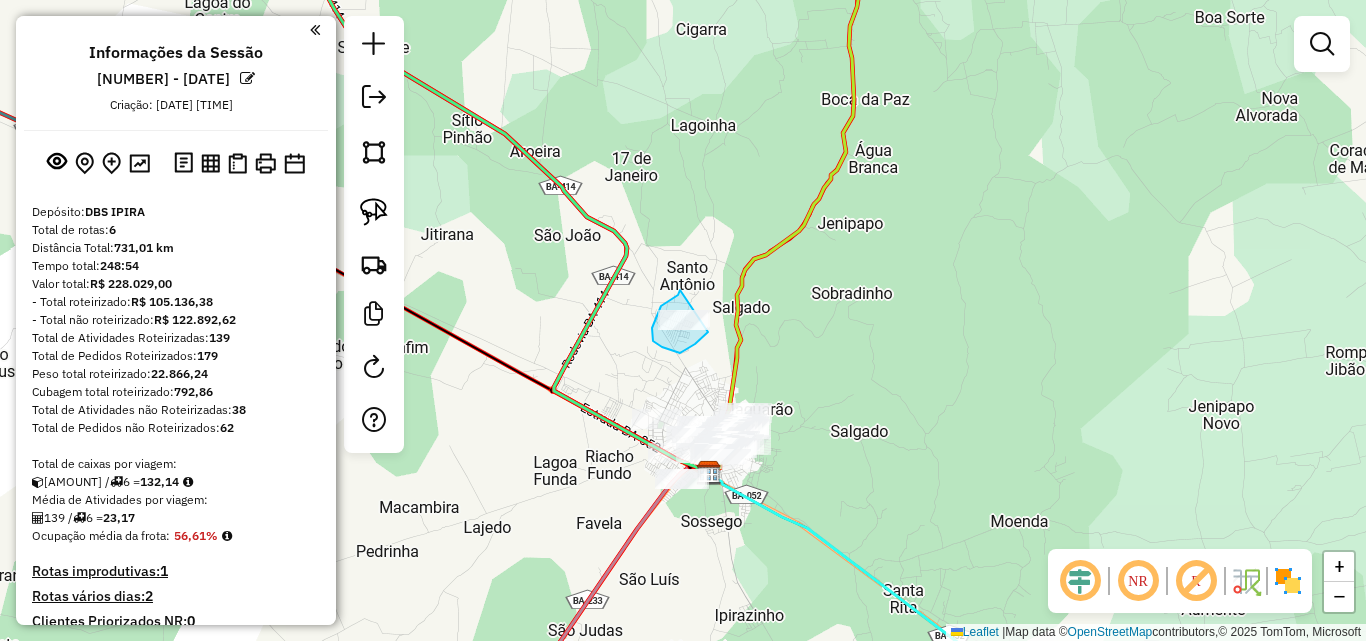 drag, startPoint x: 680, startPoint y: 290, endPoint x: 711, endPoint y: 328, distance: 49.0408 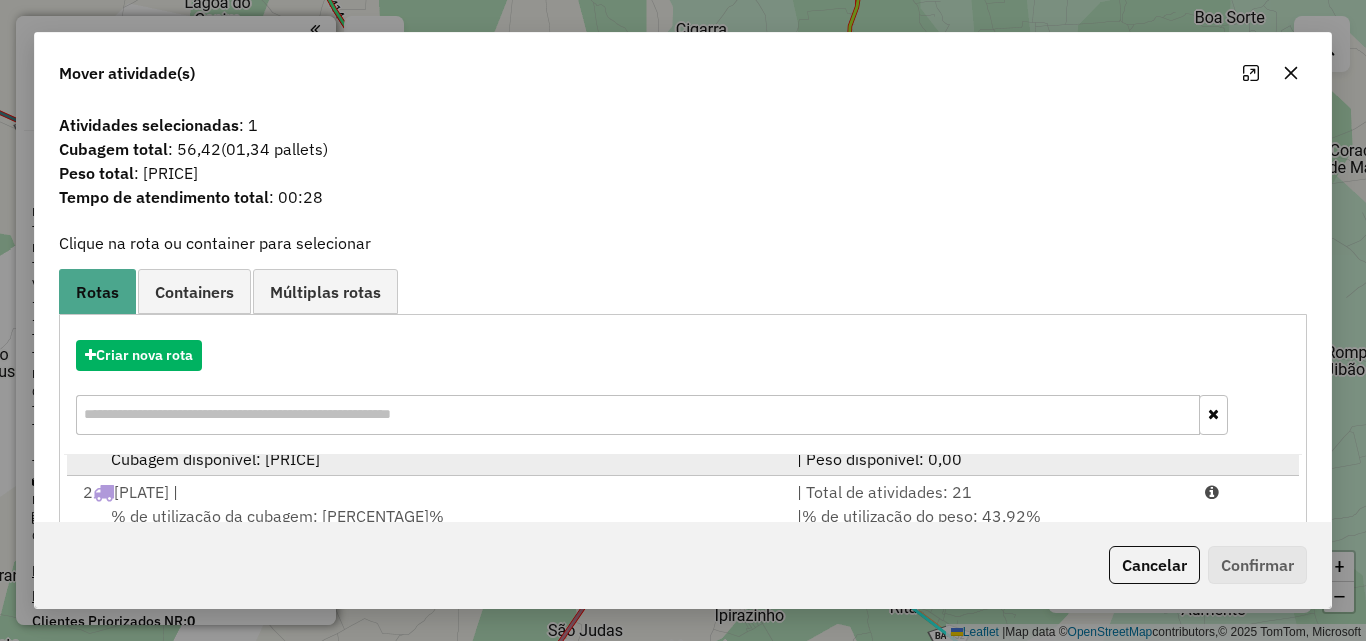 scroll, scrollTop: 86, scrollLeft: 0, axis: vertical 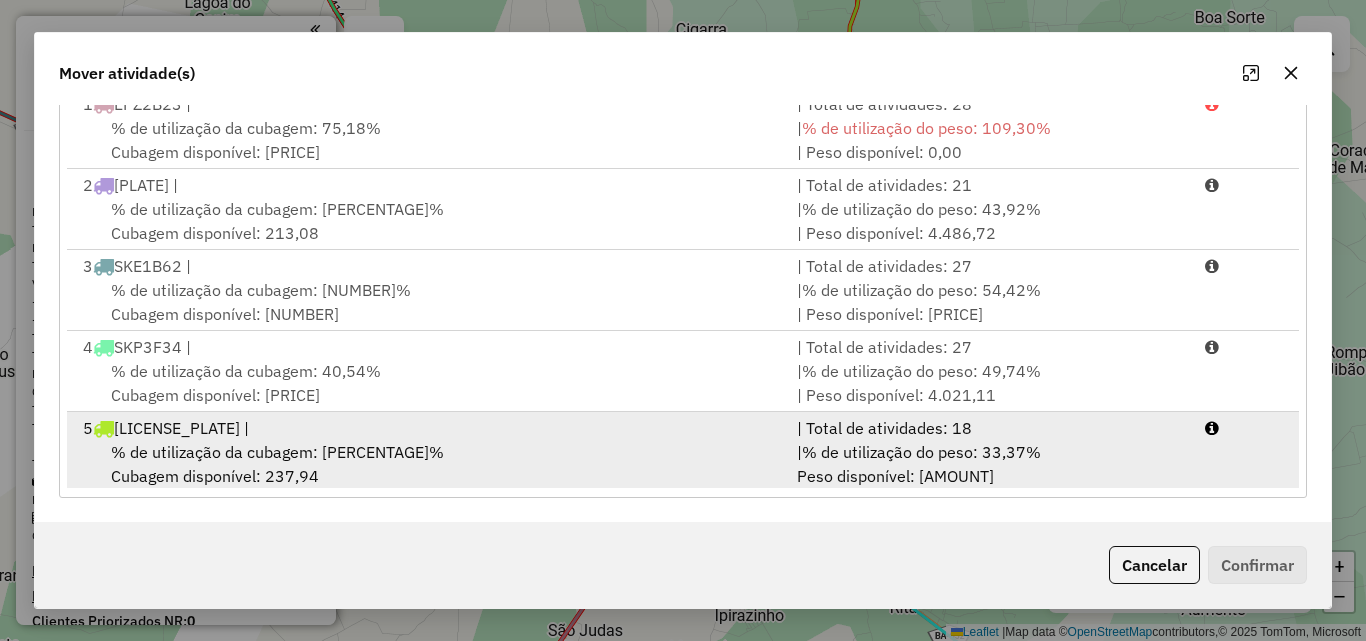 click on "% de utilização da cubagem: [PERCENTAGE]%" at bounding box center (277, 452) 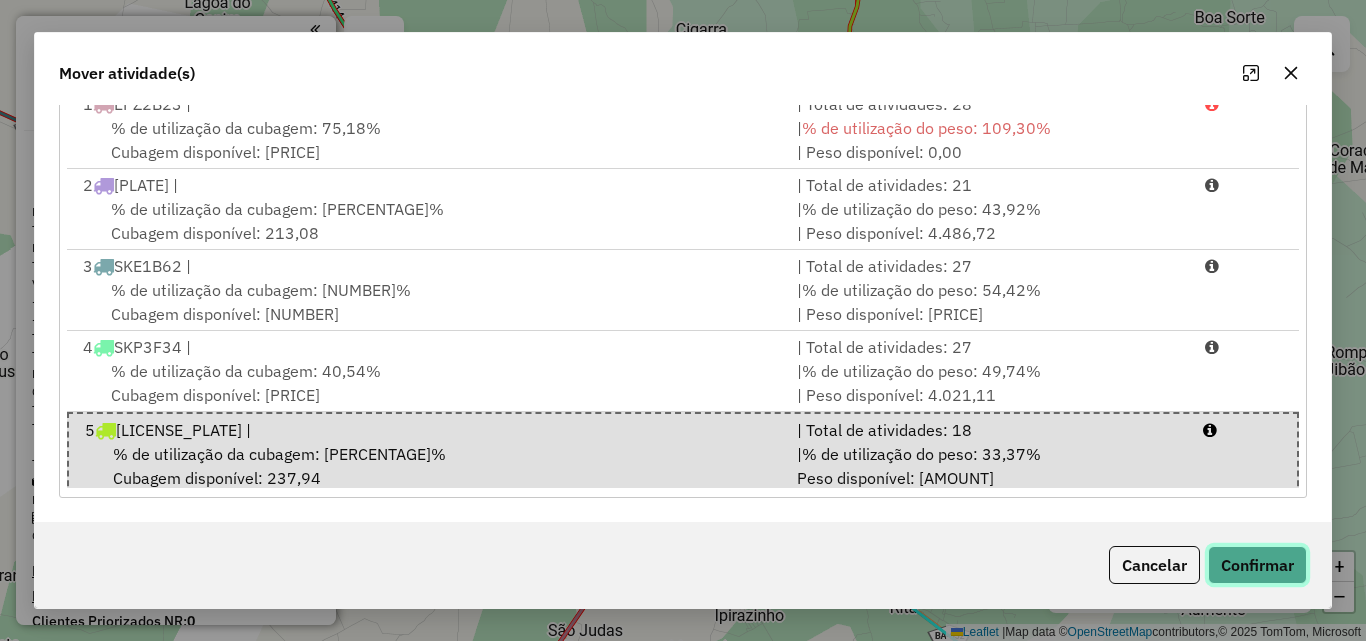 click on "Confirmar" 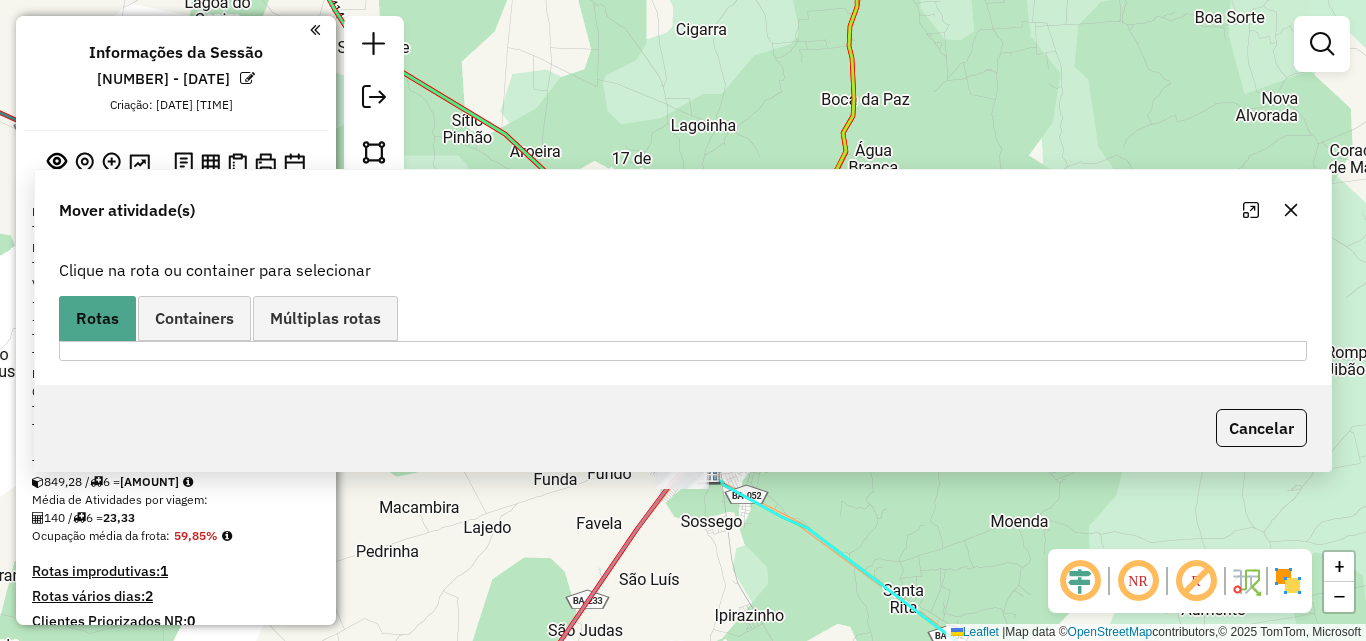 scroll, scrollTop: 0, scrollLeft: 0, axis: both 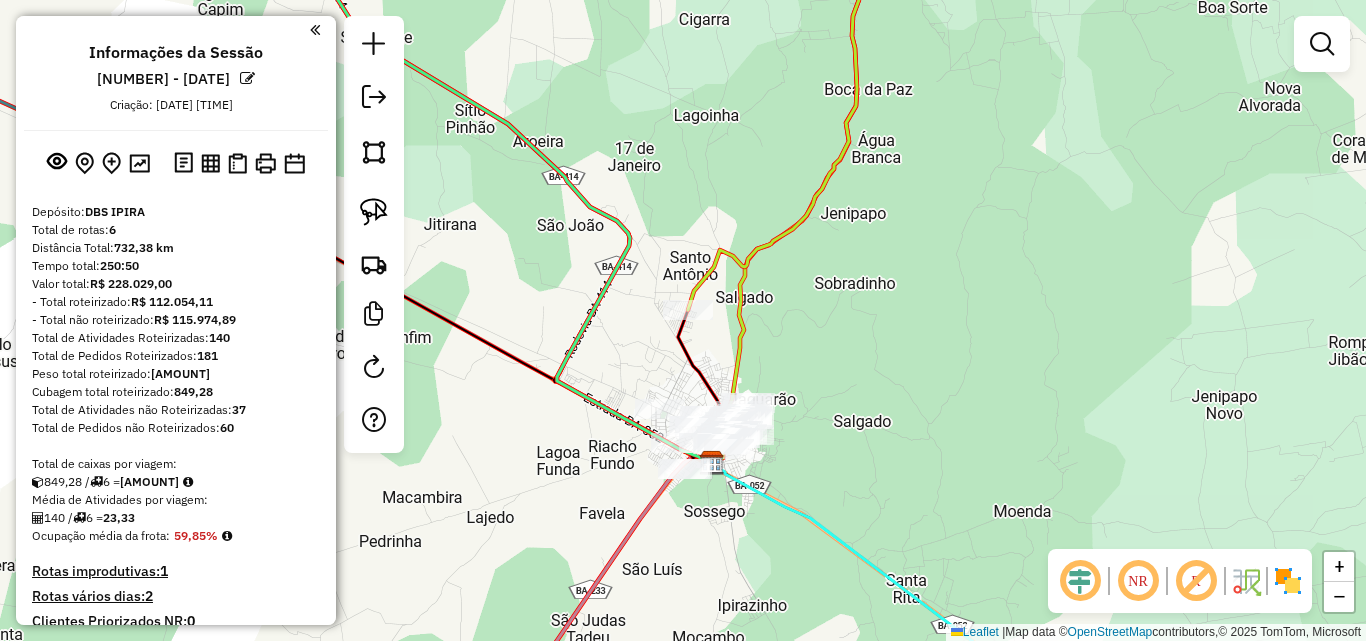 click on "Janela de atendimento Grade de atendimento Capacidade Transportadoras Veículos Cliente Pedidos  Rotas Selecione os dias de semana para filtrar as janelas de atendimento  Seg   Ter   Qua   Qui   Sex   Sáb   Dom  Informe o período da janela de atendimento: De: Até:  Filtrar exatamente a janela do cliente  Considerar janela de atendimento padrão  Selecione os dias de semana para filtrar as grades de atendimento  Seg   Ter   Qua   Qui   Sex   Sáb   Dom   Considerar clientes sem dia de atendimento cadastrado  Clientes fora do dia de atendimento selecionado Filtrar as atividades entre os valores definidos abaixo:  Peso mínimo:   Peso máximo:   Cubagem mínima:   Cubagem máxima:   De:   Até:  Filtrar as atividades entre o tempo de atendimento definido abaixo:  De:   Até:   Considerar capacidade total dos clientes não roteirizados Transportadora: Selecione um ou mais itens Tipo de veículo: Selecione um ou mais itens Veículo: Selecione um ou mais itens Motorista: Selecione um ou mais itens Nome: Rótulo:" 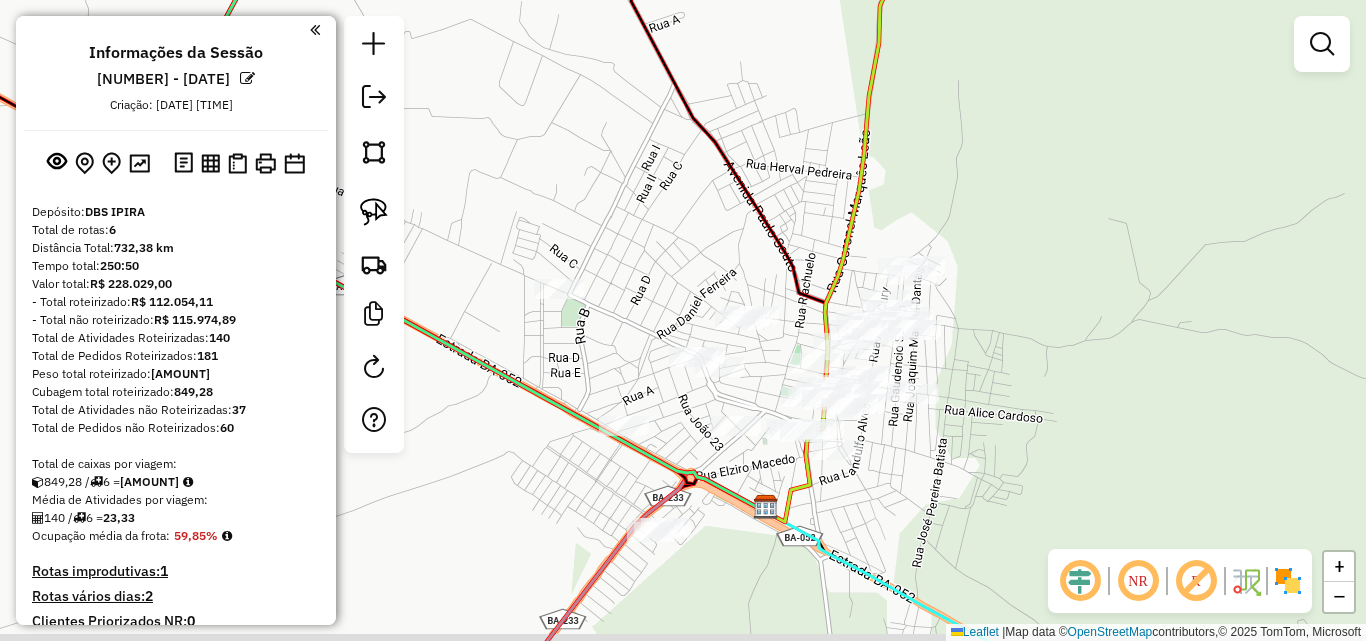 drag, startPoint x: 931, startPoint y: 482, endPoint x: 951, endPoint y: 468, distance: 24.41311 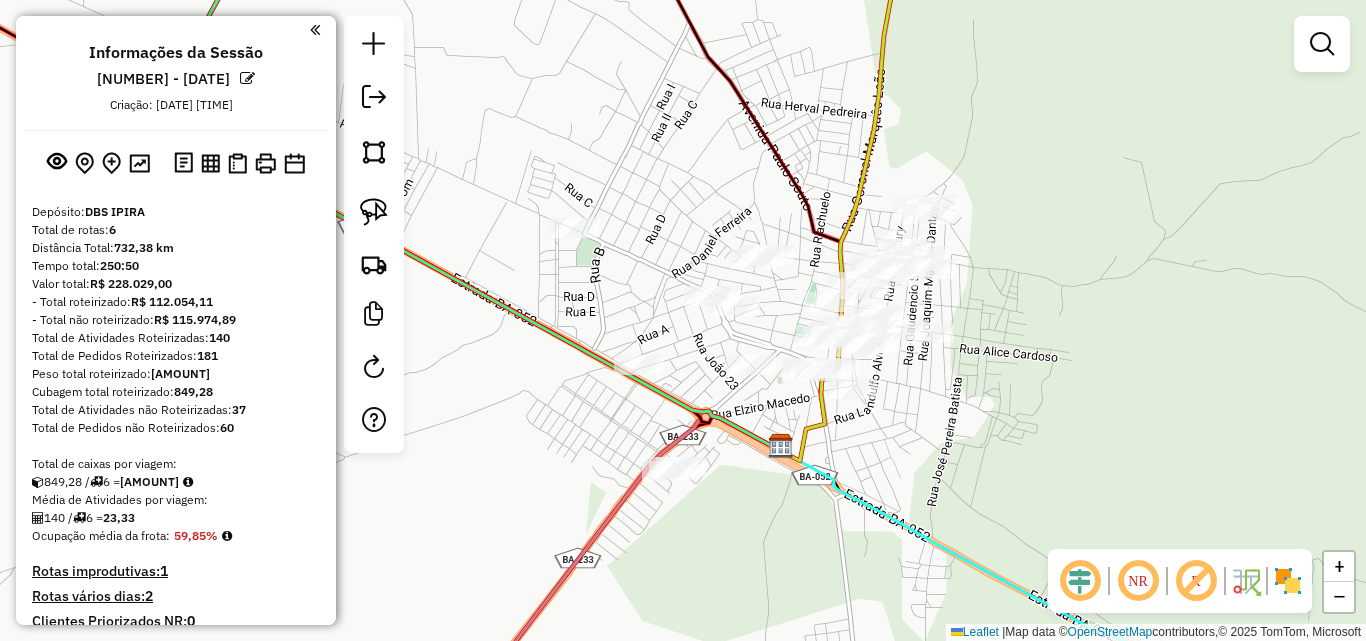 drag, startPoint x: 826, startPoint y: 546, endPoint x: 840, endPoint y: 486, distance: 61.611687 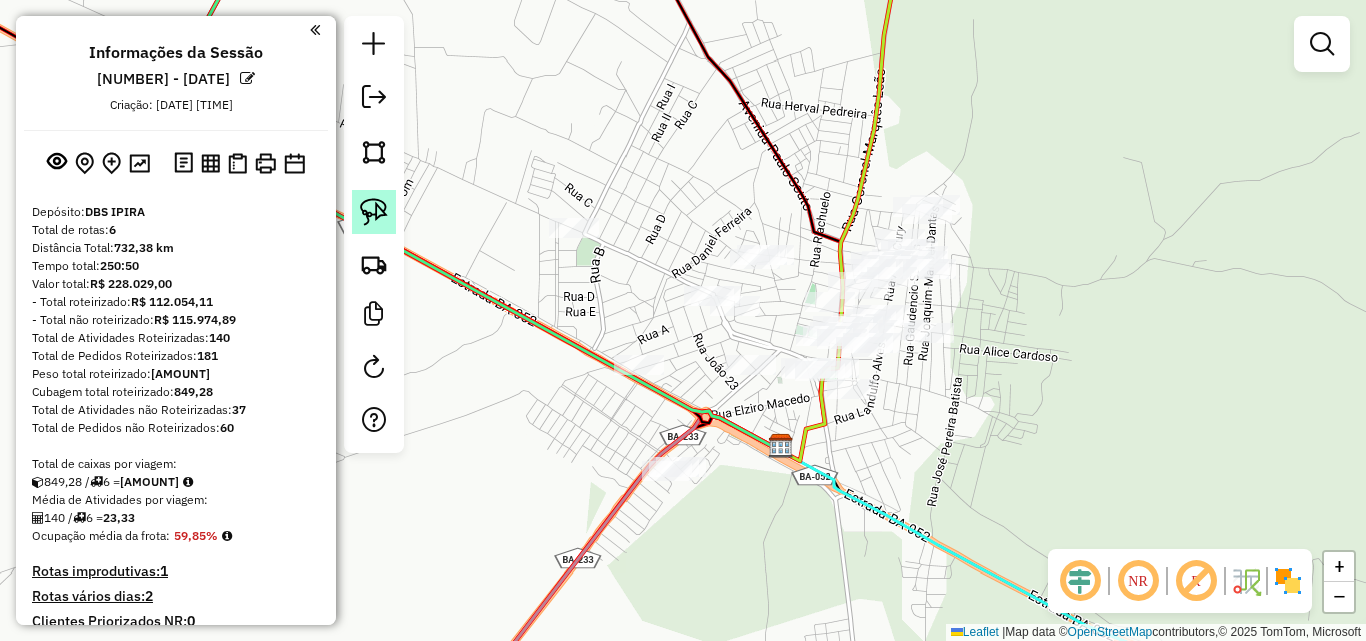 click 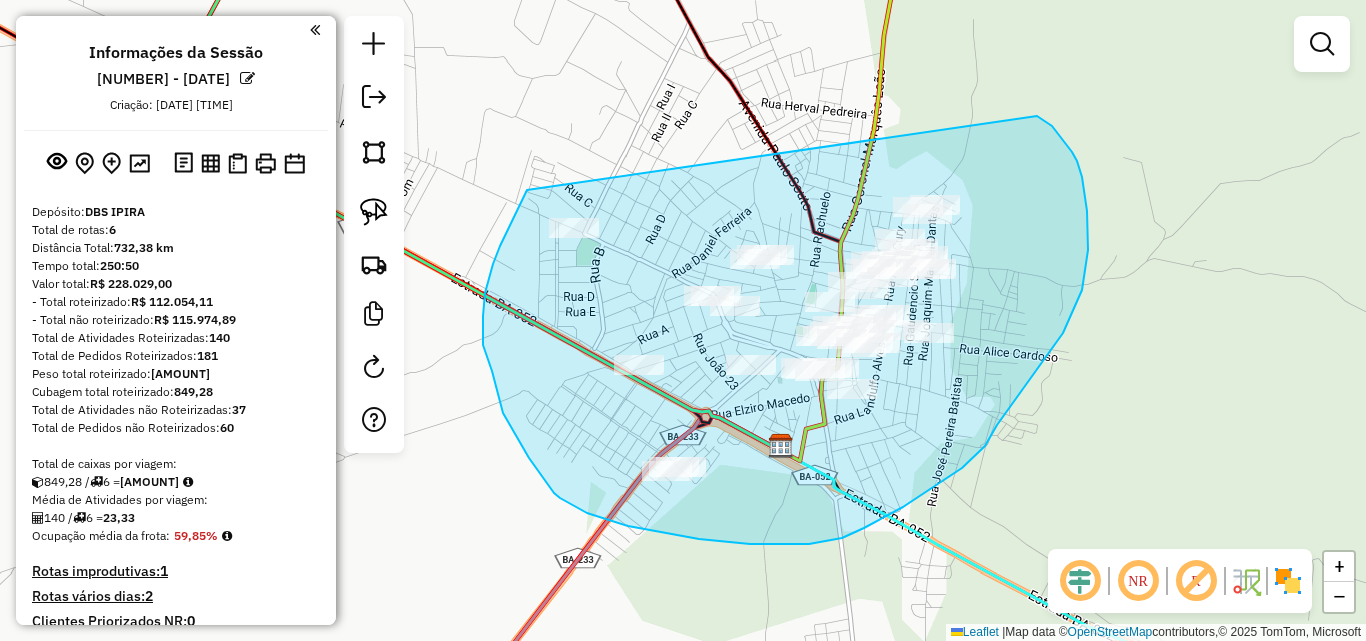 drag, startPoint x: 527, startPoint y: 190, endPoint x: 1037, endPoint y: 116, distance: 515.34064 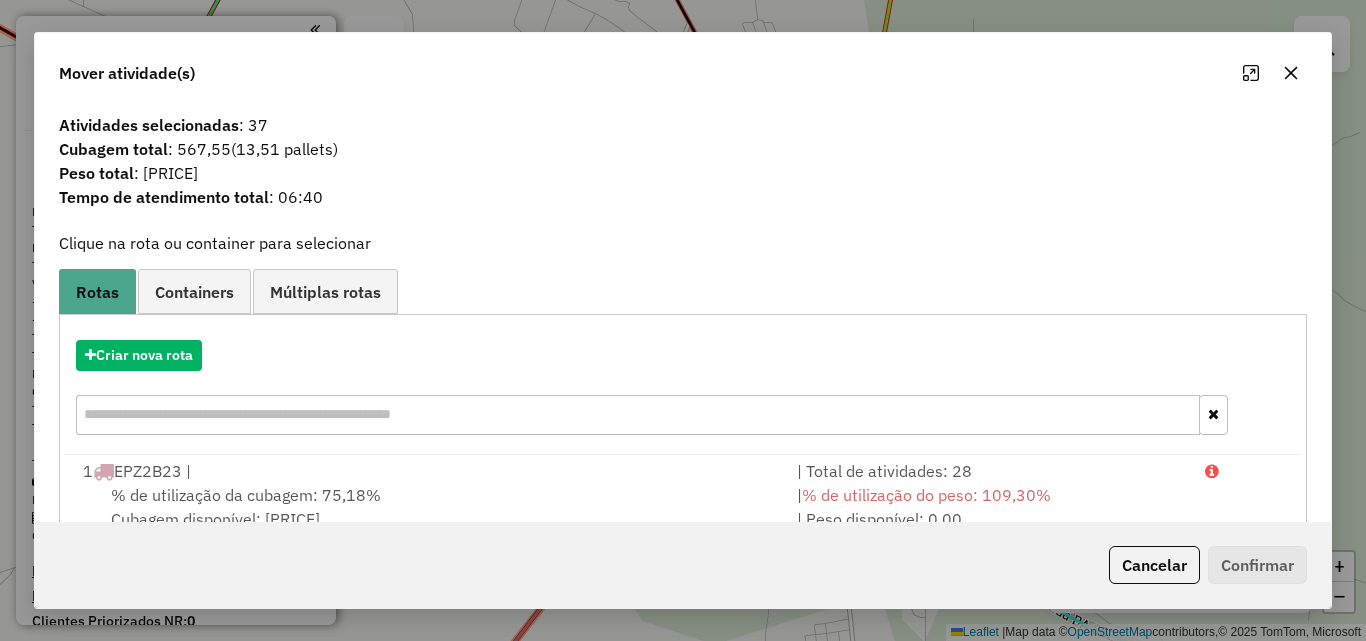 click 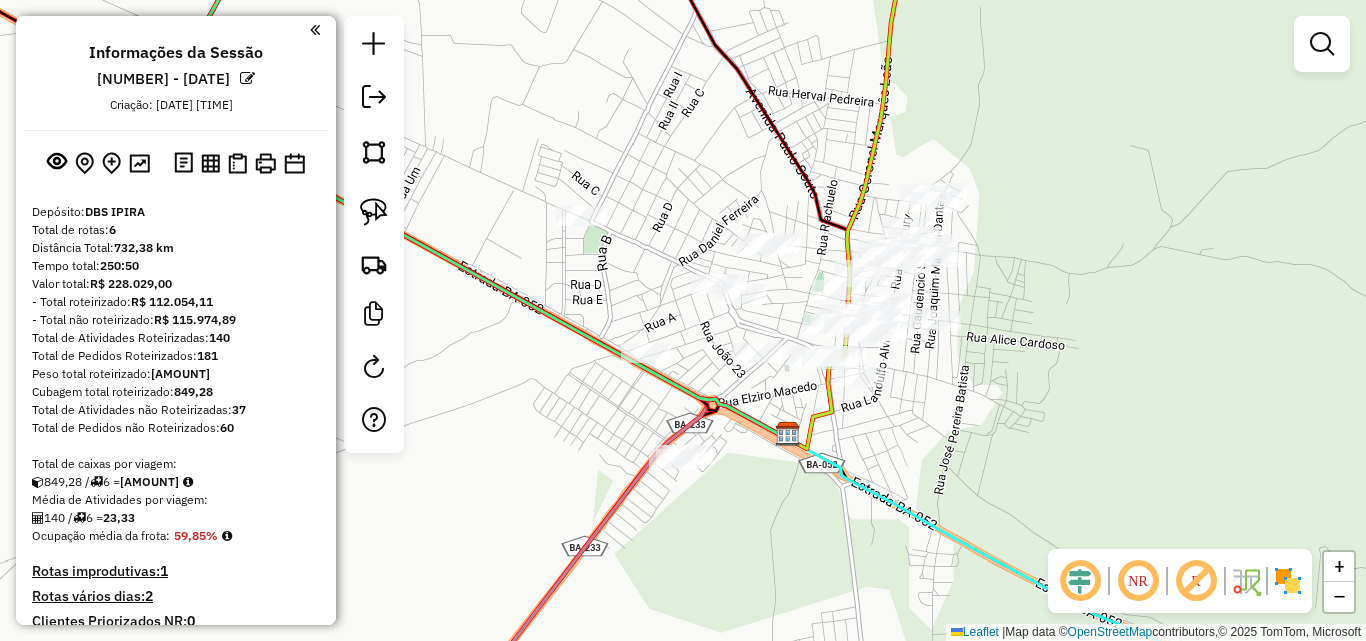 drag, startPoint x: 963, startPoint y: 410, endPoint x: 973, endPoint y: 390, distance: 22.36068 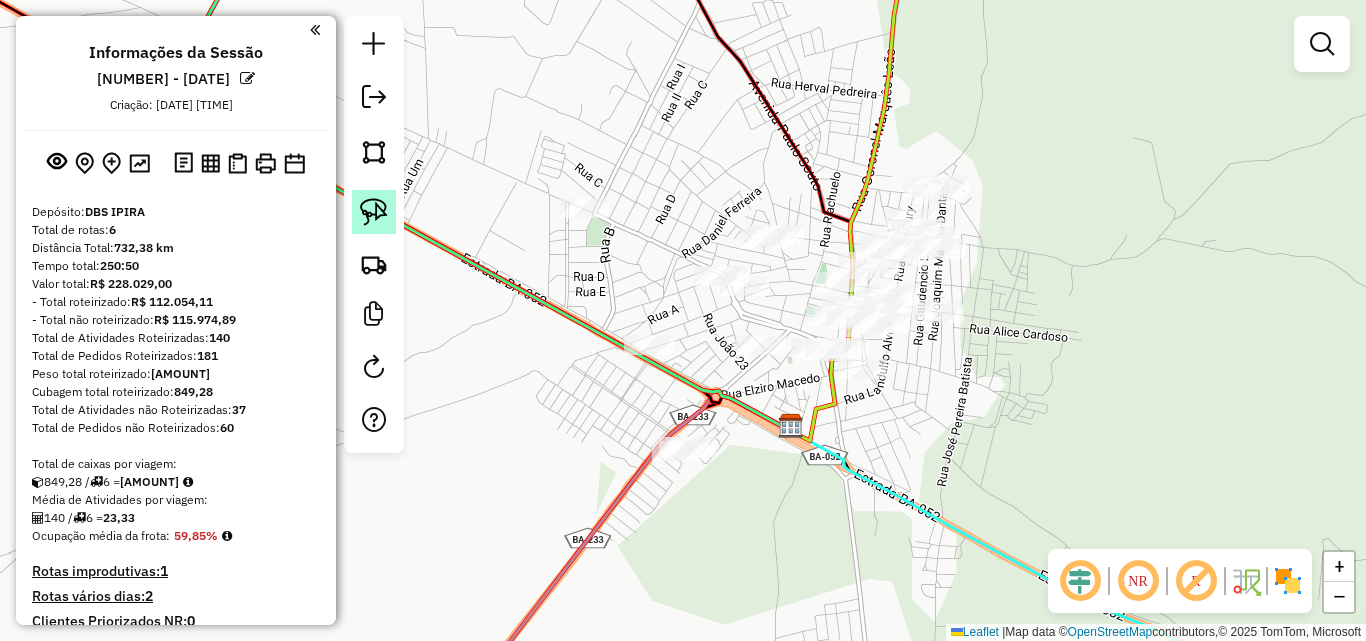 click 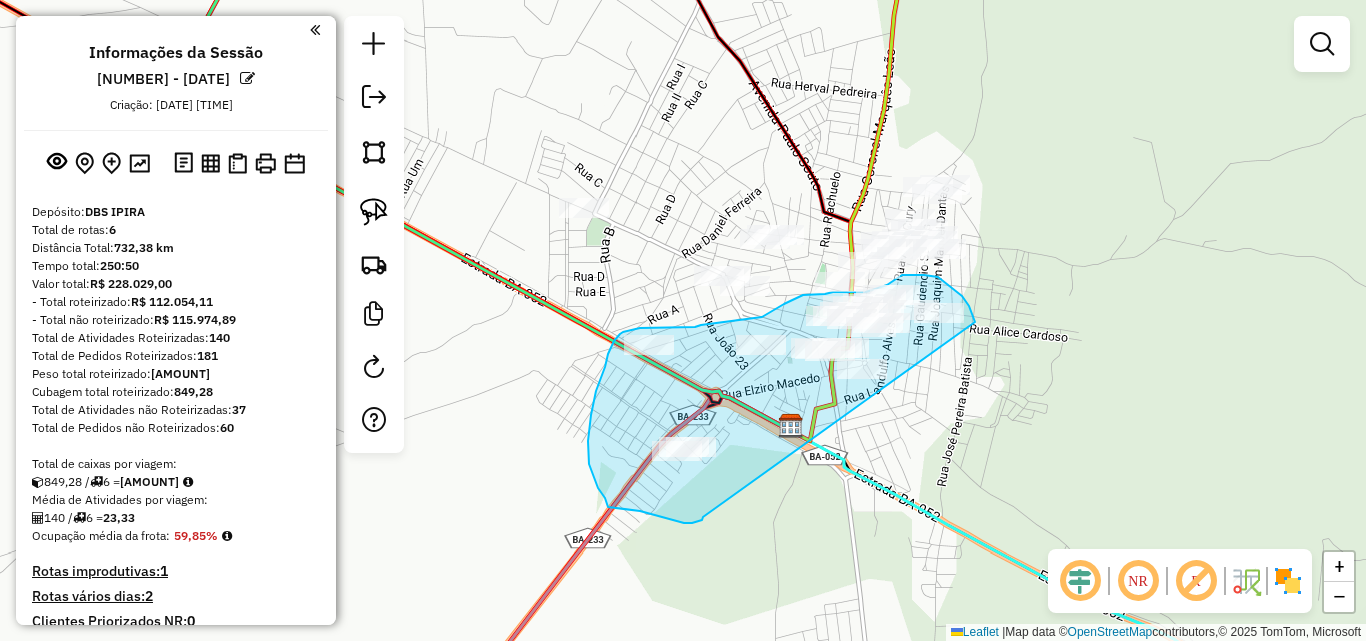 drag, startPoint x: 640, startPoint y: 511, endPoint x: 975, endPoint y: 322, distance: 384.63748 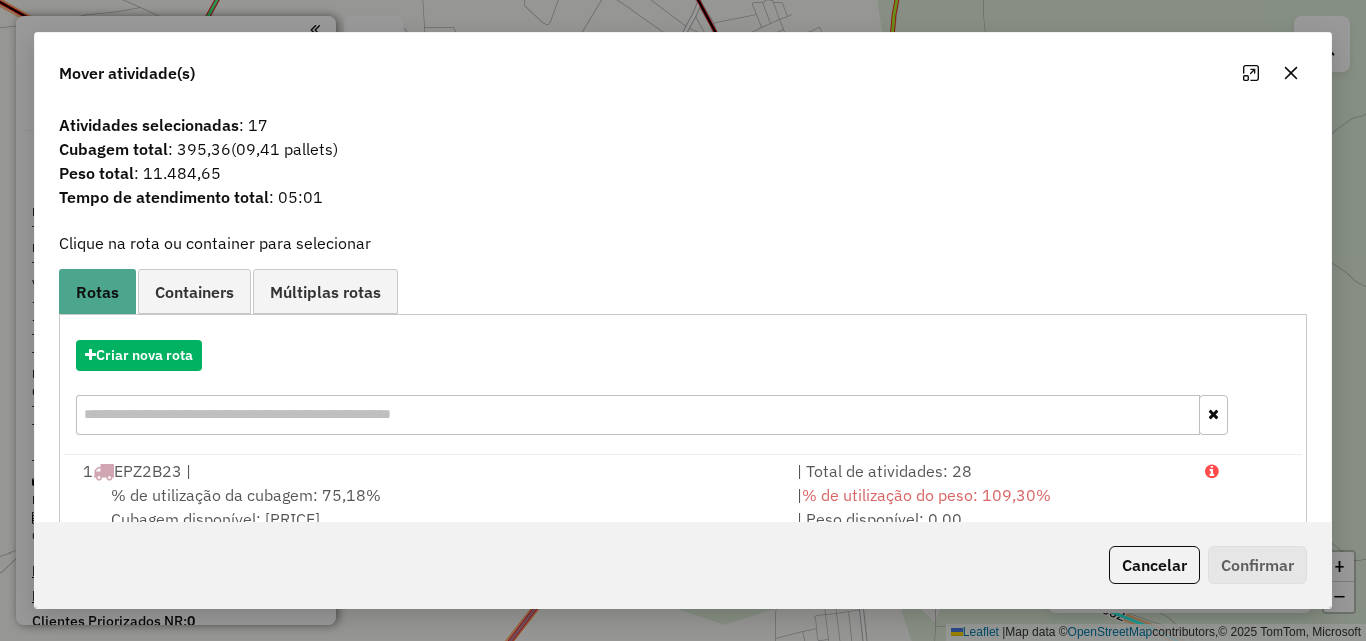 click on "Mover atividade(s)" 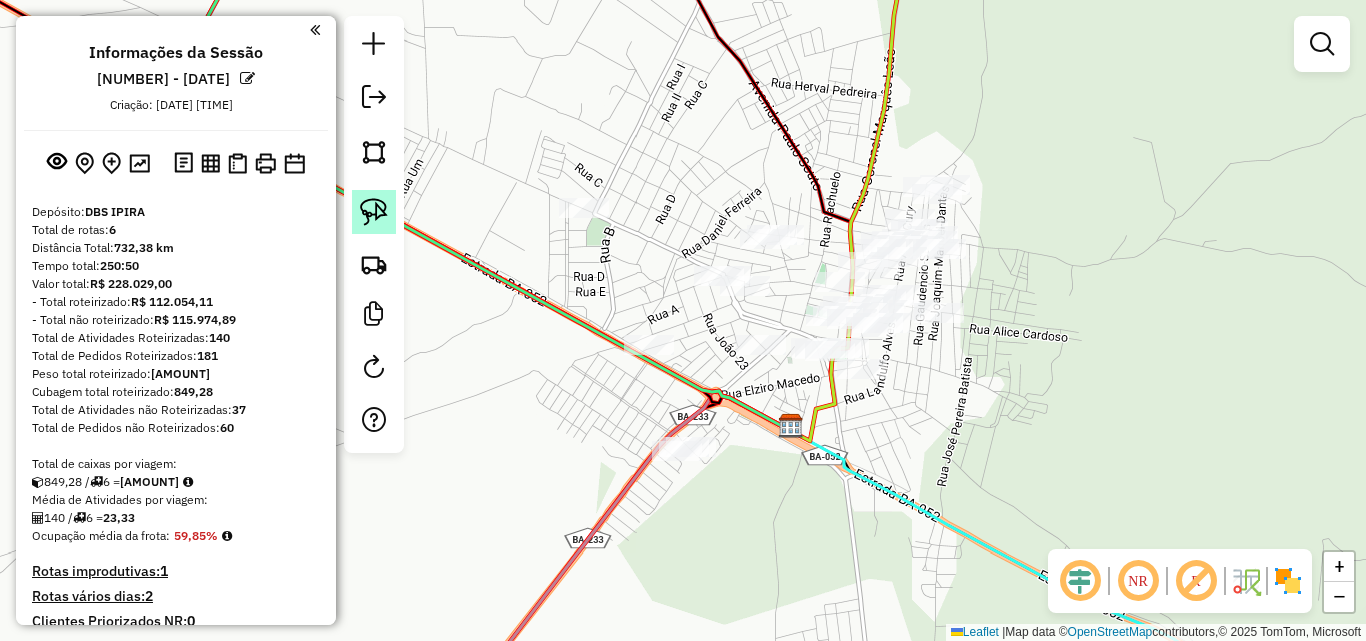 click 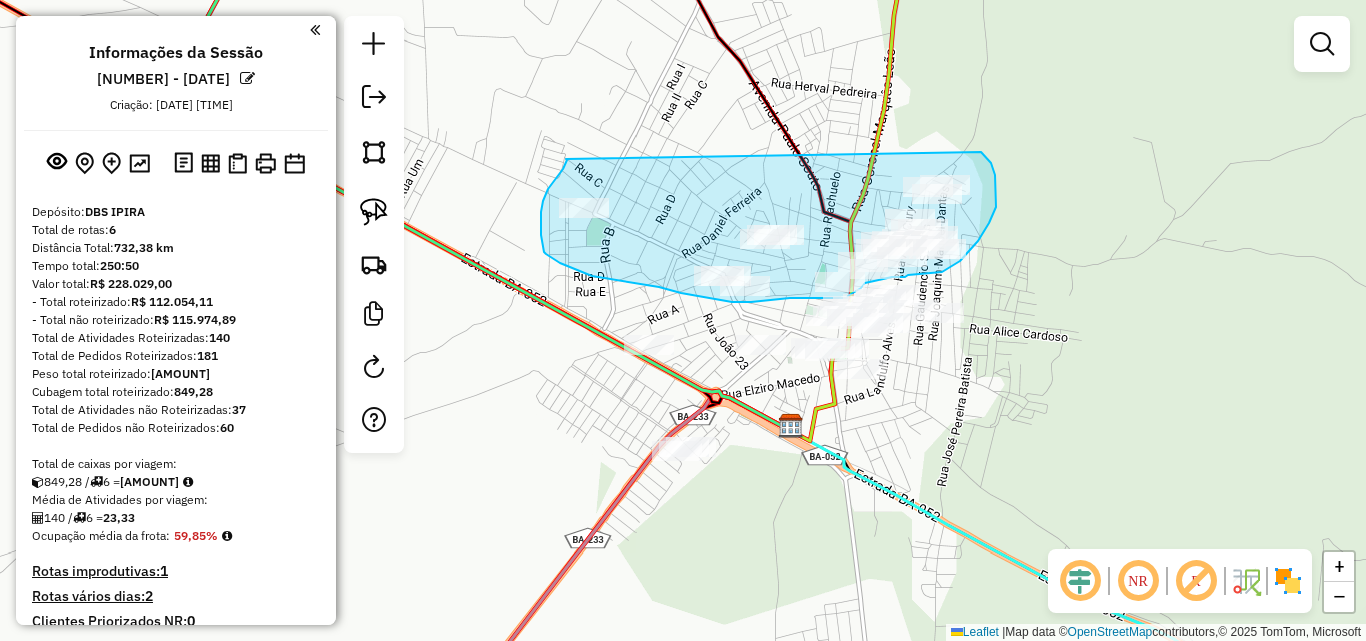 drag, startPoint x: 562, startPoint y: 170, endPoint x: 976, endPoint y: 145, distance: 414.75415 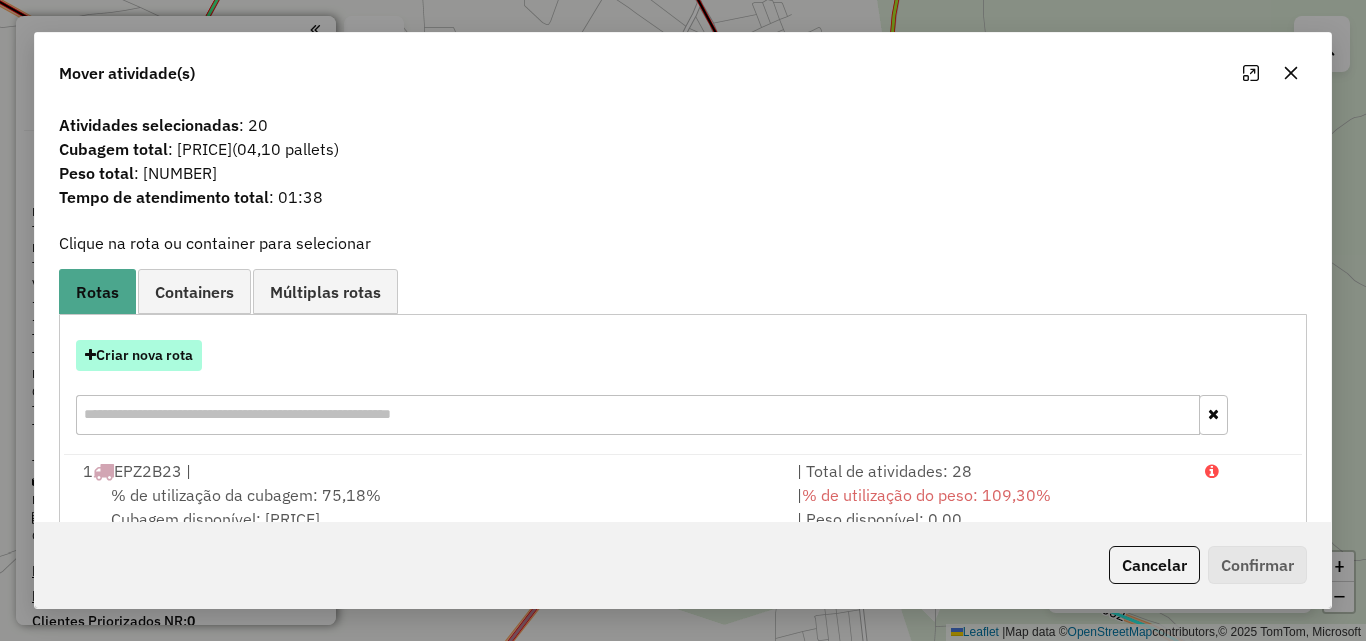 click on "Criar nova rota" at bounding box center [139, 355] 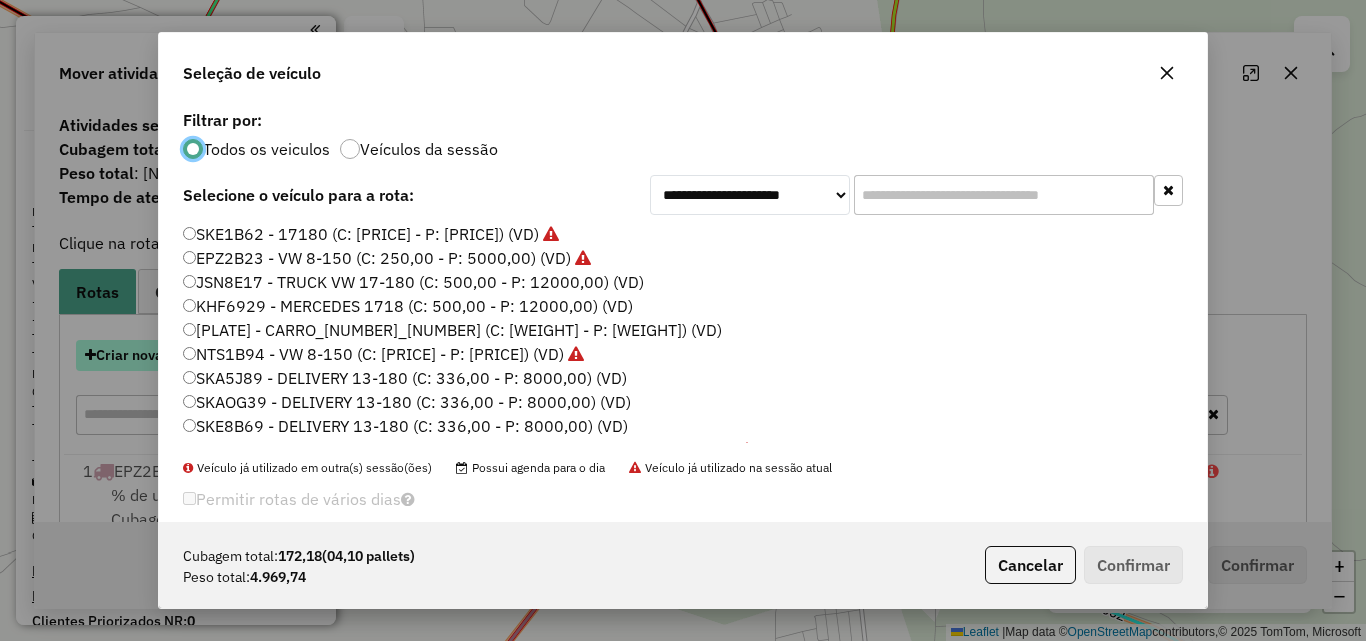 scroll, scrollTop: 11, scrollLeft: 6, axis: both 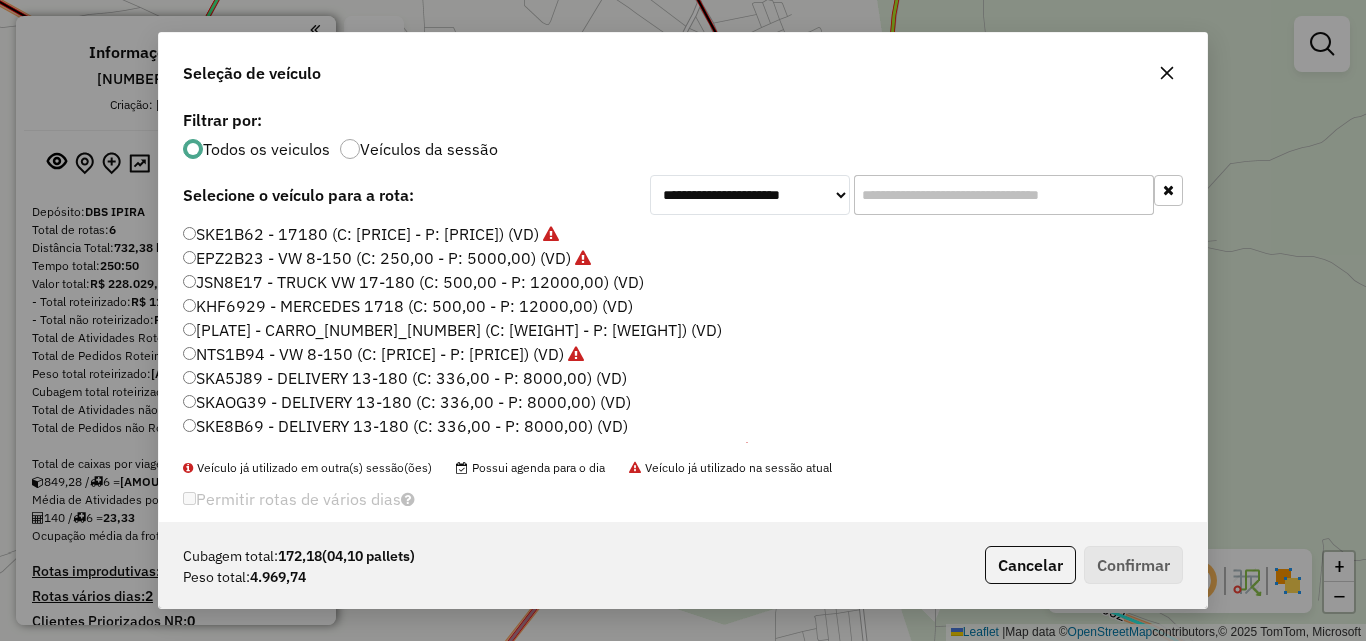 click 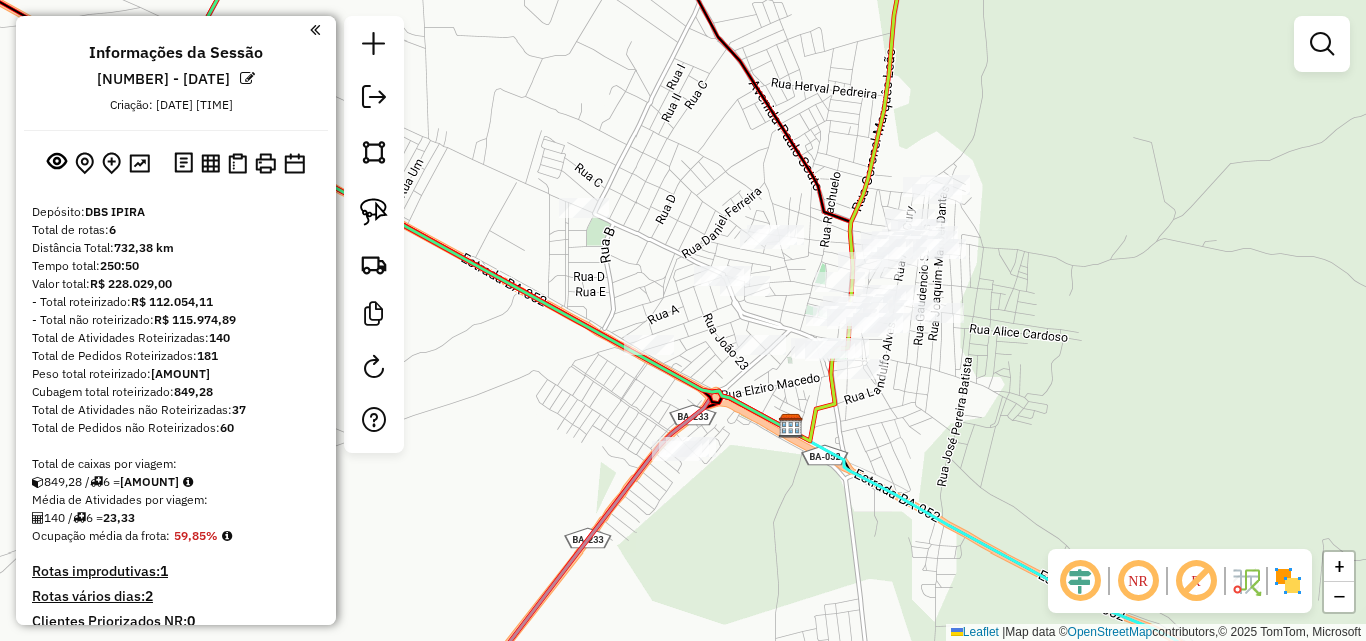 click 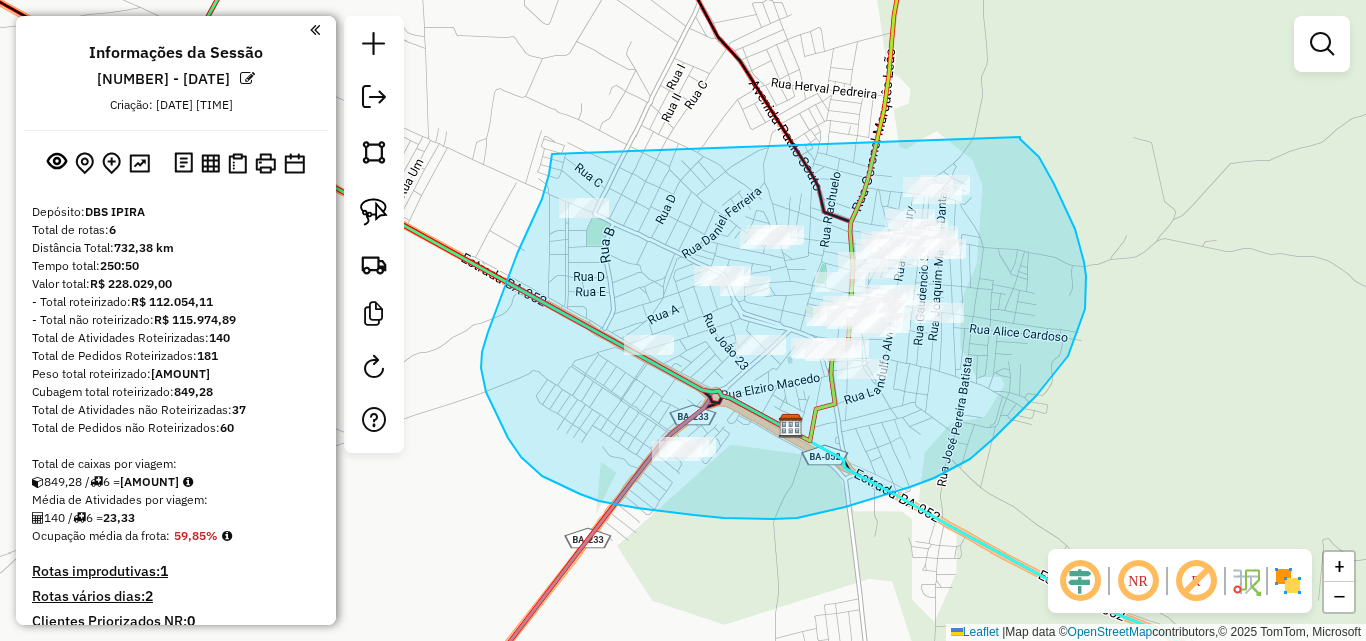 drag, startPoint x: 552, startPoint y: 154, endPoint x: 1020, endPoint y: 137, distance: 468.30865 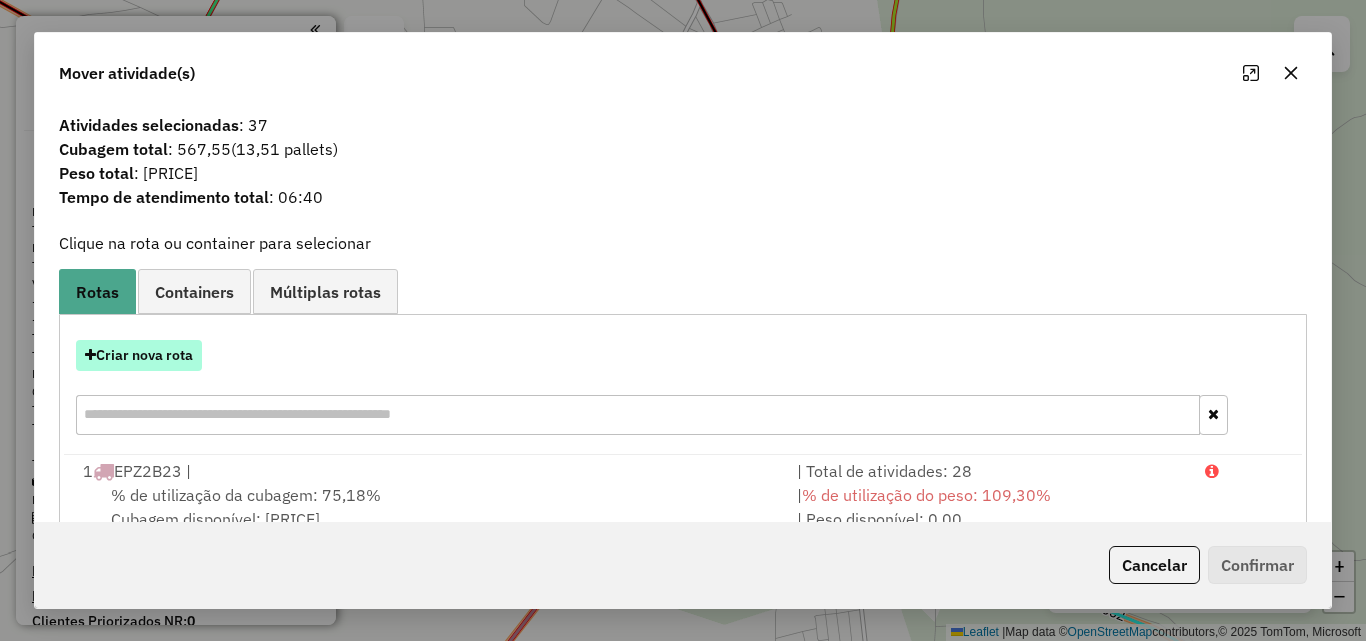 click on "Criar nova rota" at bounding box center (139, 355) 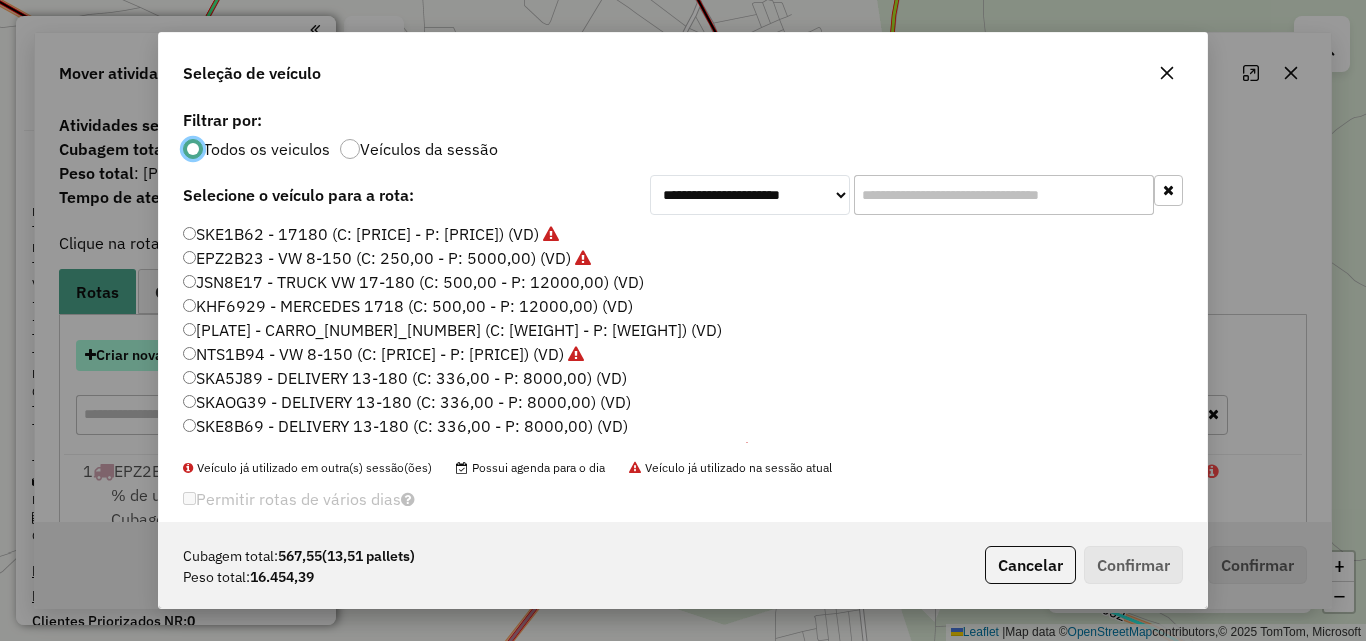 scroll, scrollTop: 11, scrollLeft: 6, axis: both 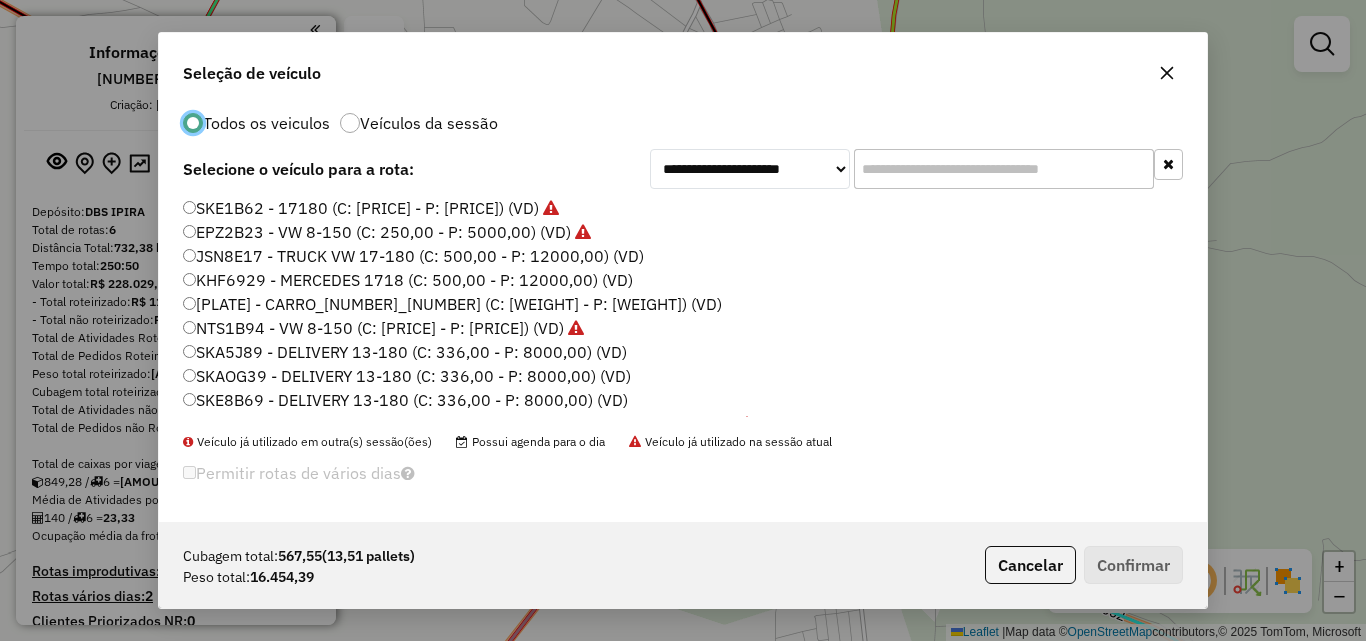 click on "KHF6929 - MERCEDES 1718 (C: 500,00 - P: 12000,00) (VD)" 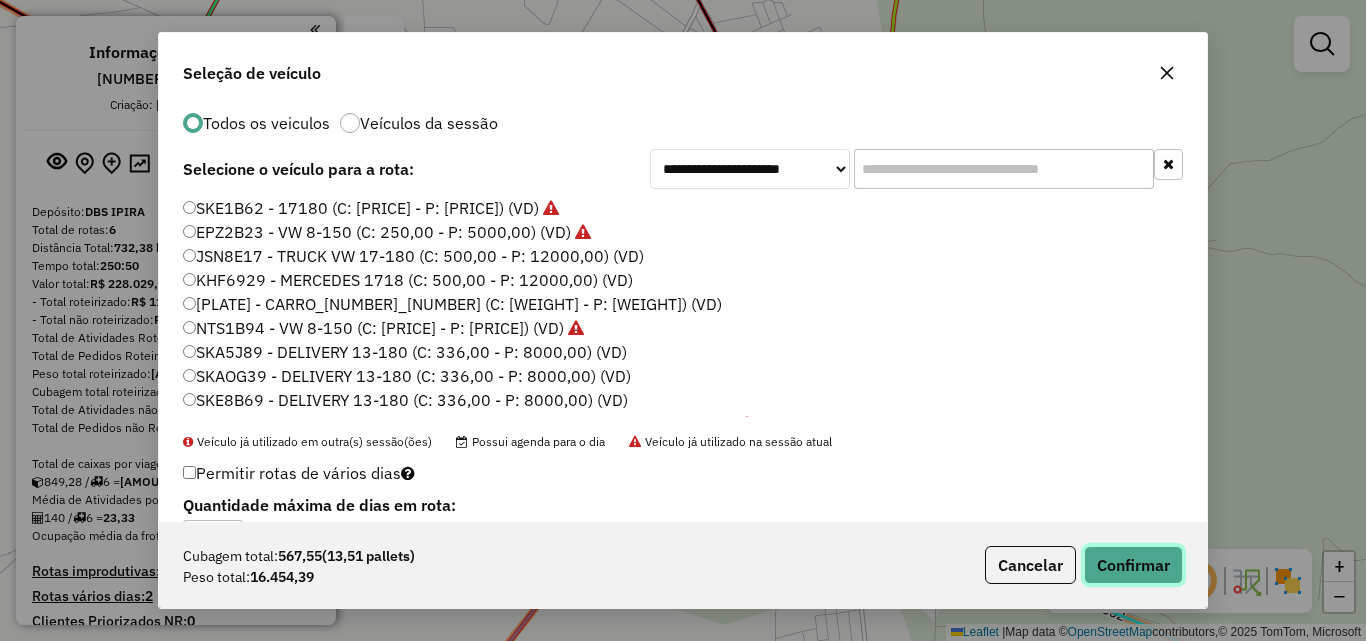 click on "Confirmar" 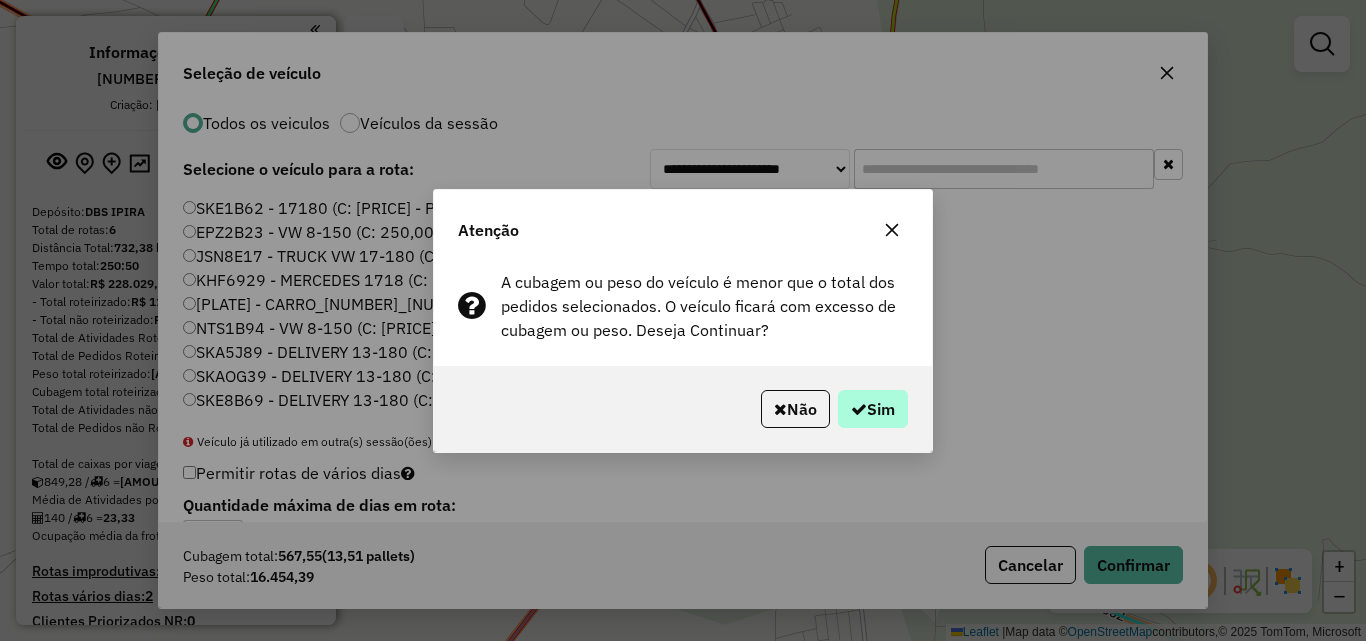 drag, startPoint x: 892, startPoint y: 429, endPoint x: 888, endPoint y: 415, distance: 14.56022 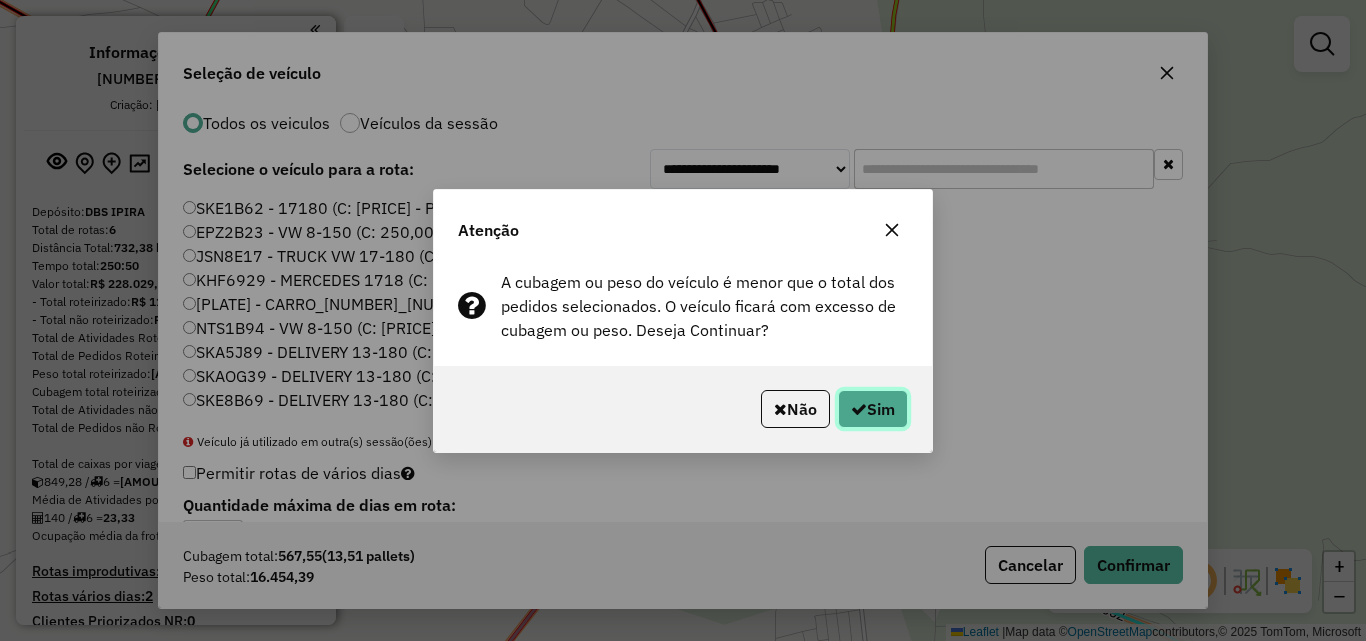 click on "Sim" 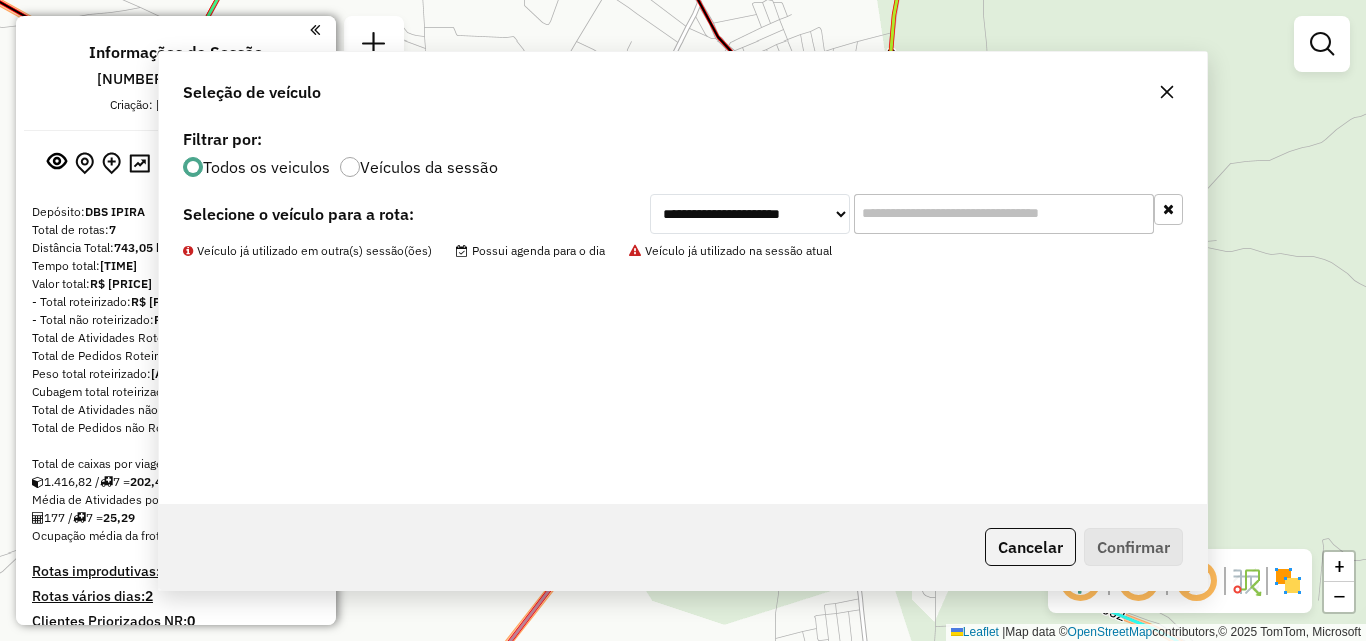 scroll, scrollTop: 0, scrollLeft: 0, axis: both 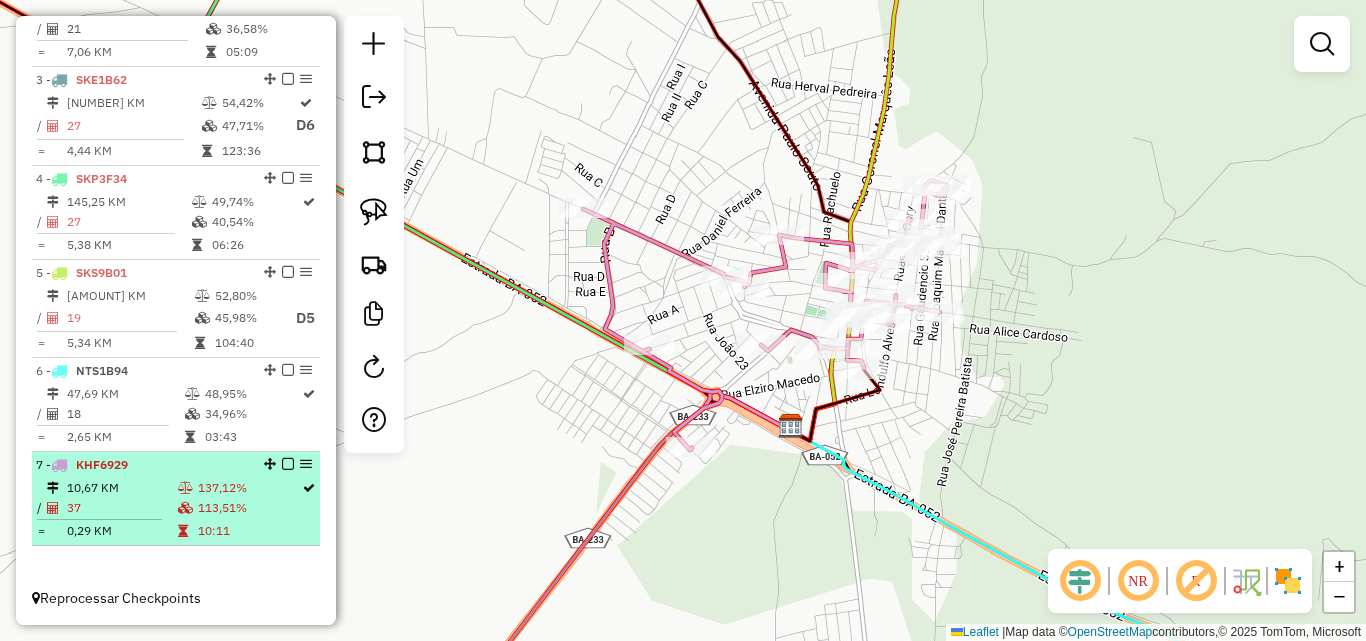 click on "10,67 KM" at bounding box center (121, 488) 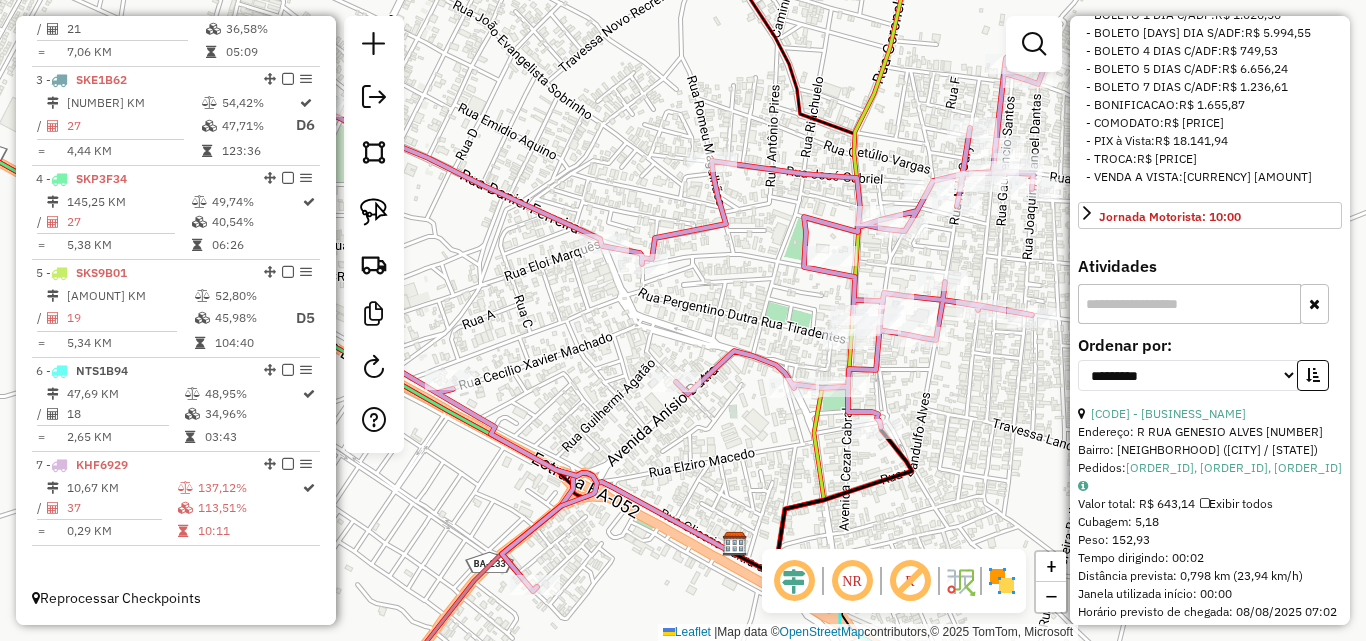 scroll, scrollTop: 600, scrollLeft: 0, axis: vertical 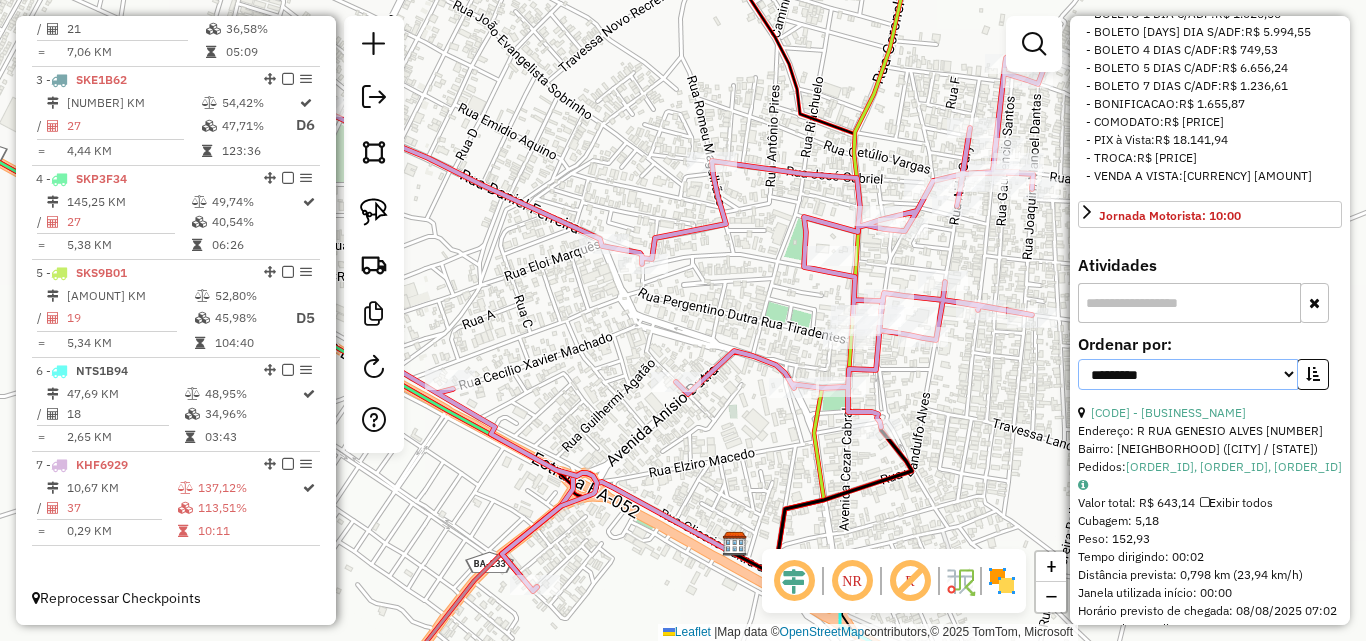click on "**********" at bounding box center [1188, 374] 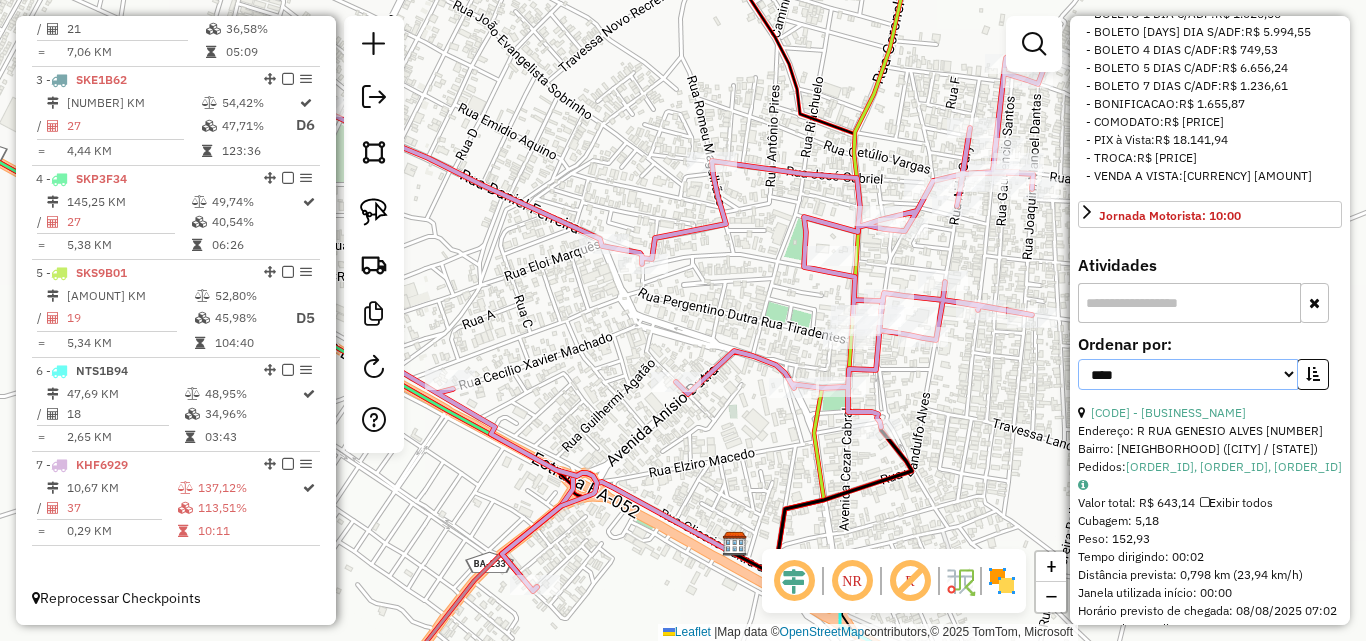 click on "**********" at bounding box center [1188, 374] 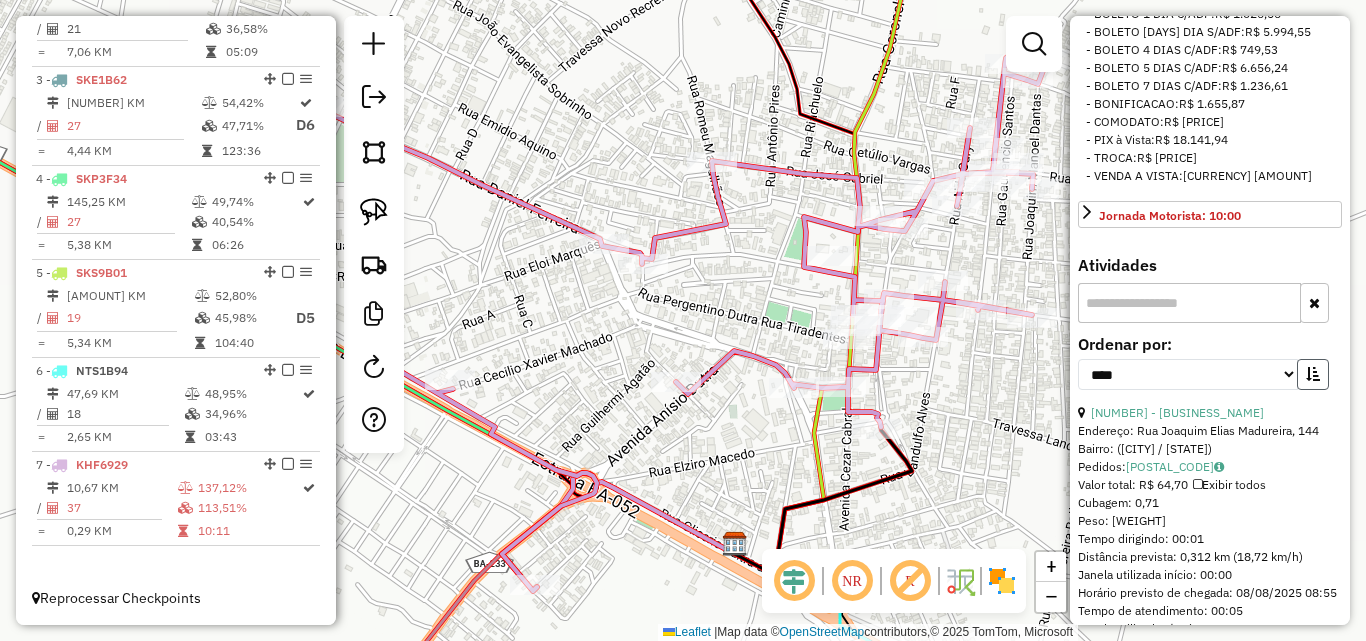 click at bounding box center (1313, 374) 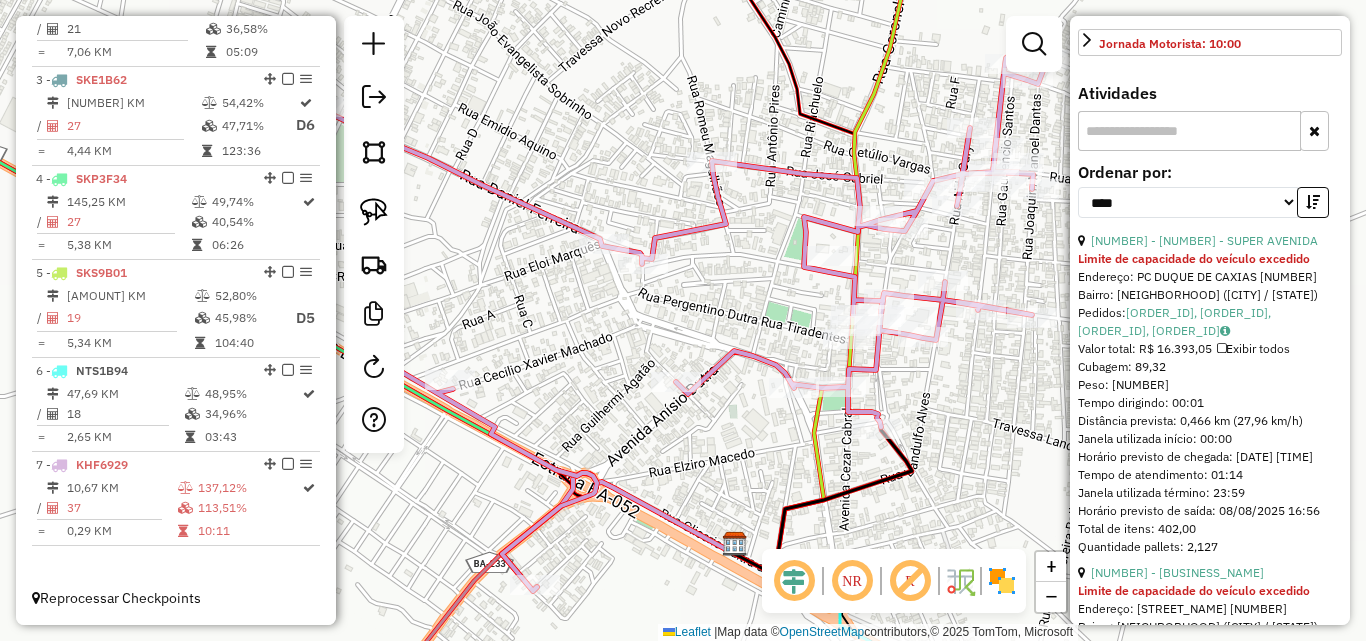 scroll, scrollTop: 800, scrollLeft: 0, axis: vertical 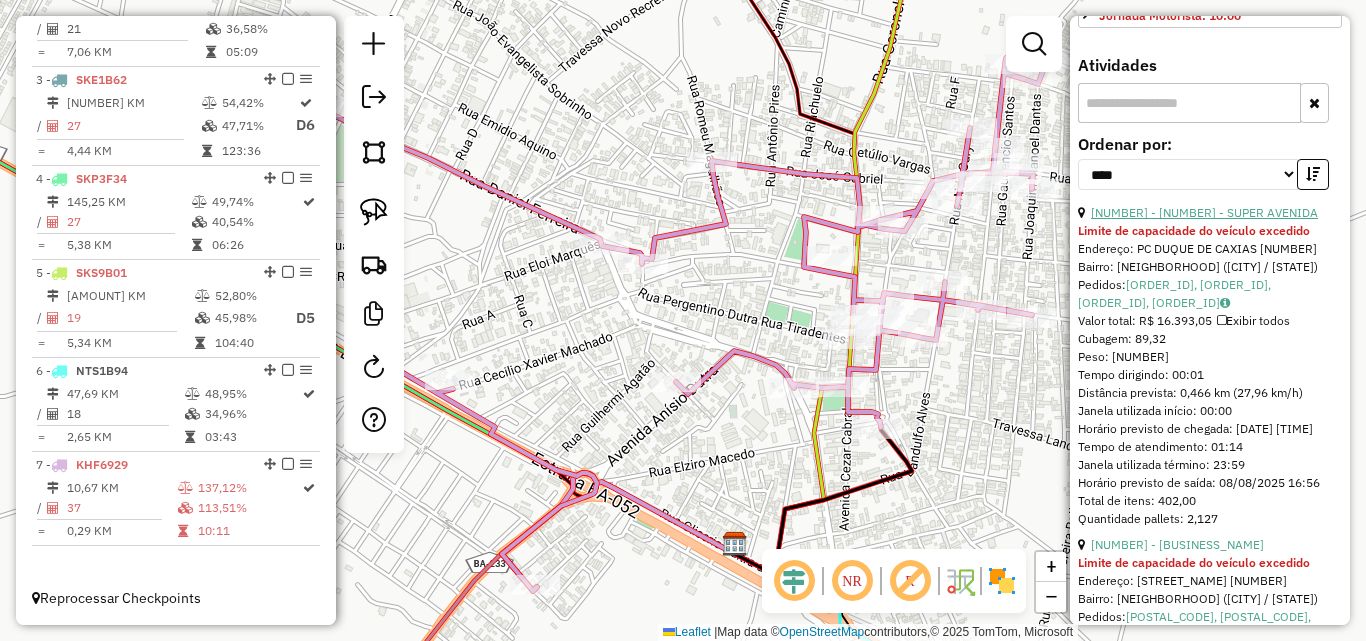 click on "[NUMBER] - [NUMBER] - SUPER AVENIDA" at bounding box center [1204, 212] 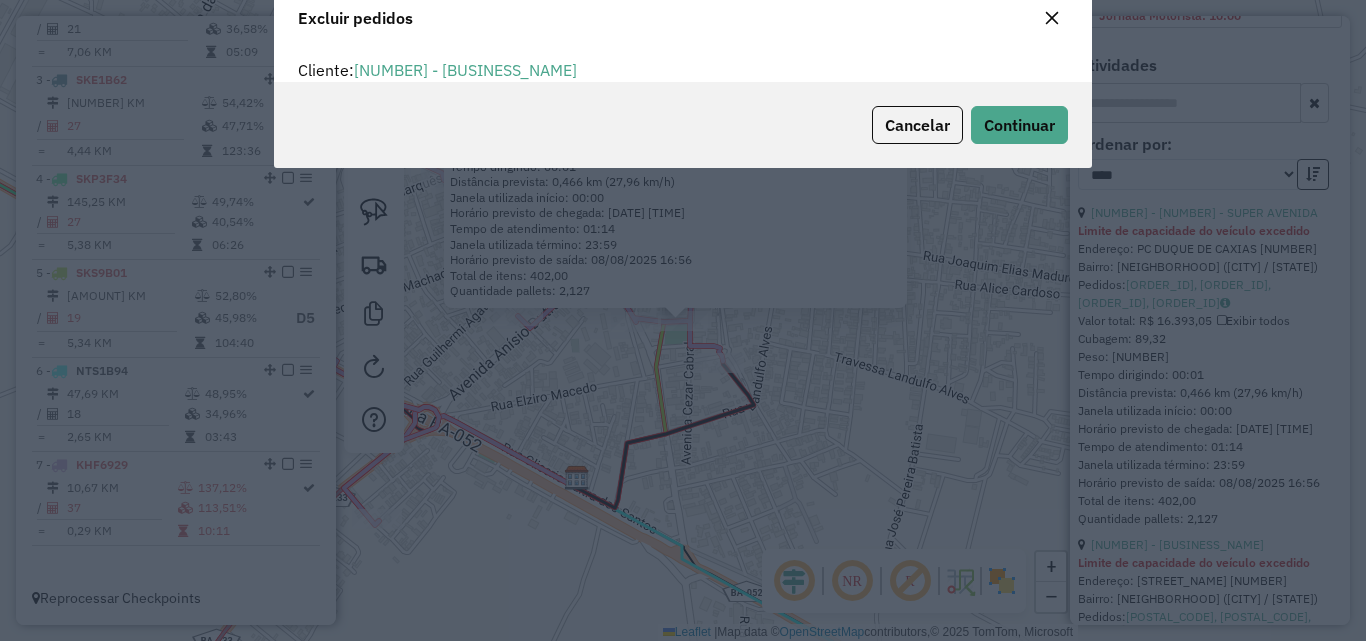scroll, scrollTop: 12, scrollLeft: 6, axis: both 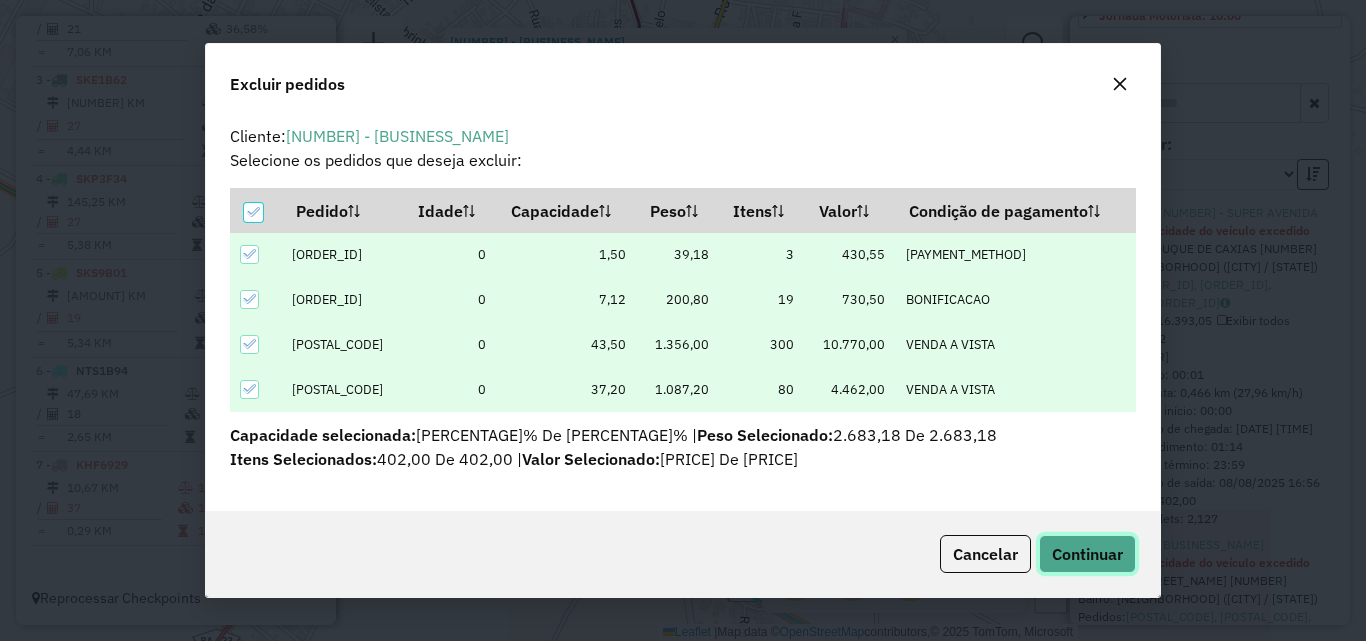 click on "Continuar" 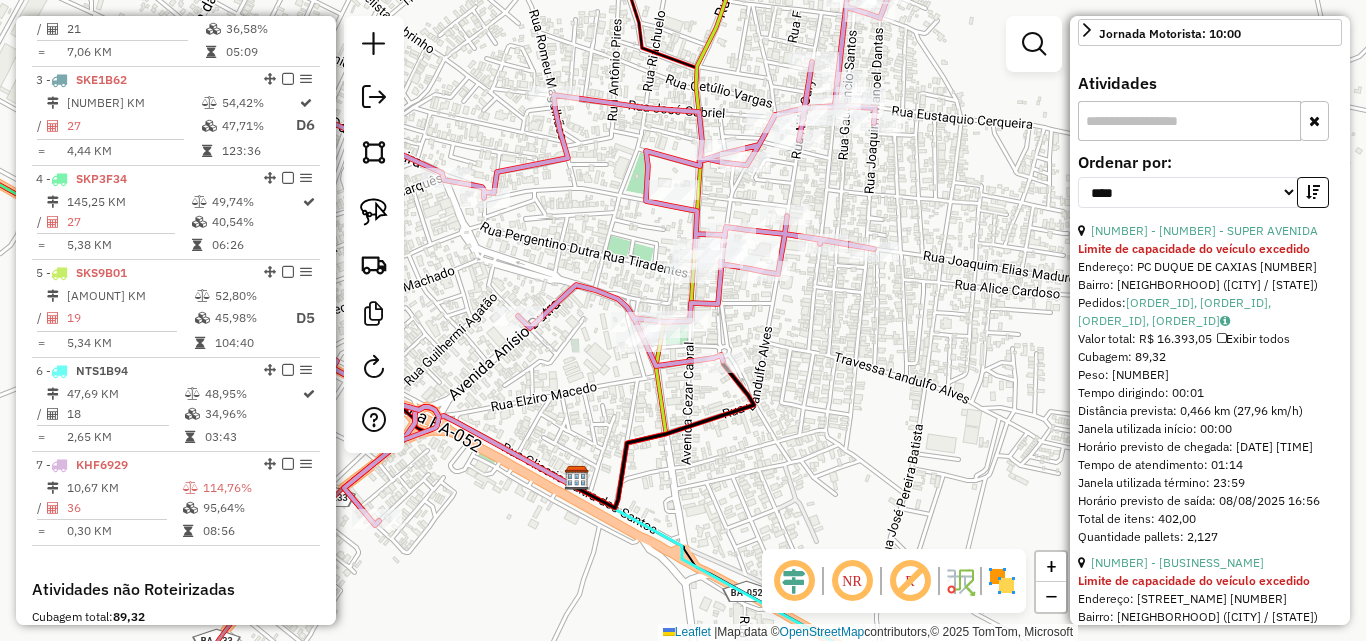 scroll, scrollTop: 782, scrollLeft: 0, axis: vertical 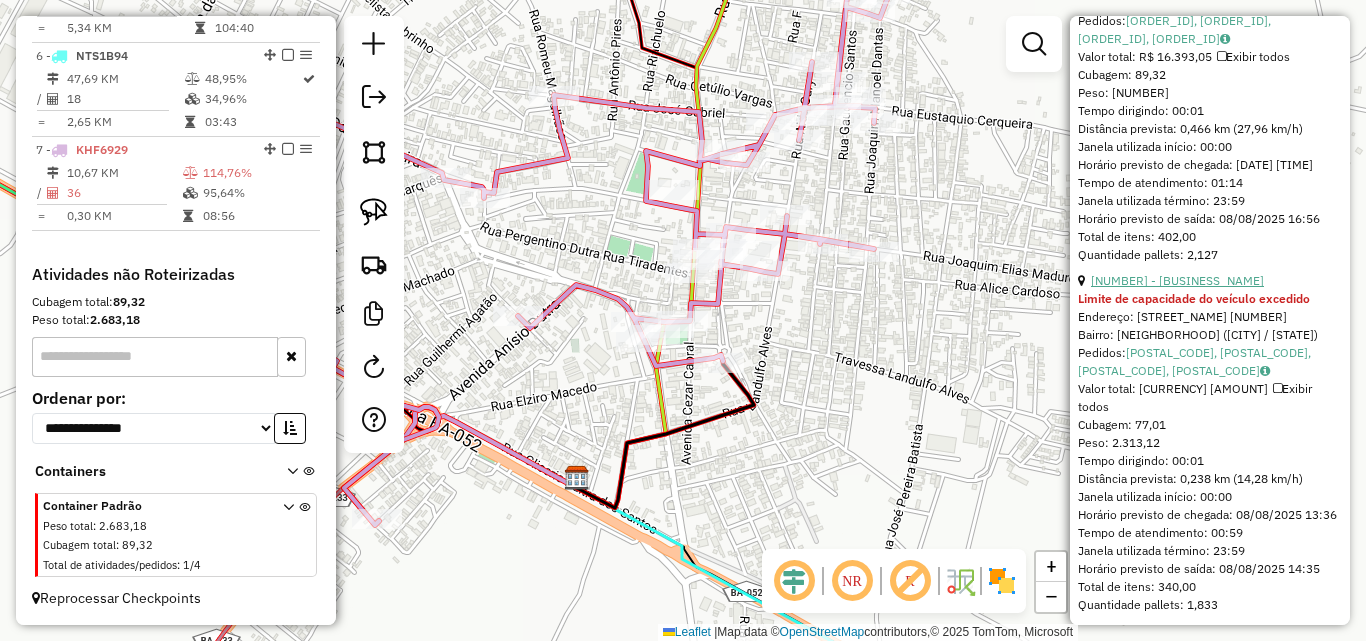 click on "[NUMBER] - [BUSINESS_NAME]" at bounding box center [1177, 280] 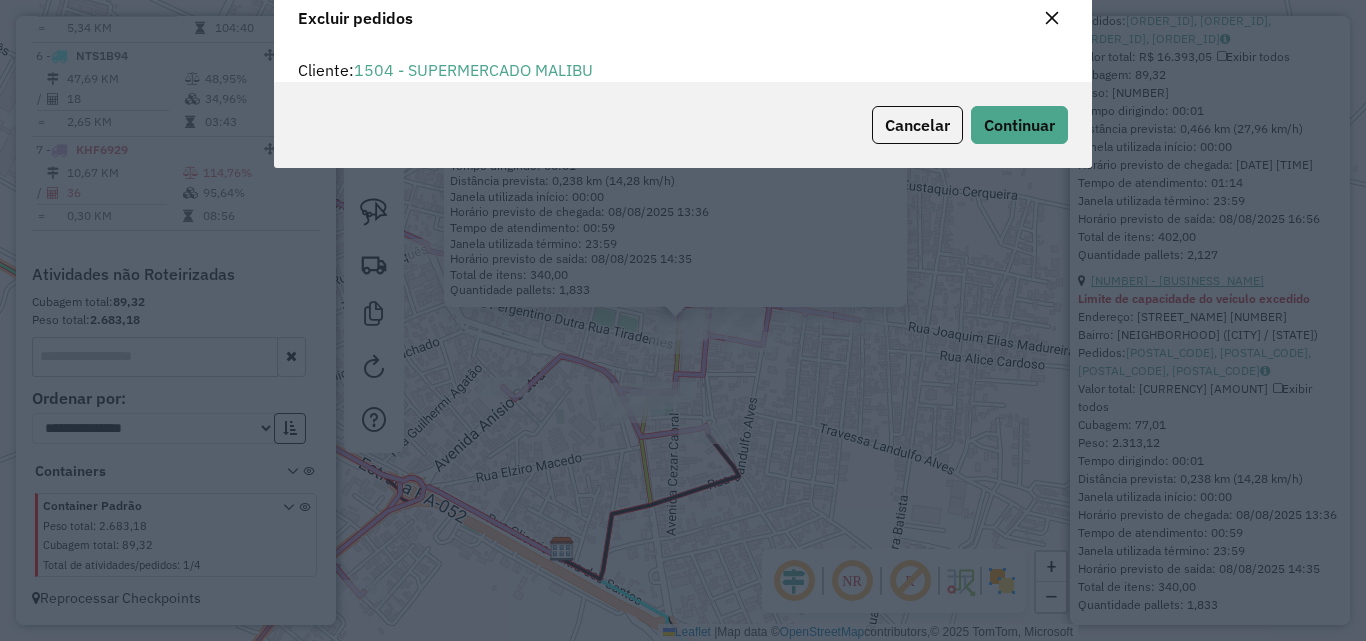 scroll, scrollTop: 12, scrollLeft: 6, axis: both 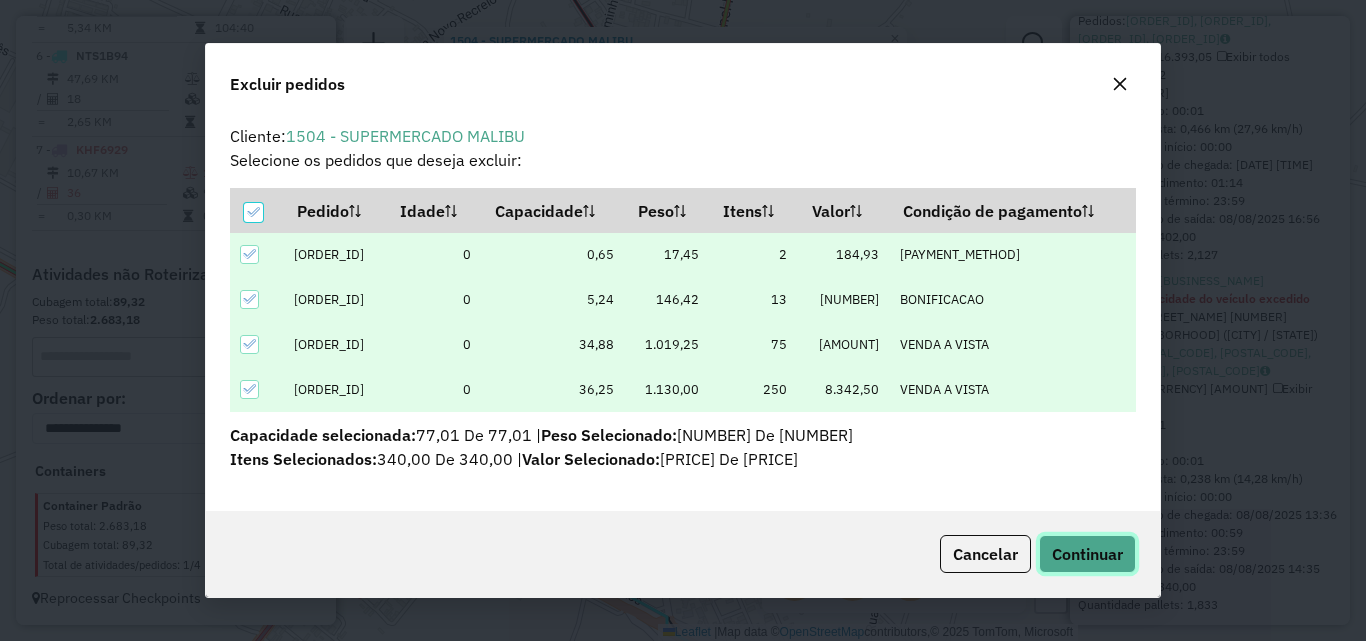 click on "Continuar" 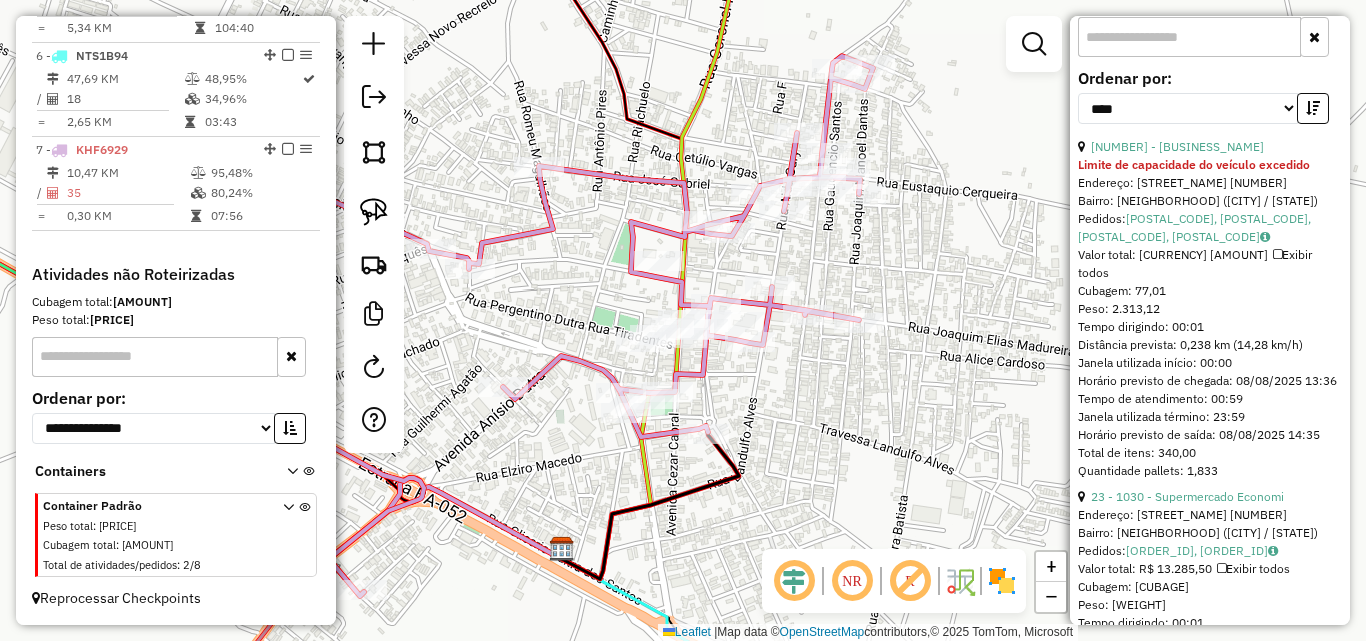 scroll, scrollTop: 1014, scrollLeft: 0, axis: vertical 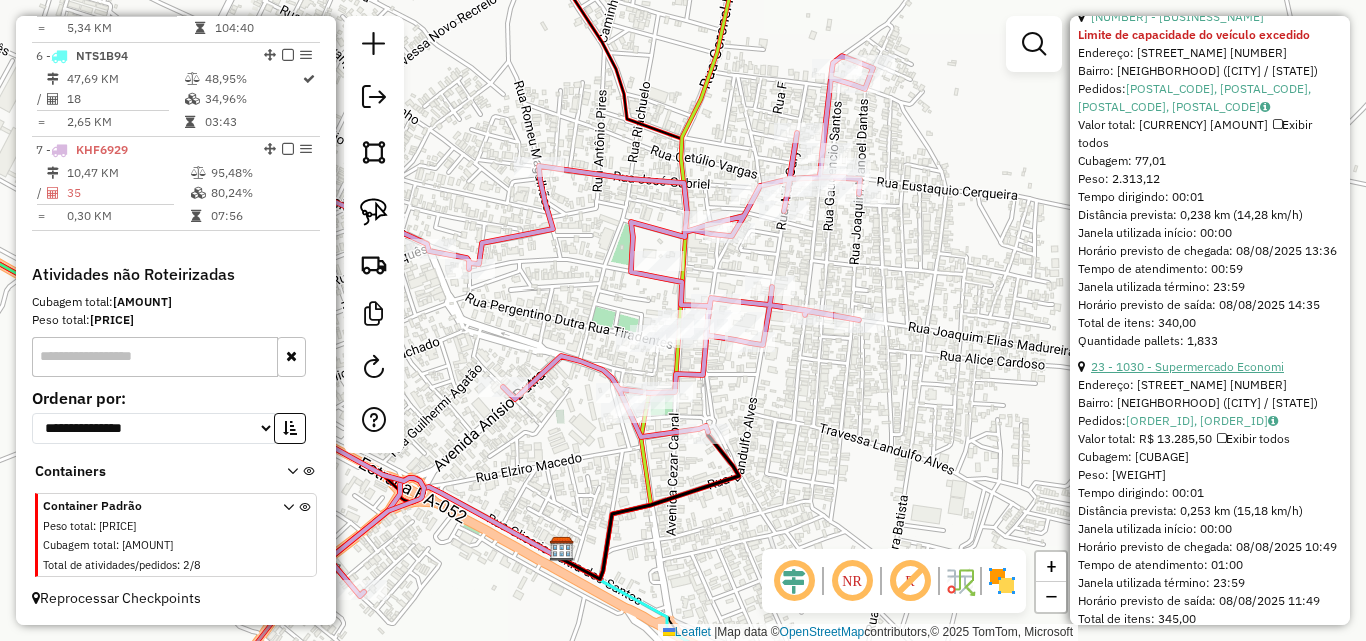 click on "23 - 1030 - Supermercado Economi" at bounding box center (1187, 366) 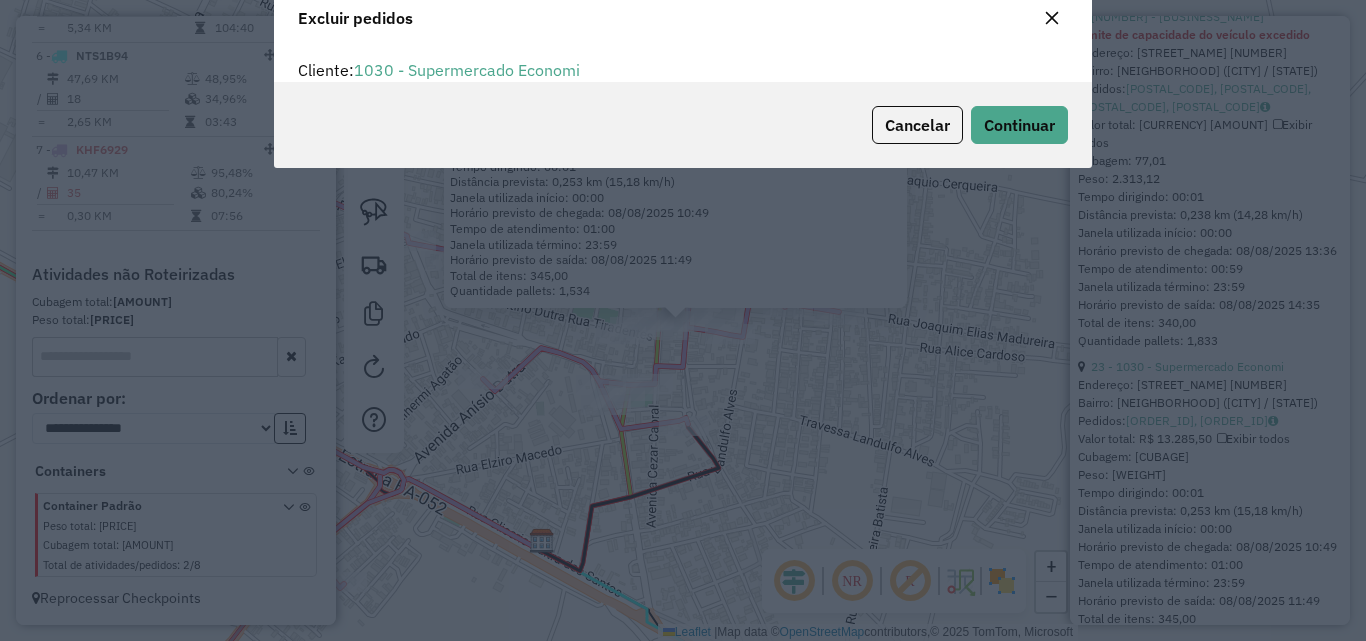 scroll, scrollTop: 12, scrollLeft: 6, axis: both 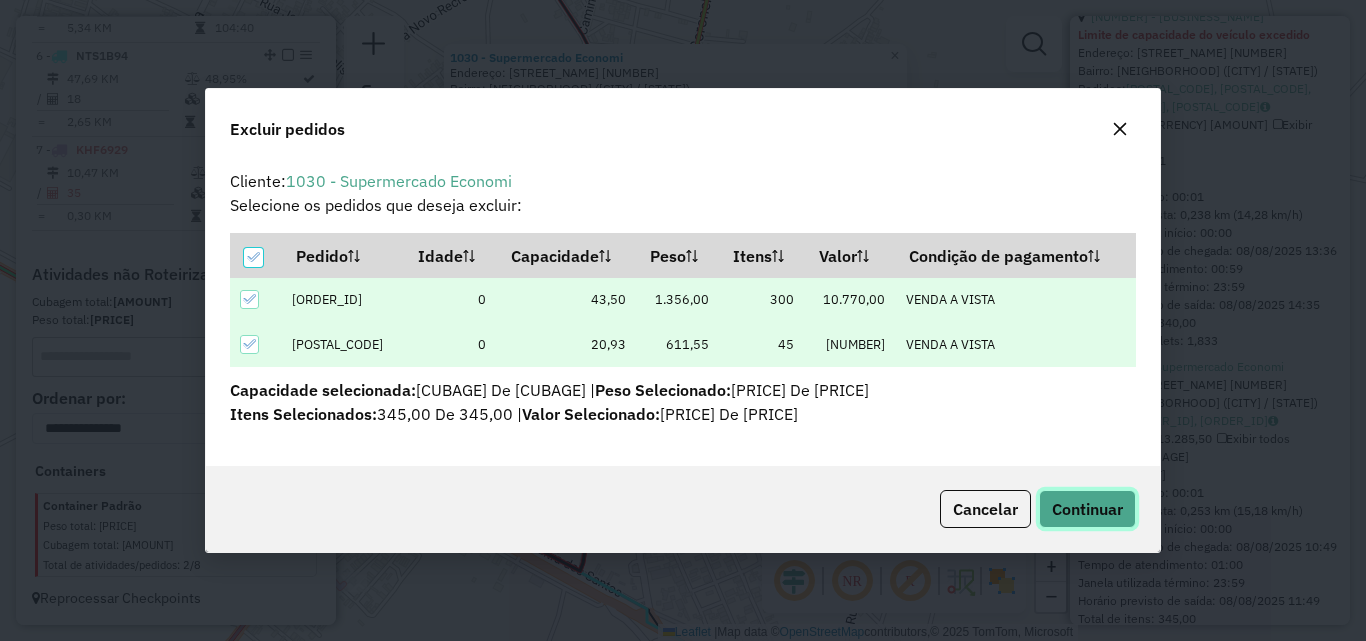 click on "Continuar" 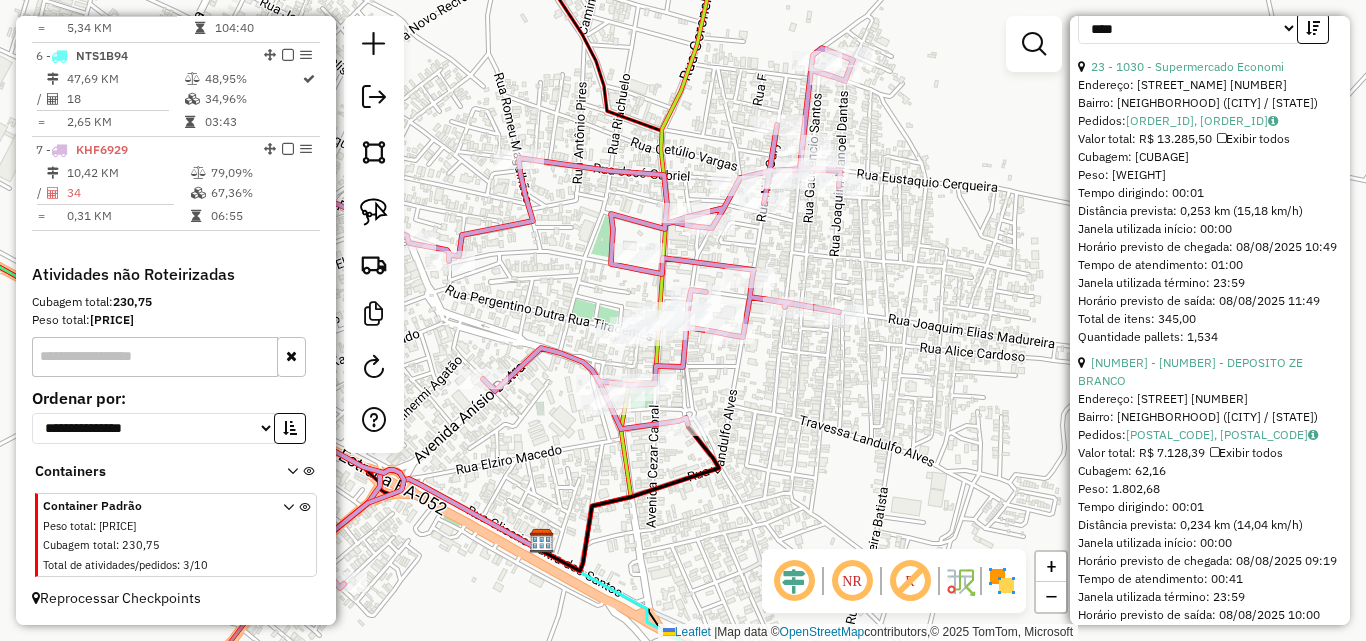 scroll, scrollTop: 1064, scrollLeft: 0, axis: vertical 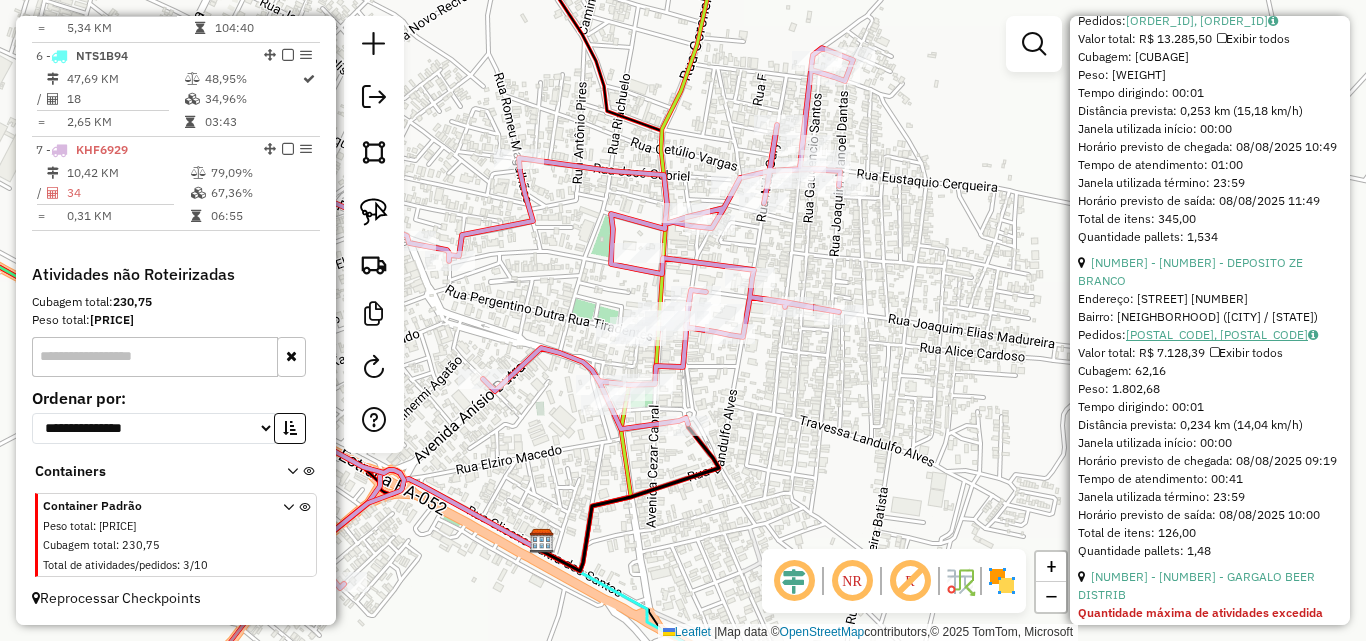 click on "[POSTAL_CODE], [POSTAL_CODE]" at bounding box center [1222, 334] 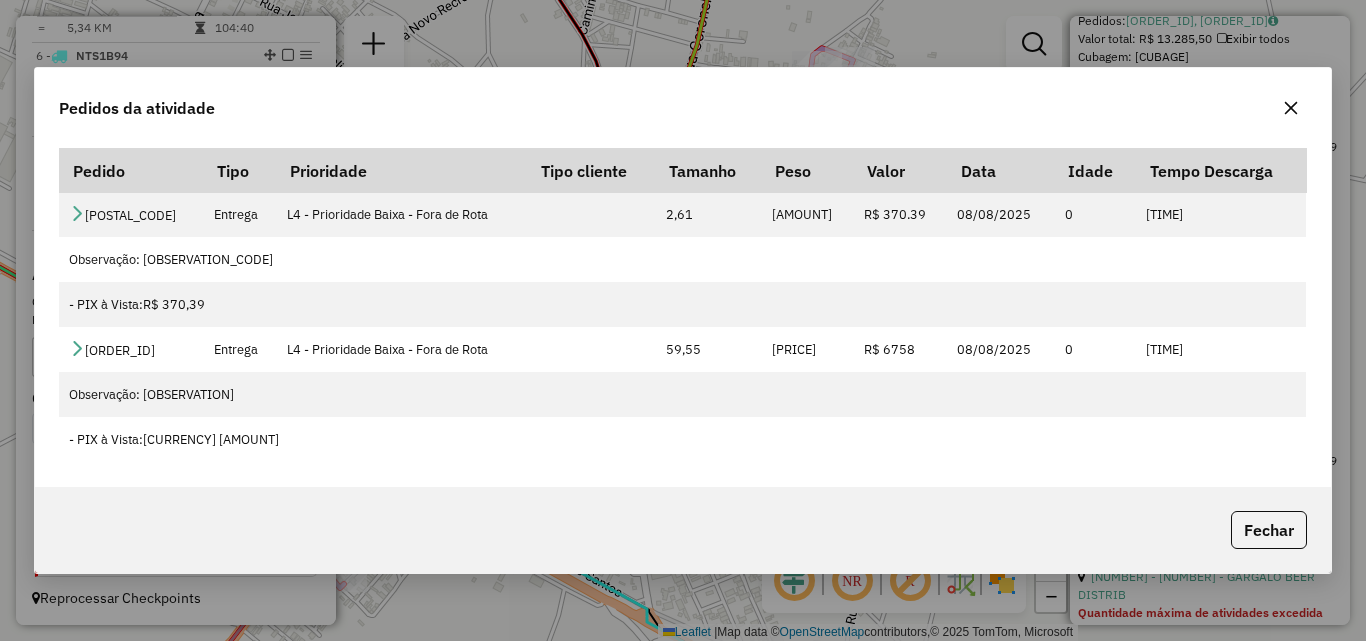 click 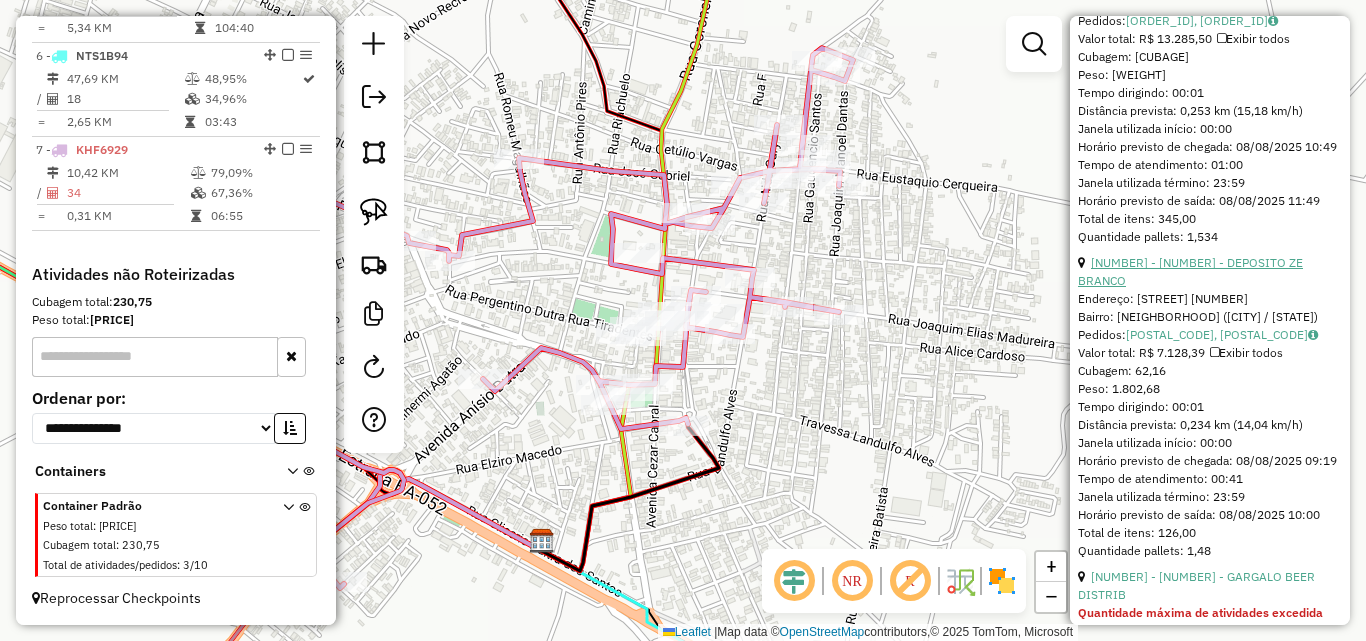 click on "[NUMBER] - [NUMBER] - DEPOSITO ZE BRANCO" at bounding box center [1190, 271] 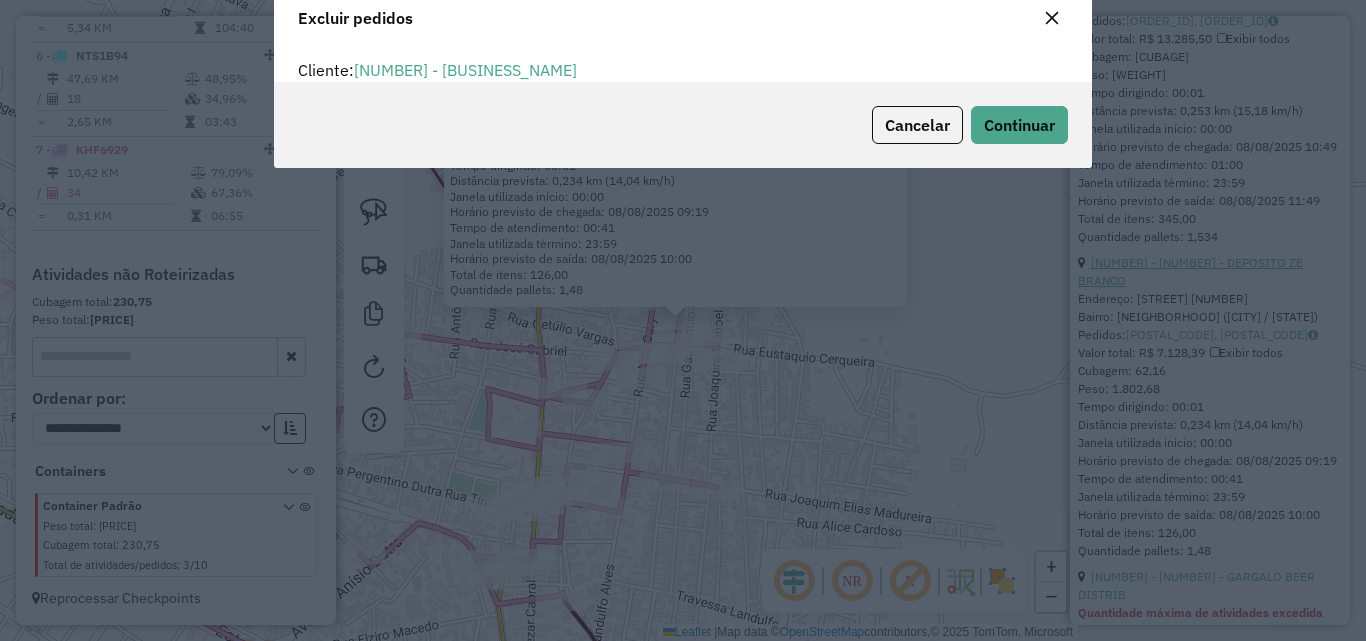 scroll, scrollTop: 12, scrollLeft: 6, axis: both 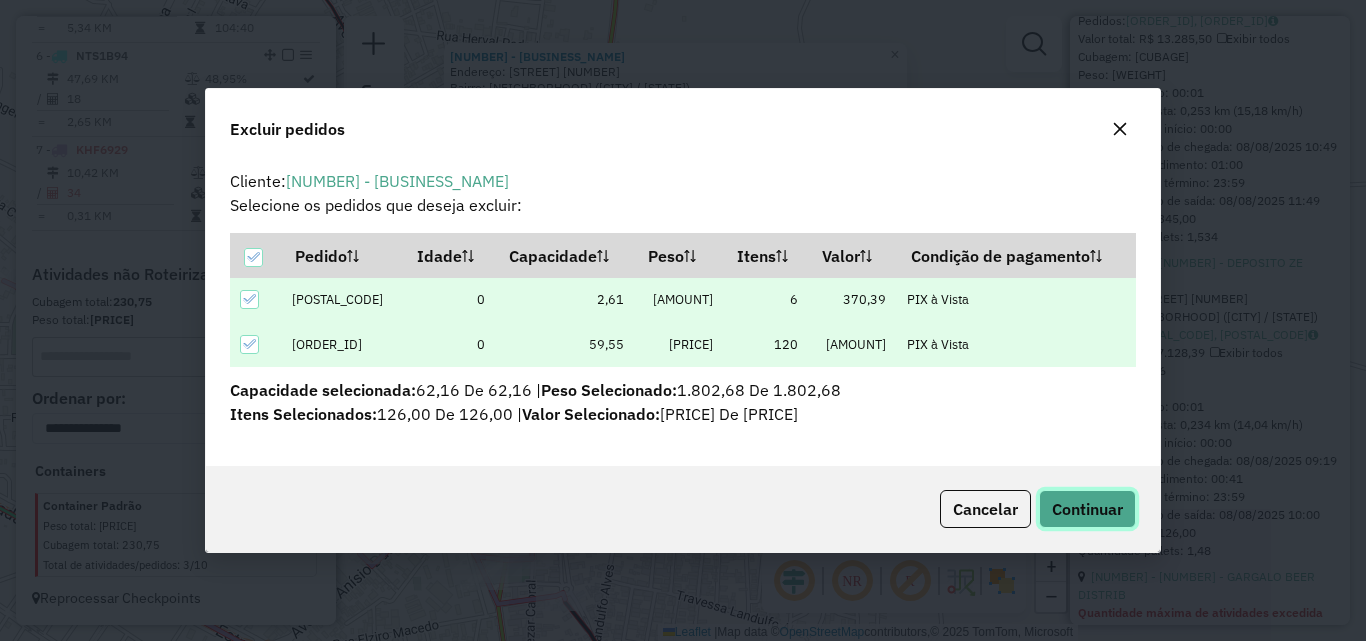 click on "Continuar" 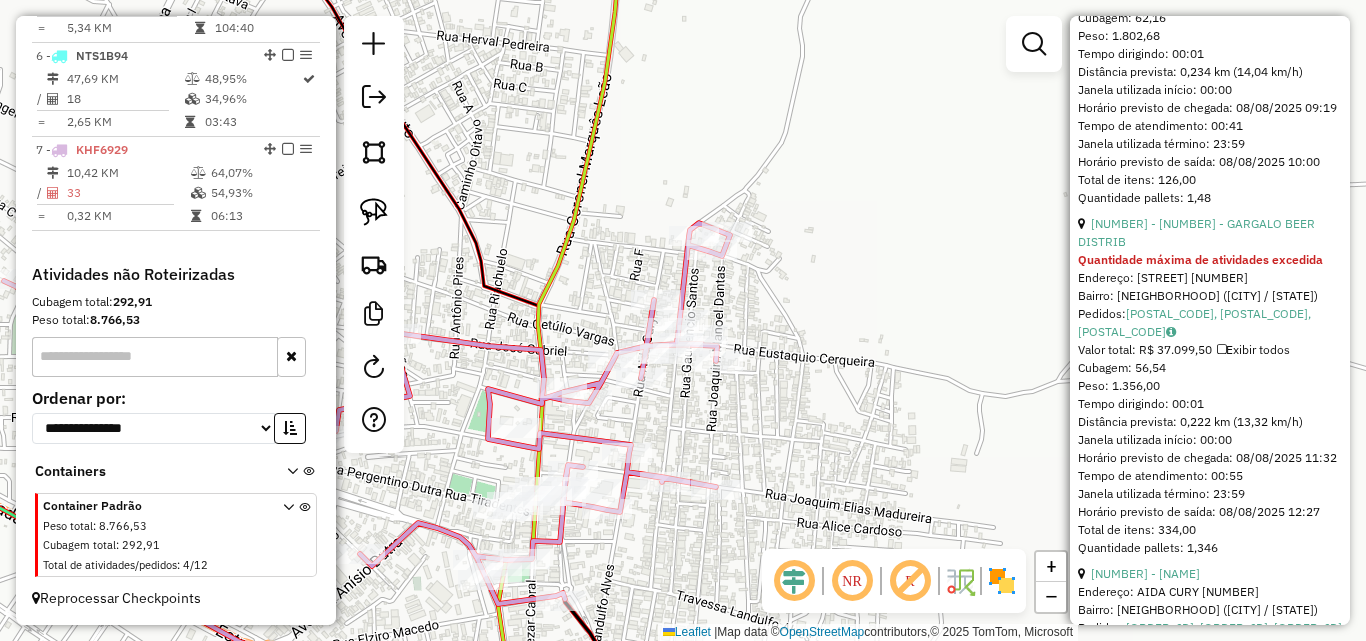 scroll, scrollTop: 1150, scrollLeft: 0, axis: vertical 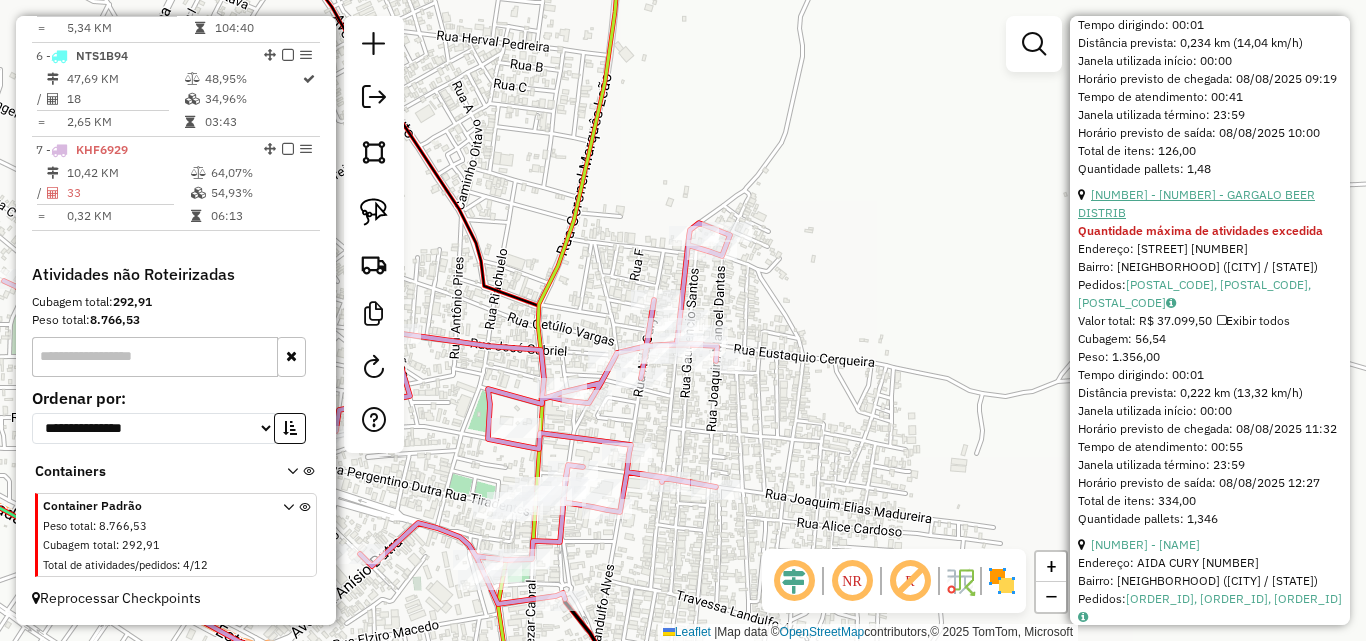 click on "[NUMBER] - [NUMBER] - GARGALO BEER DISTRIB" at bounding box center [1196, 203] 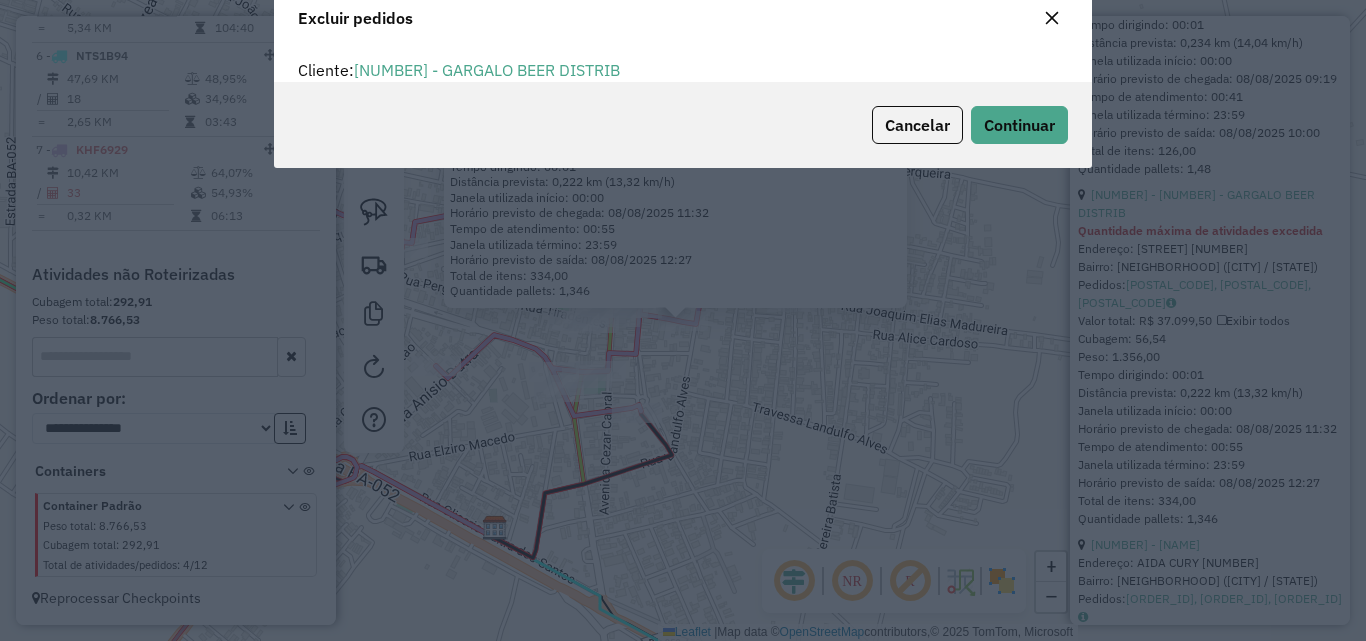 scroll, scrollTop: 82, scrollLeft: 0, axis: vertical 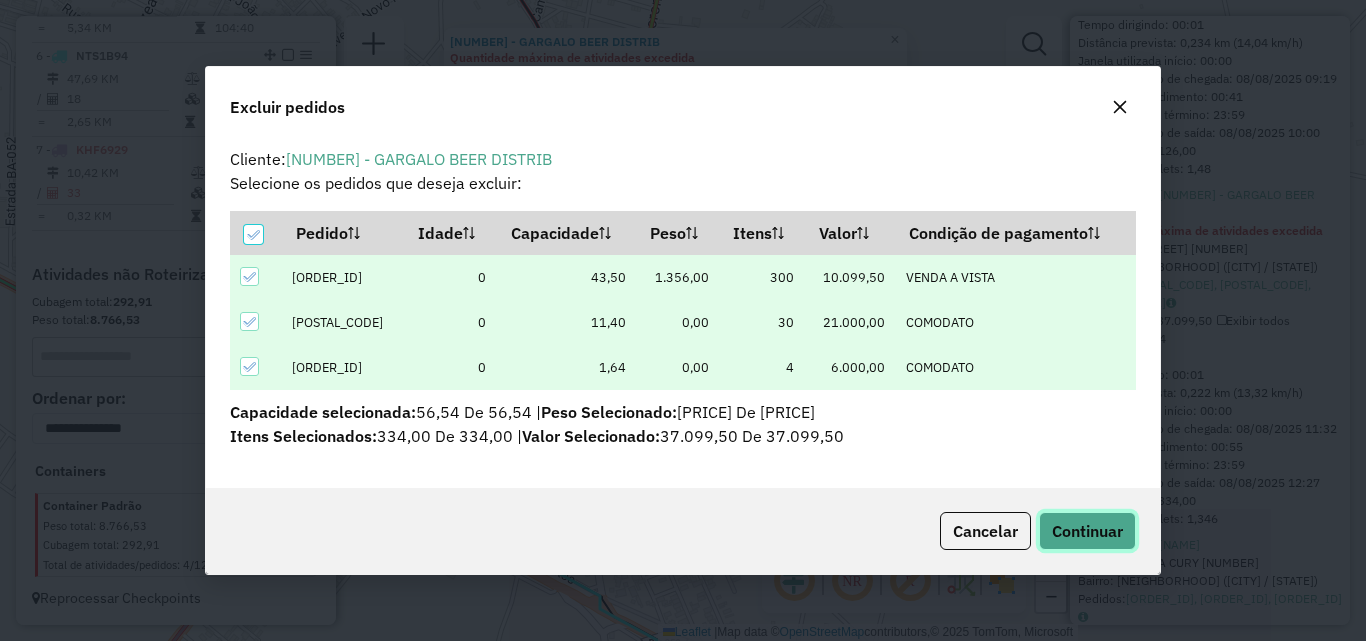 click on "Continuar" 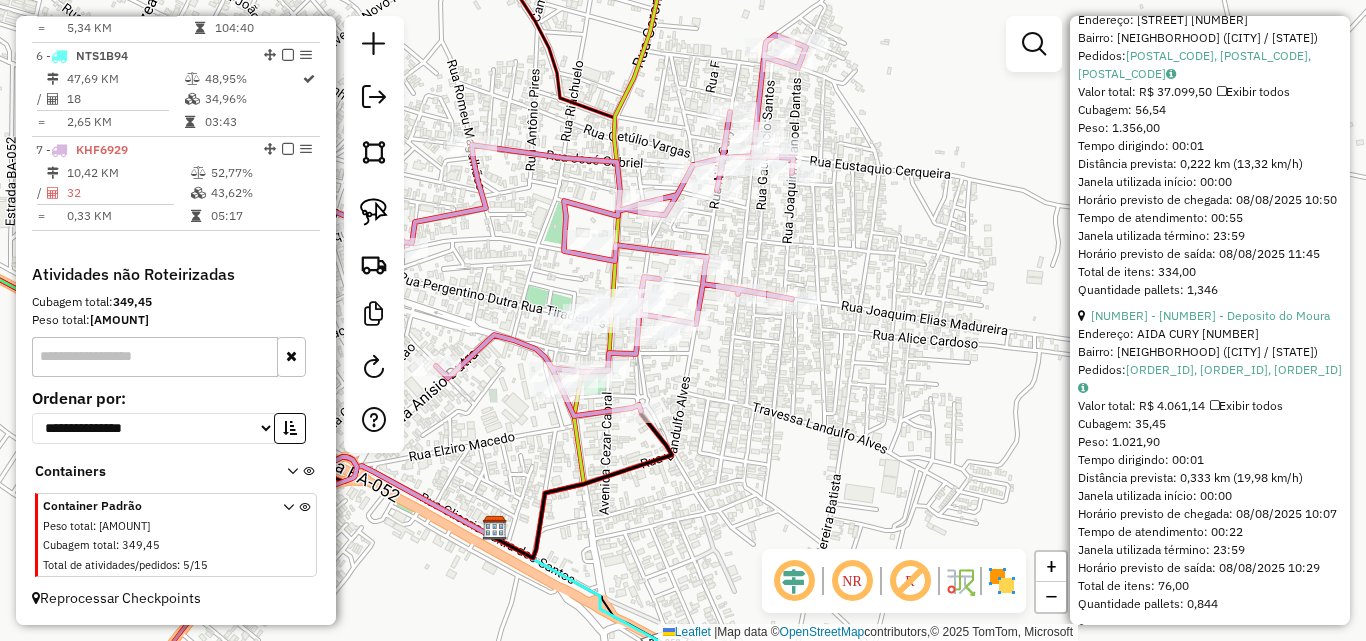 scroll, scrollTop: 1036, scrollLeft: 0, axis: vertical 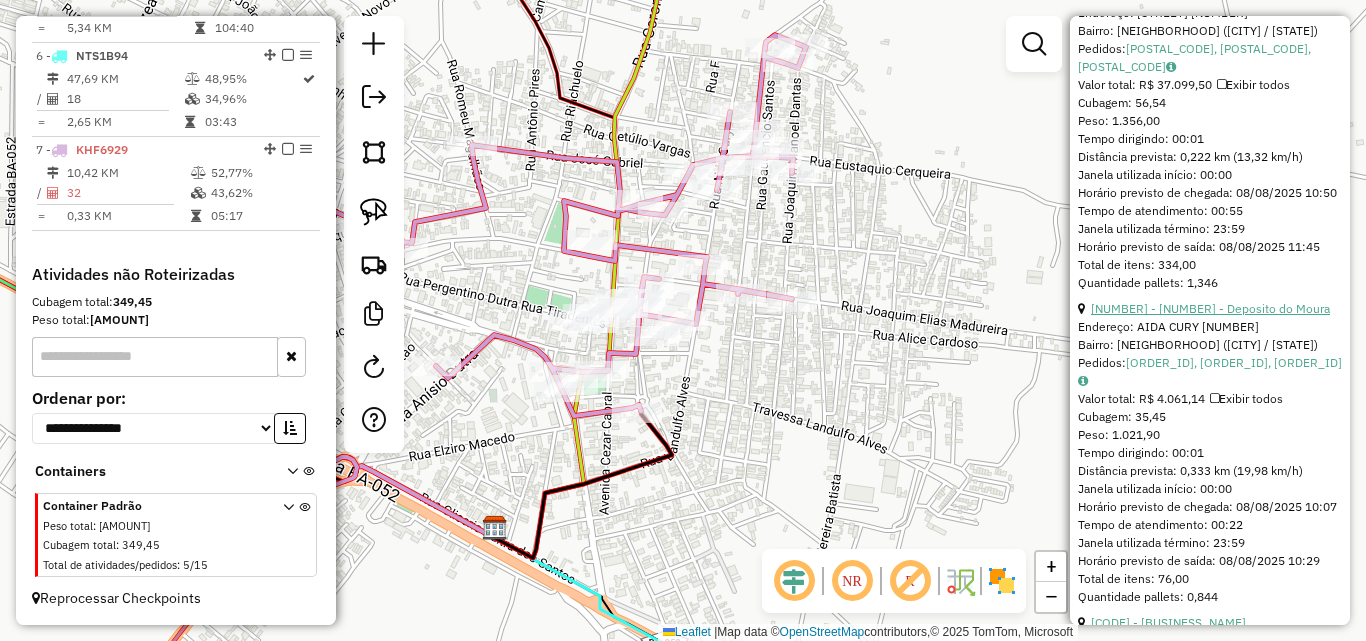 click on "[NUMBER] - [NUMBER] - Deposito do Moura" at bounding box center [1210, 308] 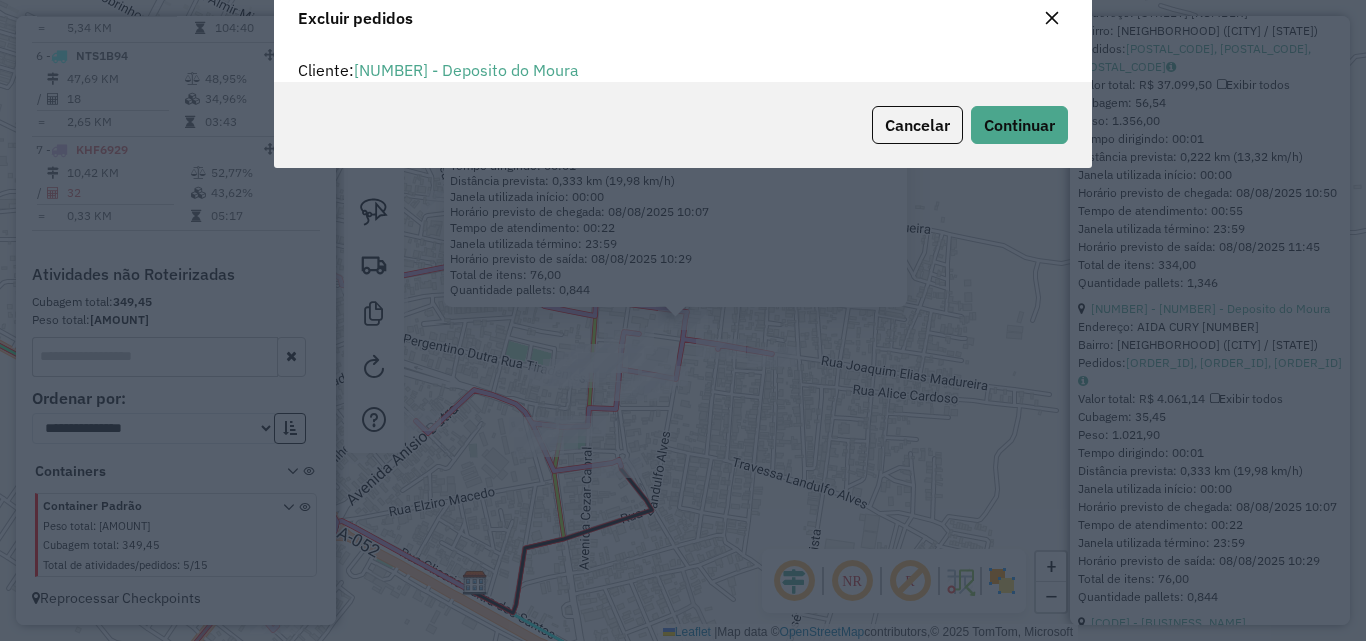 scroll, scrollTop: 12, scrollLeft: 6, axis: both 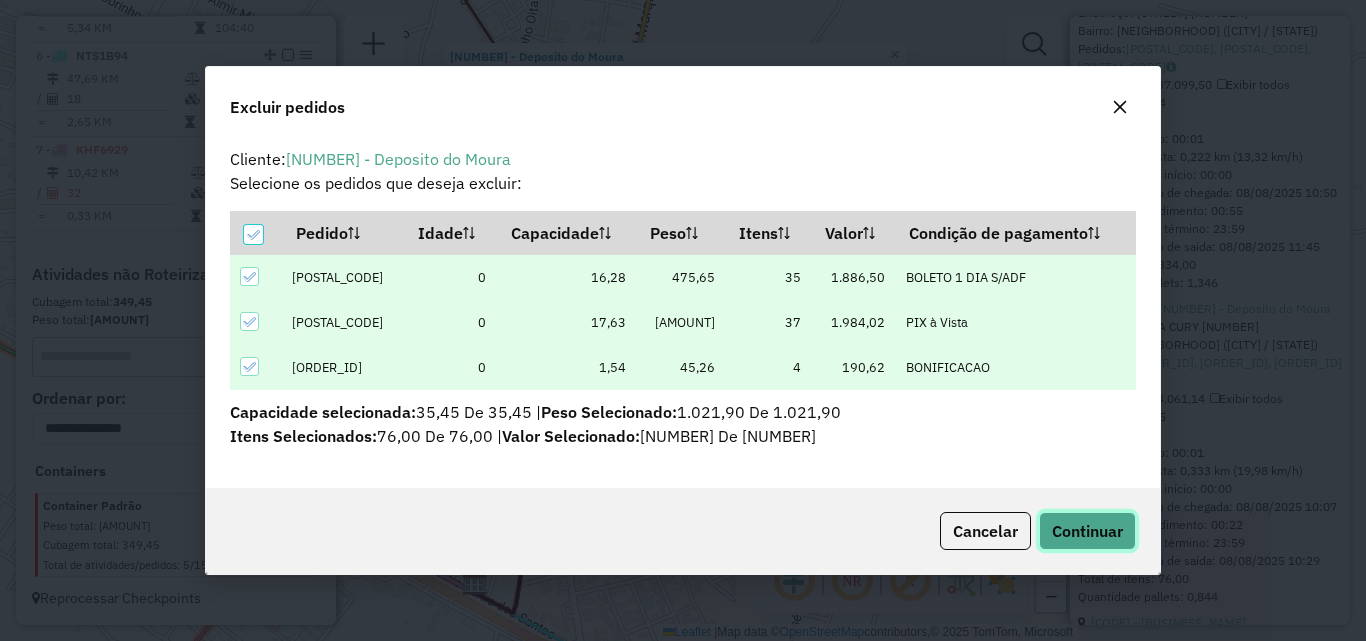 click on "Continuar" 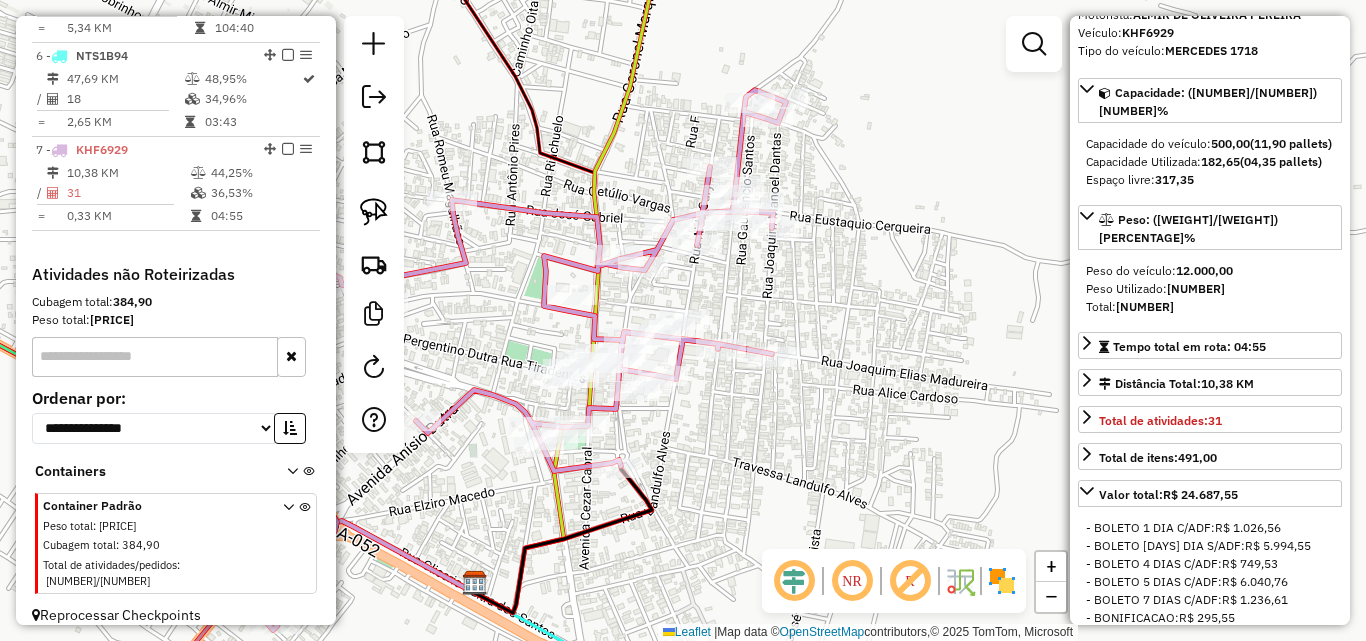 scroll, scrollTop: 204, scrollLeft: 0, axis: vertical 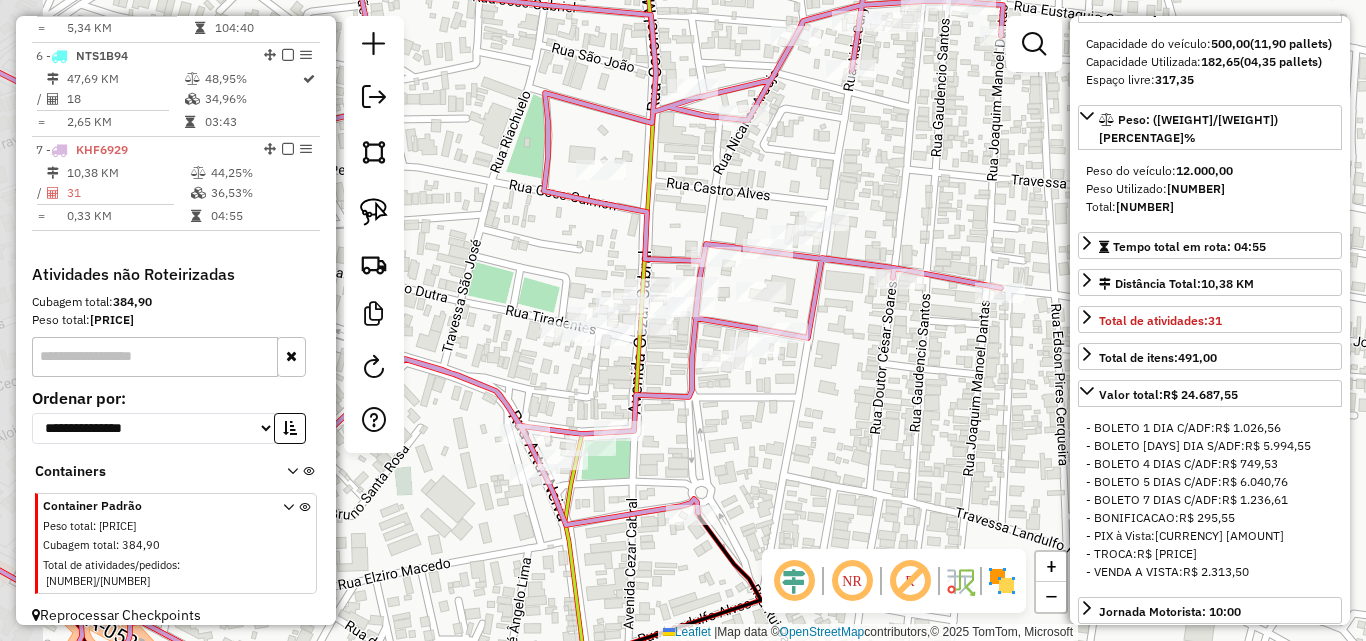 drag, startPoint x: 674, startPoint y: 425, endPoint x: 890, endPoint y: 383, distance: 220.04546 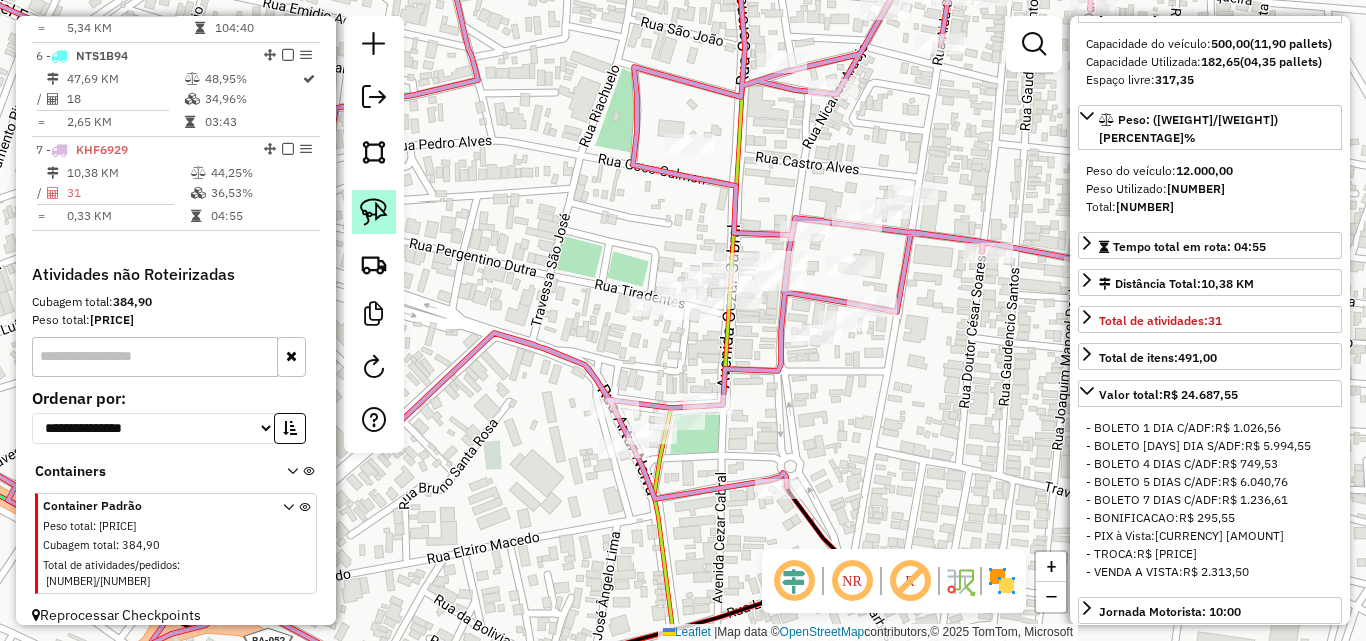 click 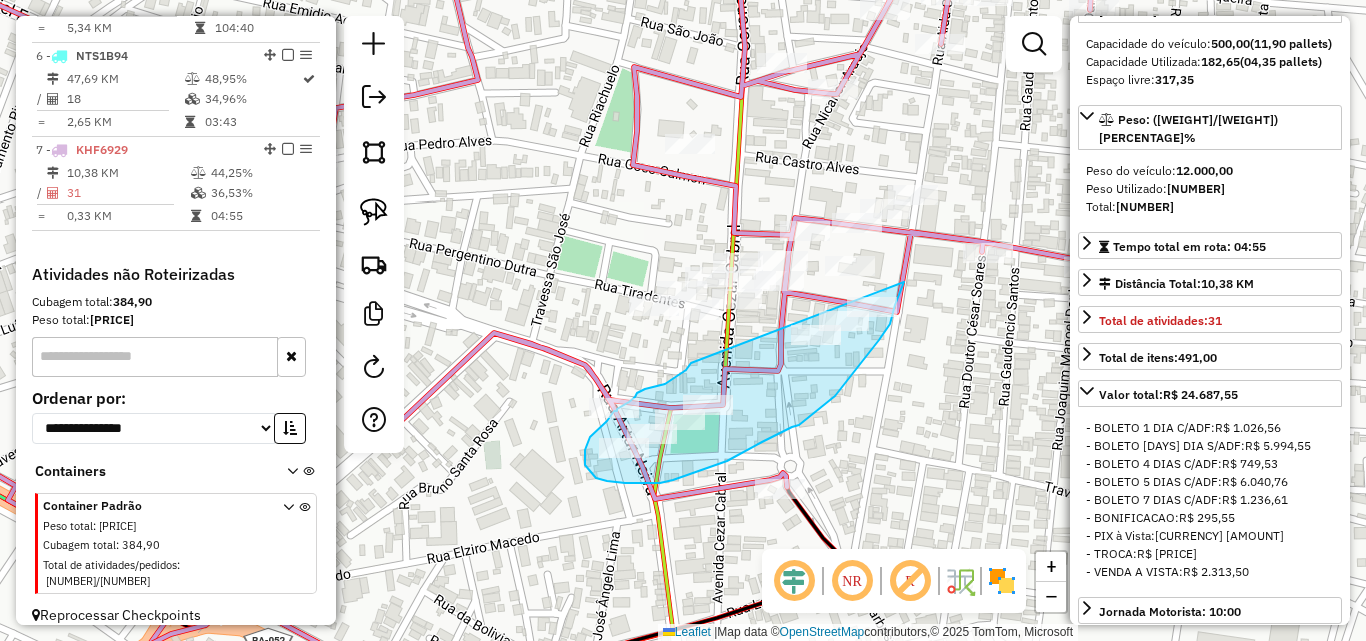 drag, startPoint x: 689, startPoint y: 366, endPoint x: 904, endPoint y: 282, distance: 230.82678 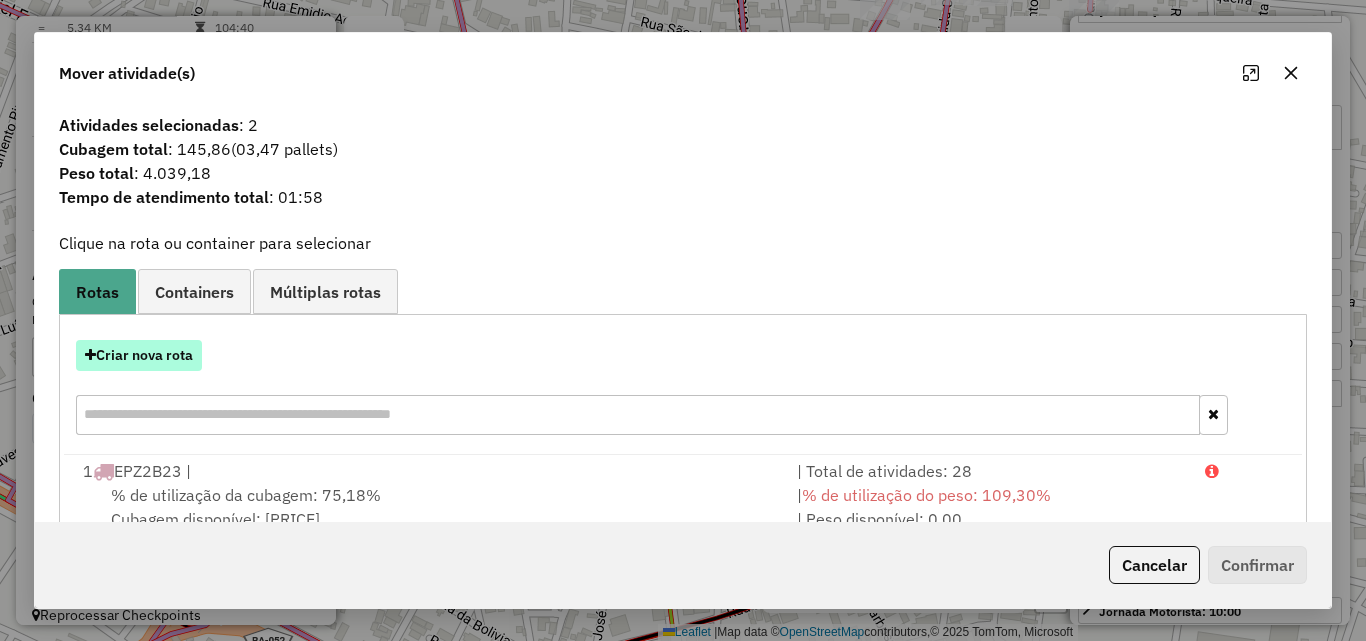click on "Criar nova rota" at bounding box center (139, 355) 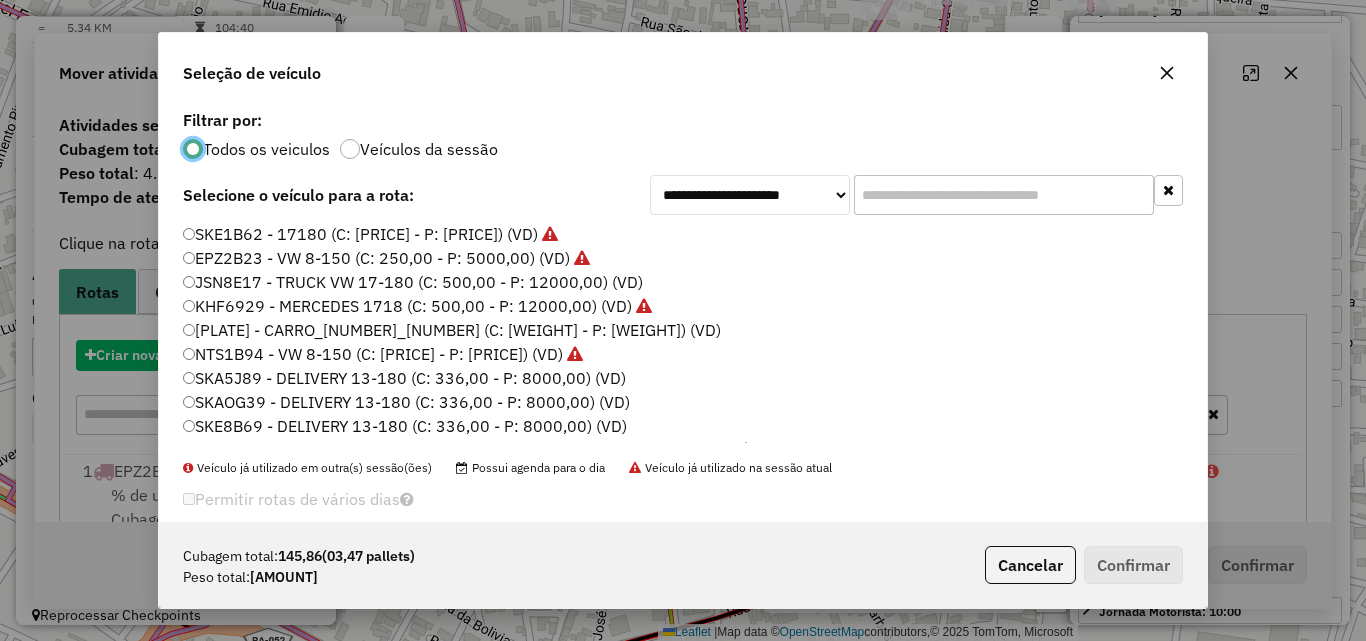 scroll, scrollTop: 11, scrollLeft: 6, axis: both 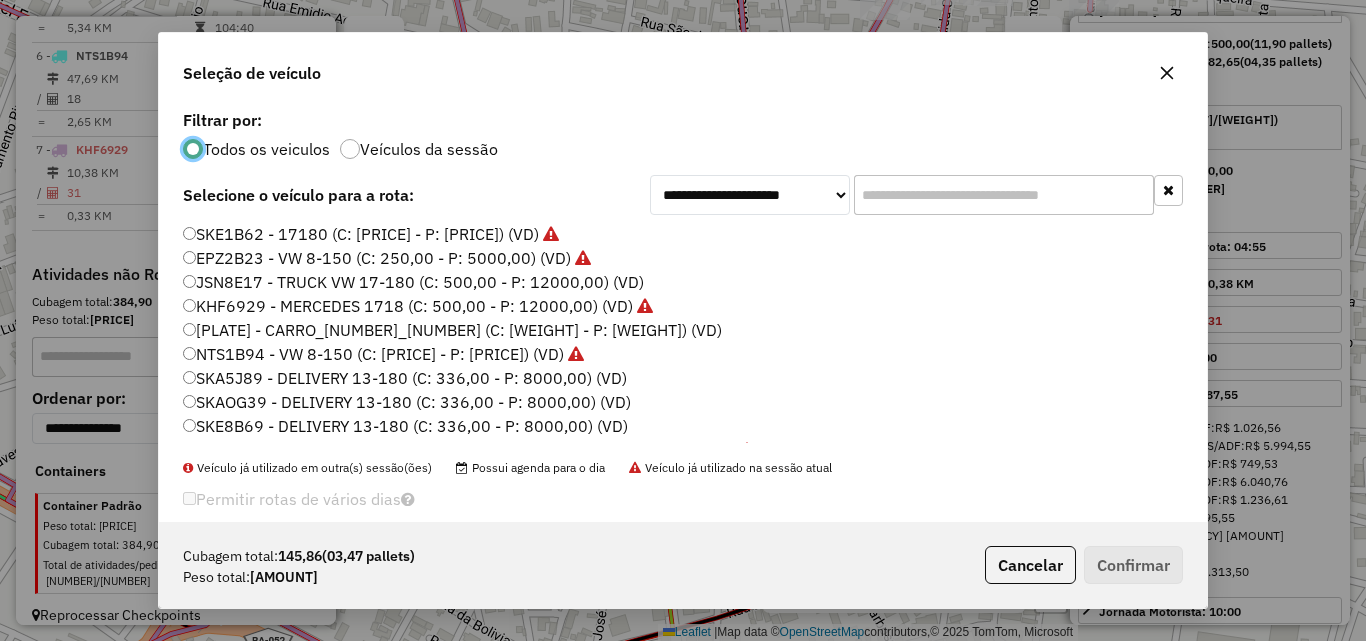 click on "SKA5J89 - DELIVERY 13-180 (C: 336,00 - P: 8000,00) (VD)" 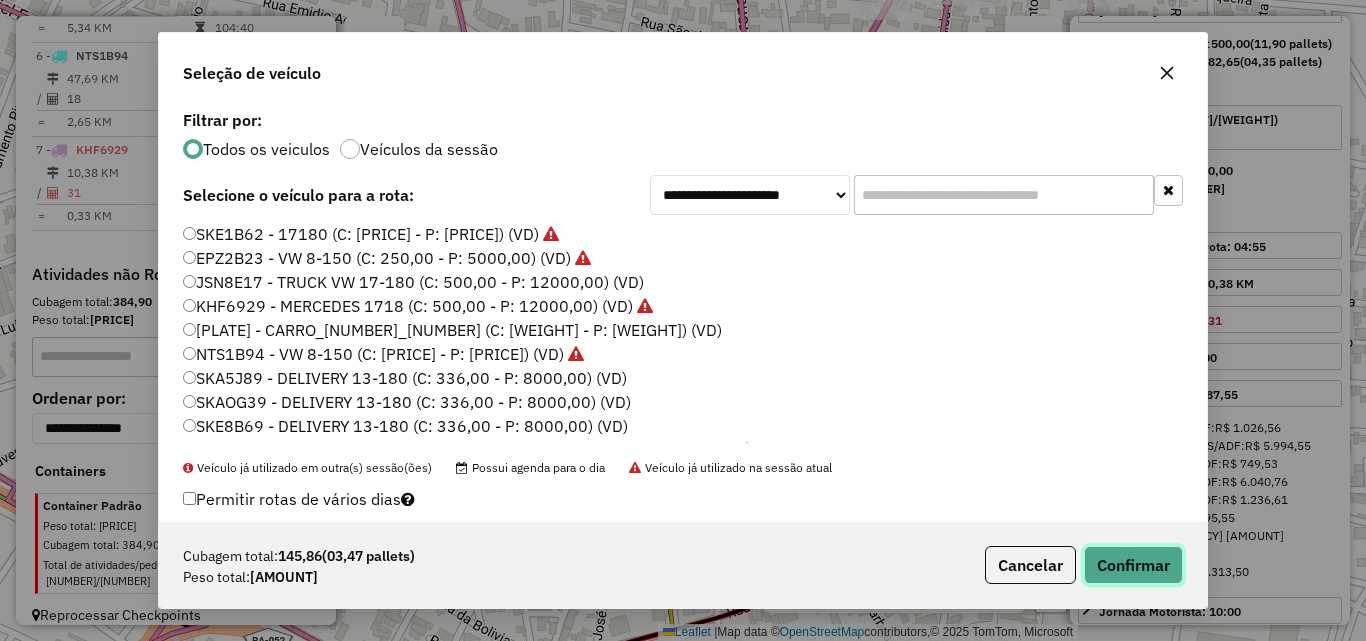 click on "Confirmar" 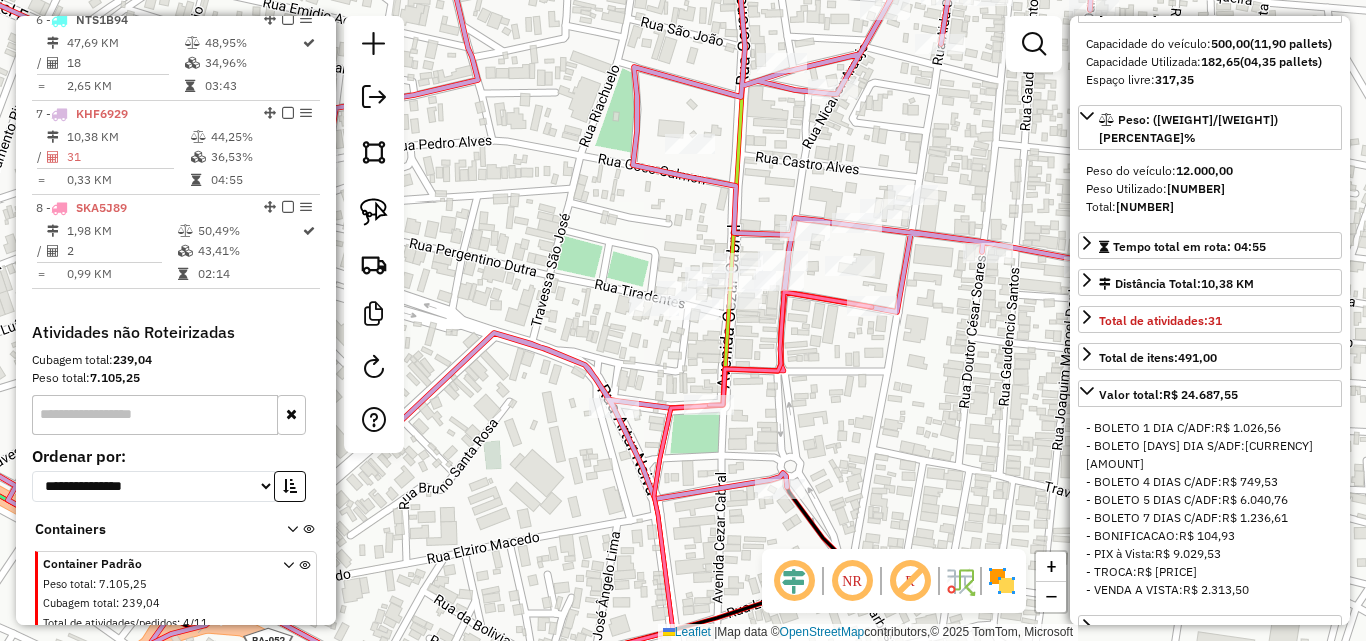 scroll, scrollTop: 1320, scrollLeft: 0, axis: vertical 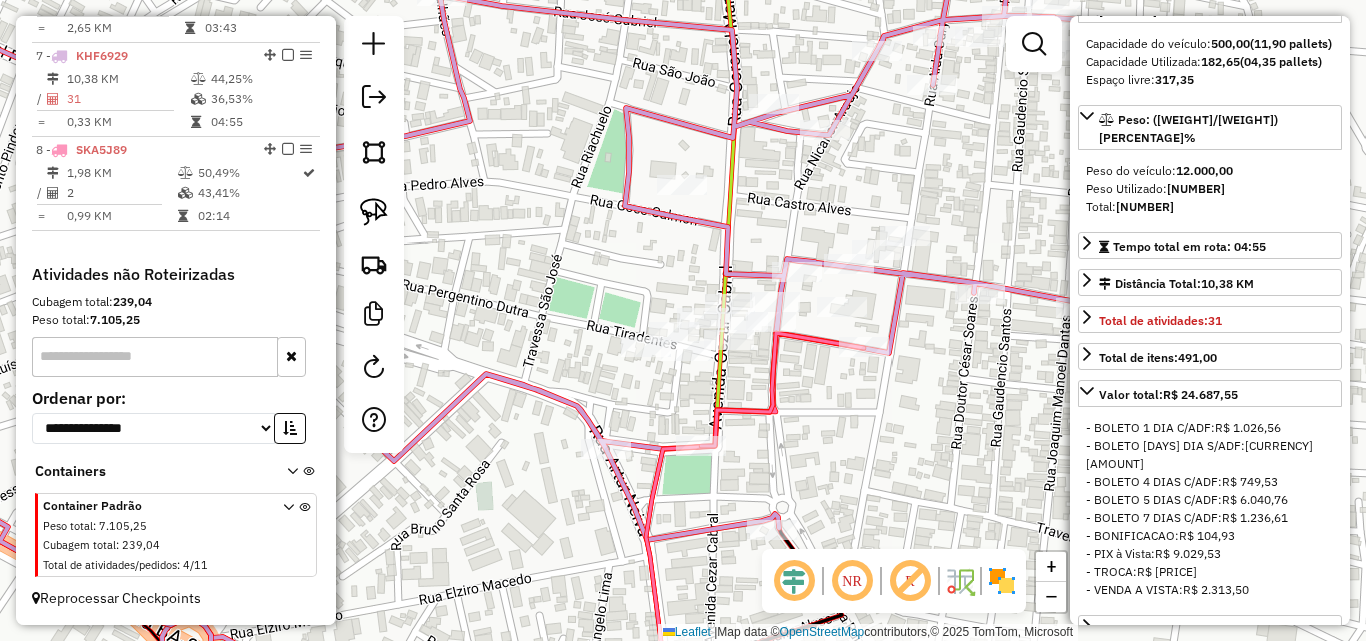 drag, startPoint x: 867, startPoint y: 407, endPoint x: 859, endPoint y: 440, distance: 33.955853 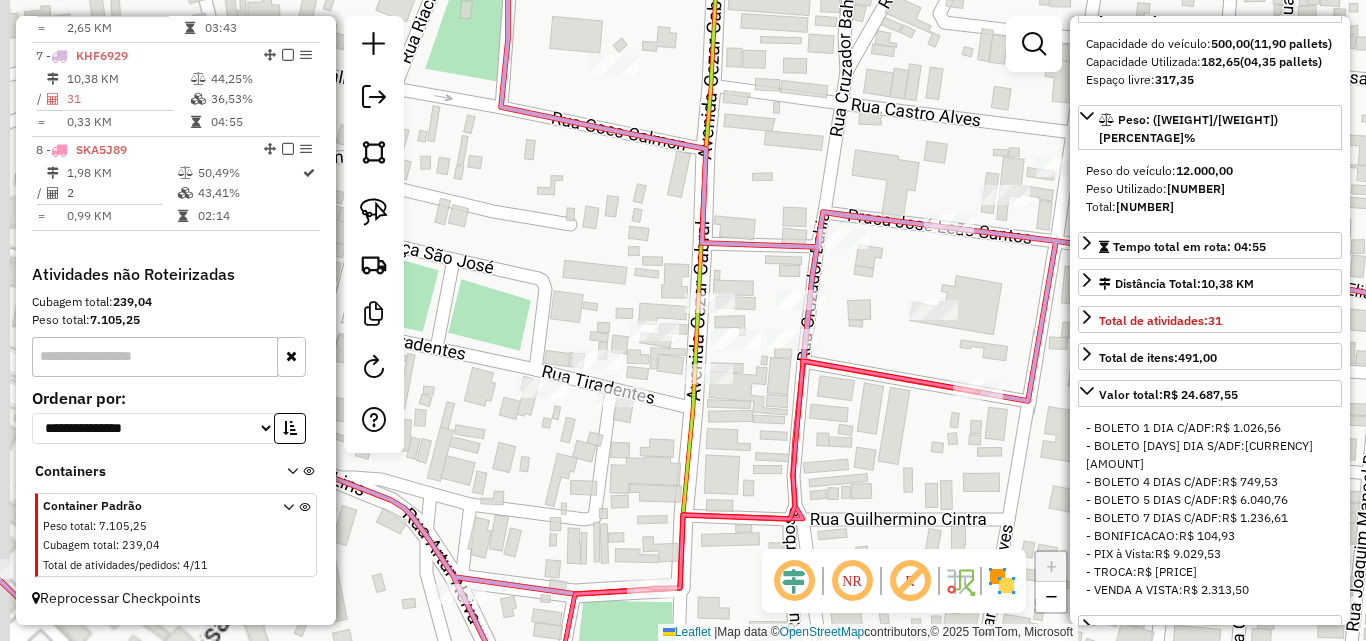 drag, startPoint x: 756, startPoint y: 430, endPoint x: 759, endPoint y: 441, distance: 11.401754 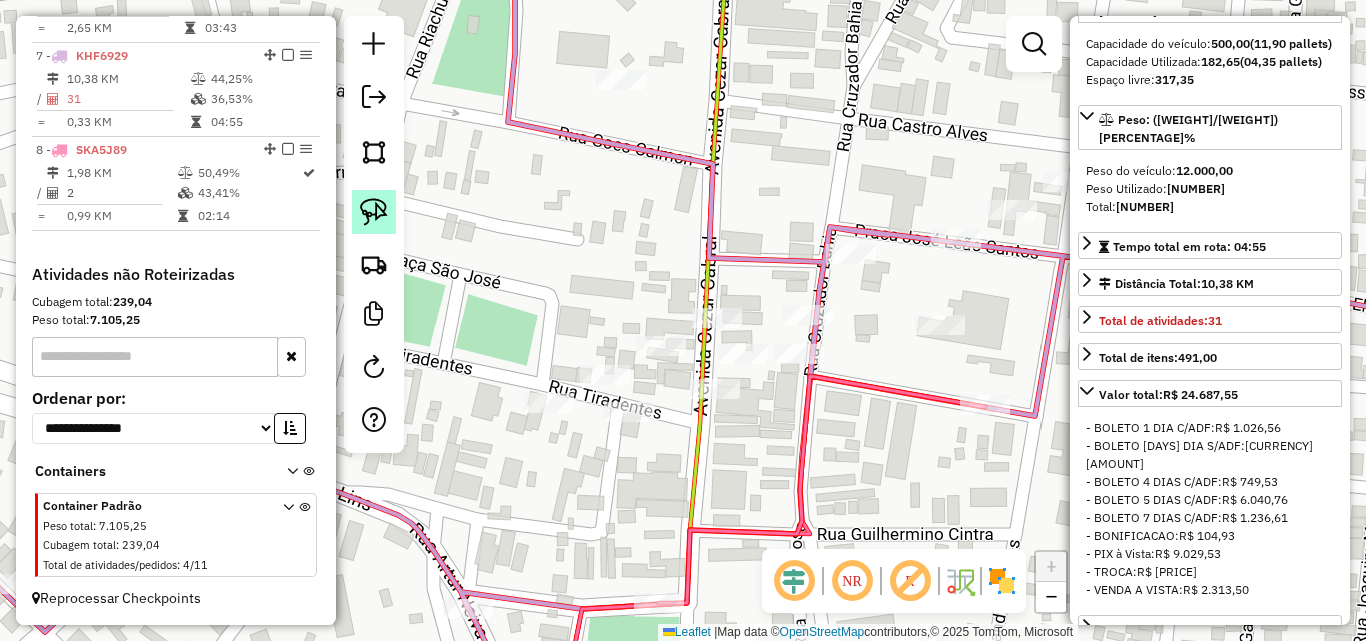 click 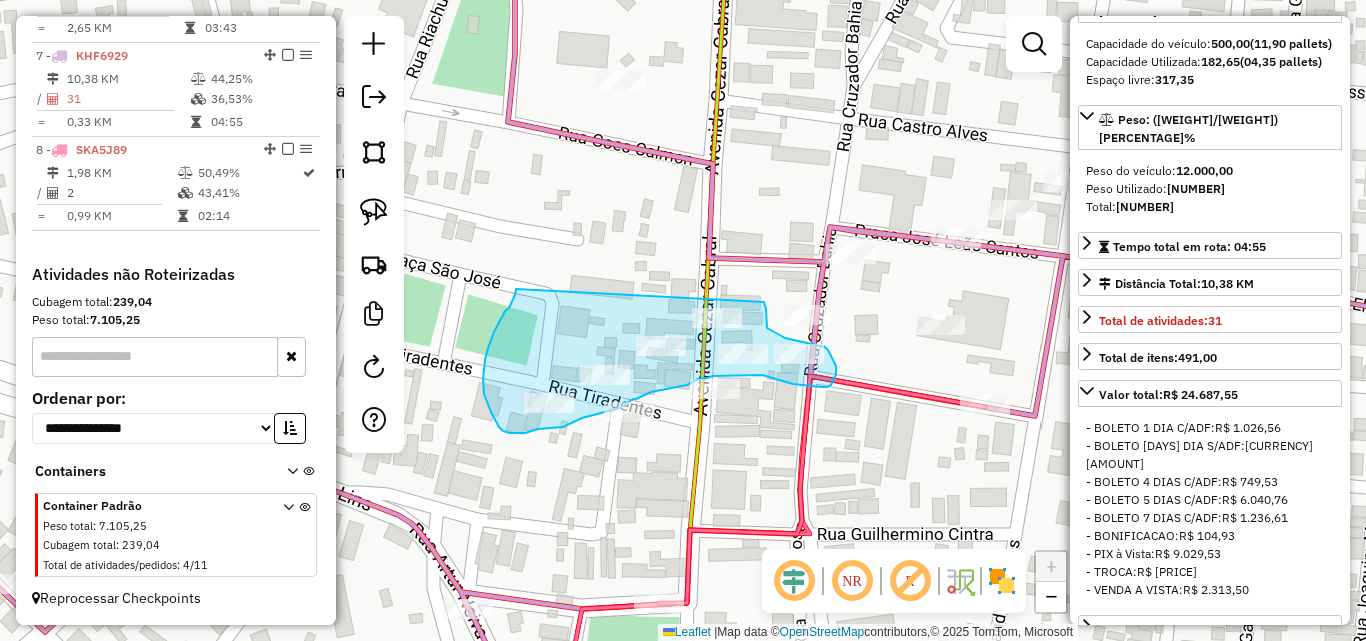 drag, startPoint x: 516, startPoint y: 289, endPoint x: 764, endPoint y: 302, distance: 248.34048 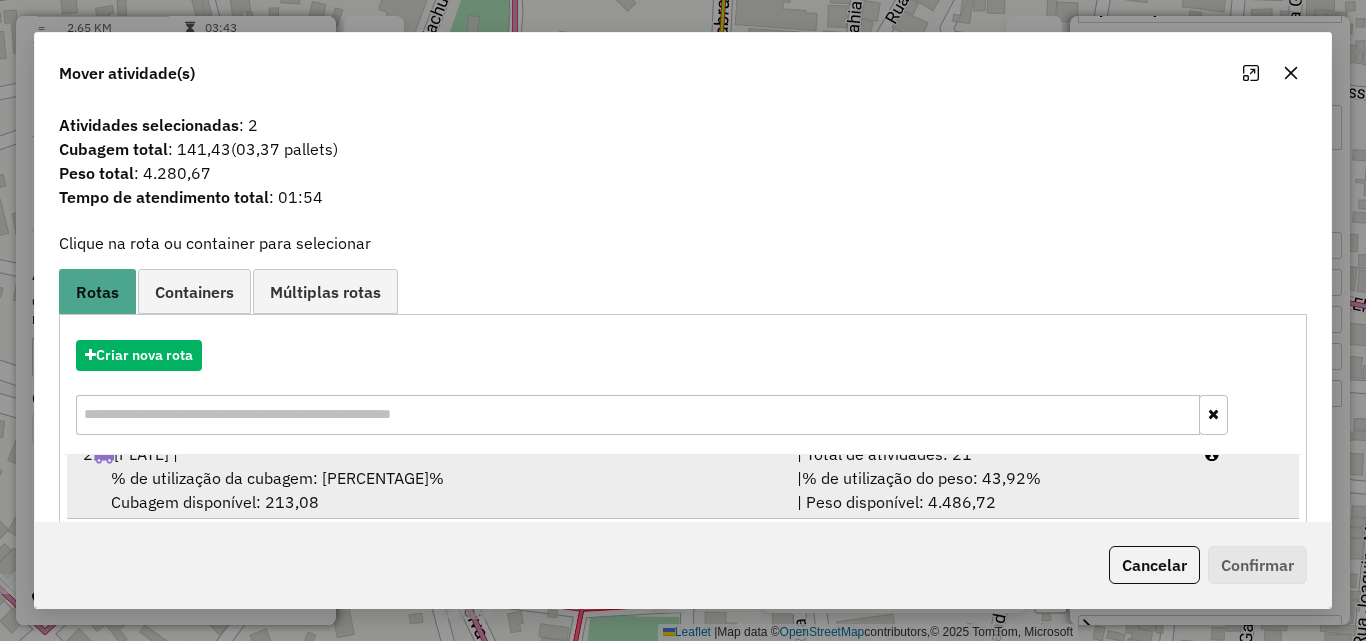 scroll, scrollTop: 248, scrollLeft: 0, axis: vertical 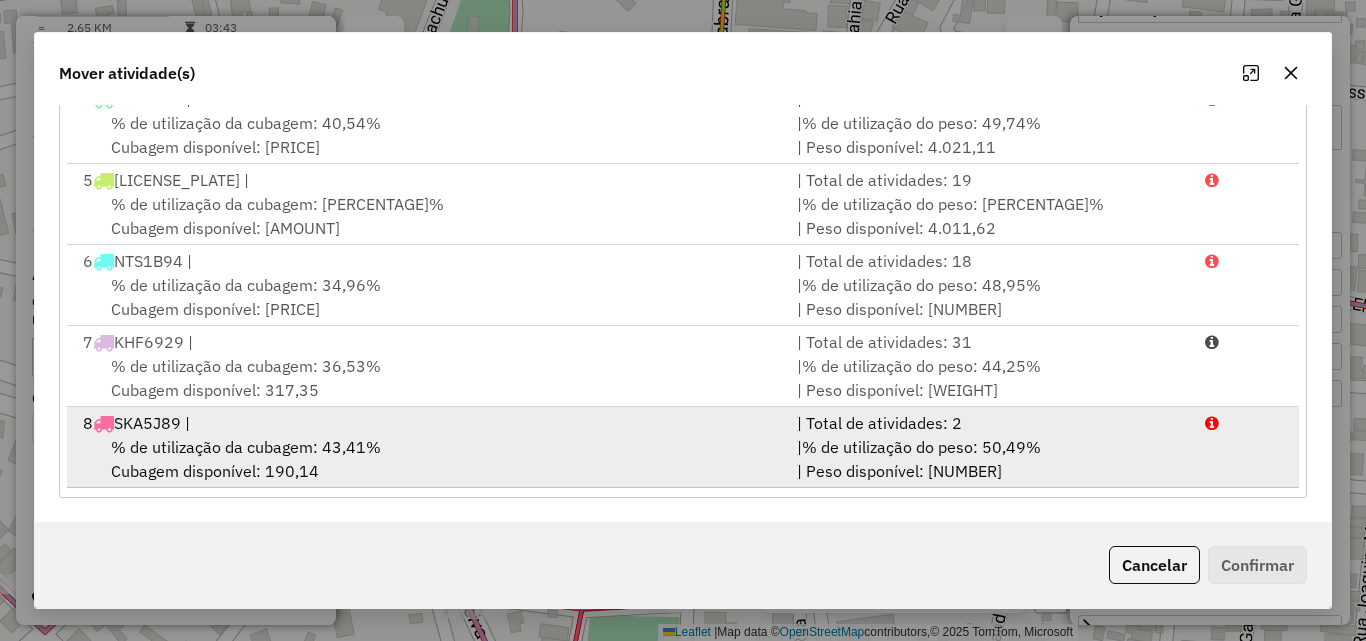 click on "% de utilização da cubagem: [PERCENTAGE]%  Cubagem disponível: [AMOUNT]" at bounding box center (428, 459) 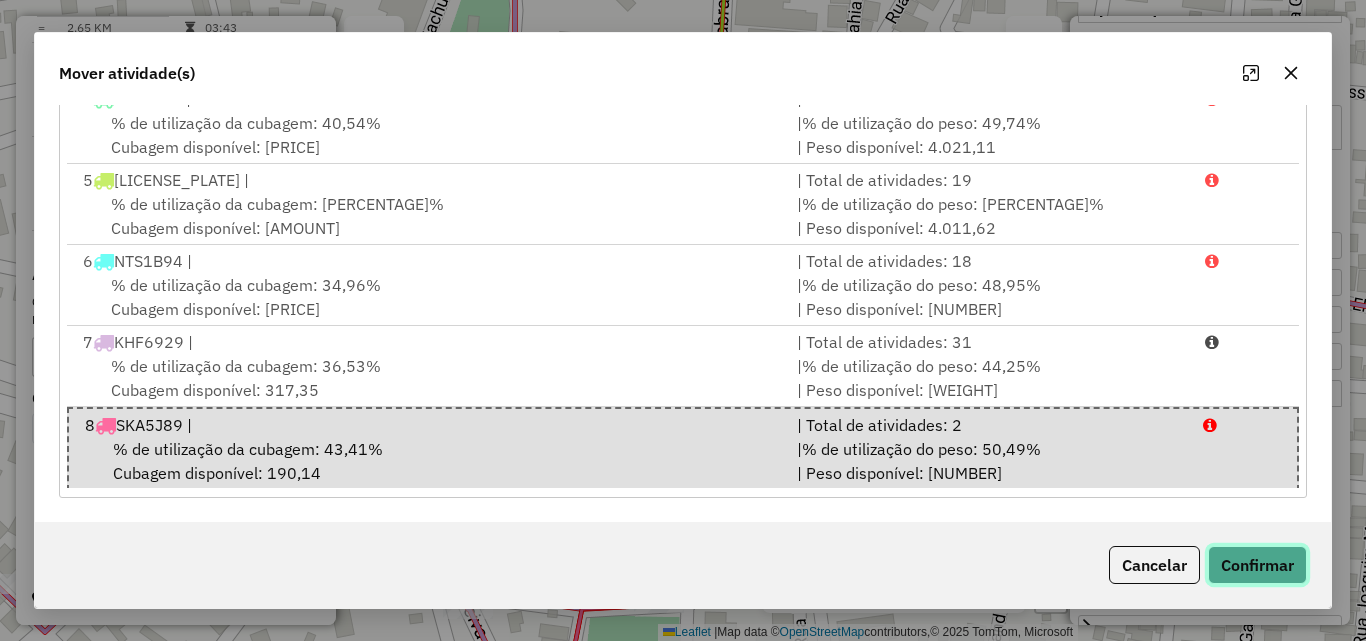 click on "Confirmar" 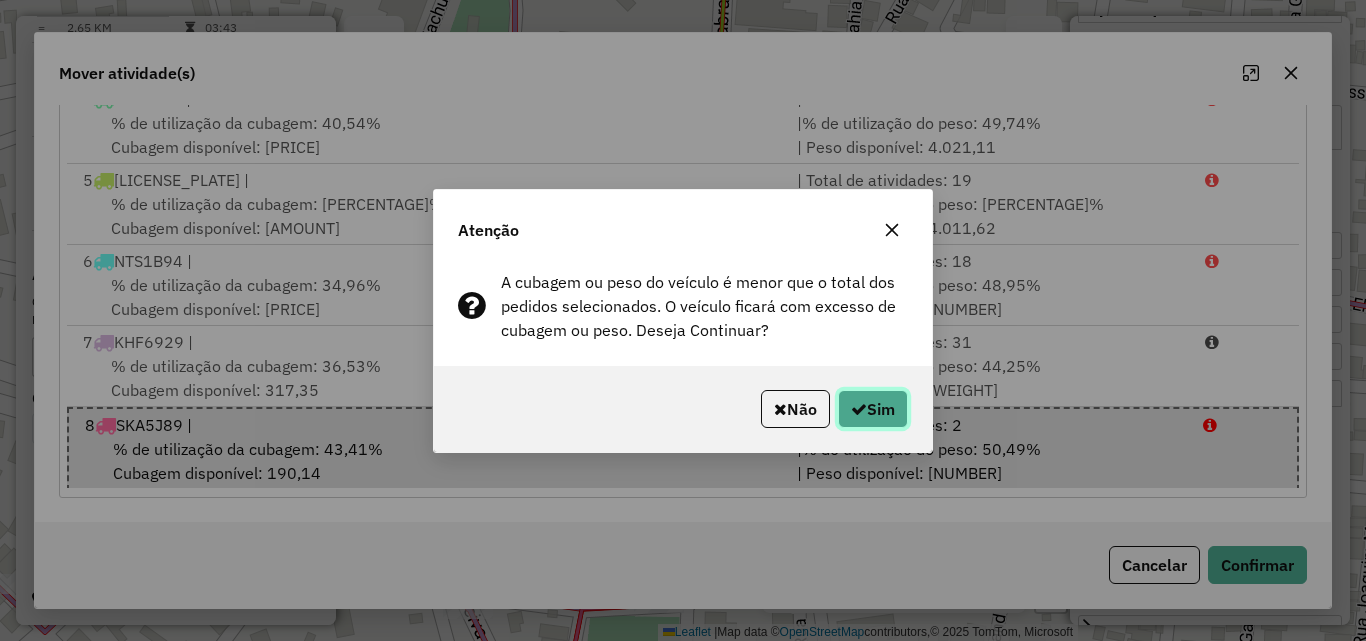 click on "Sim" 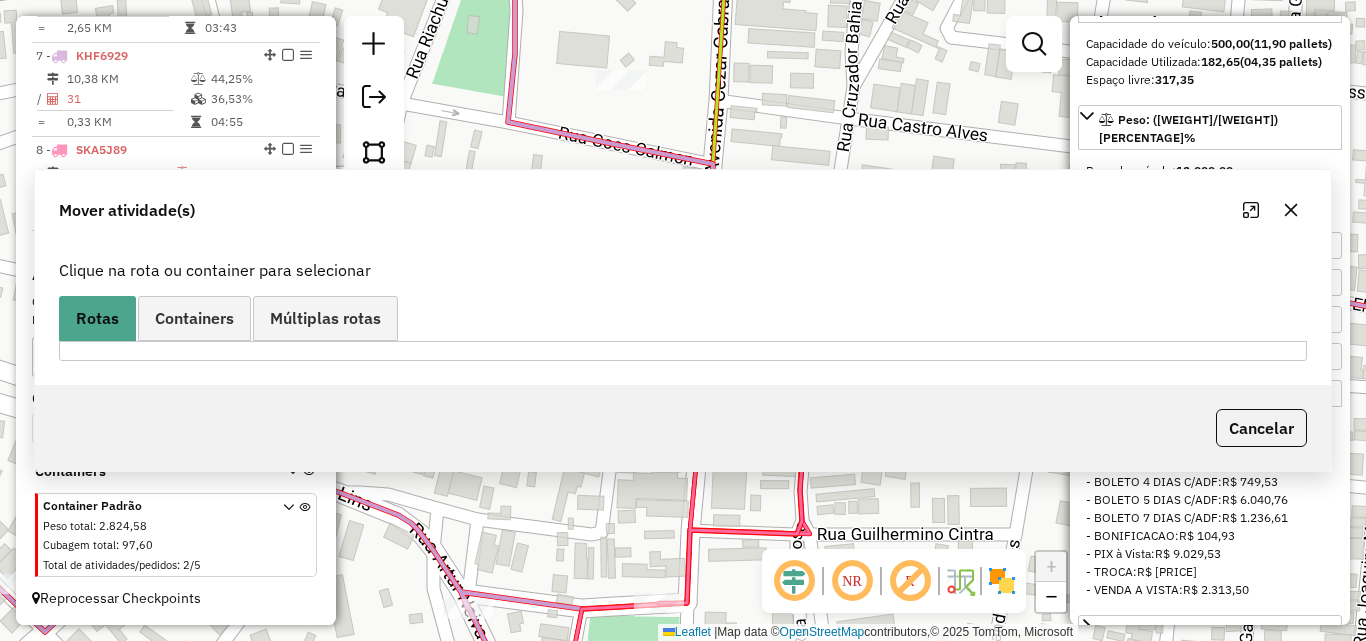scroll, scrollTop: 0, scrollLeft: 0, axis: both 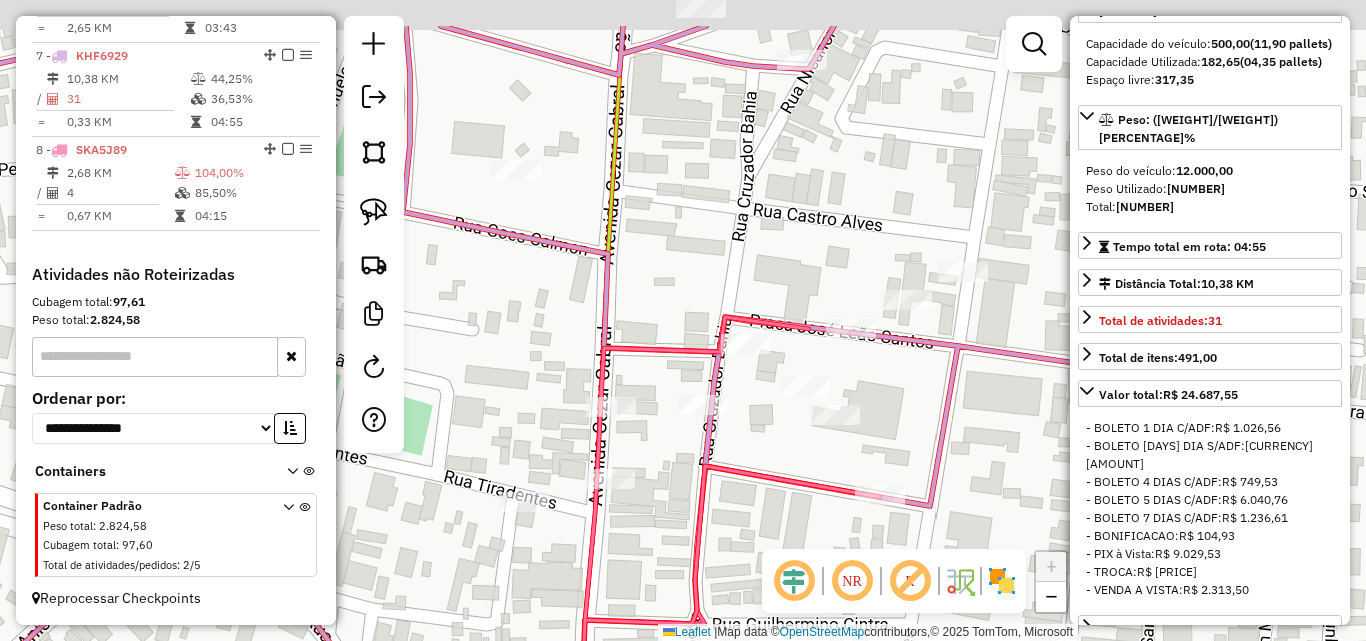drag, startPoint x: 863, startPoint y: 410, endPoint x: 735, endPoint y: 458, distance: 136.70406 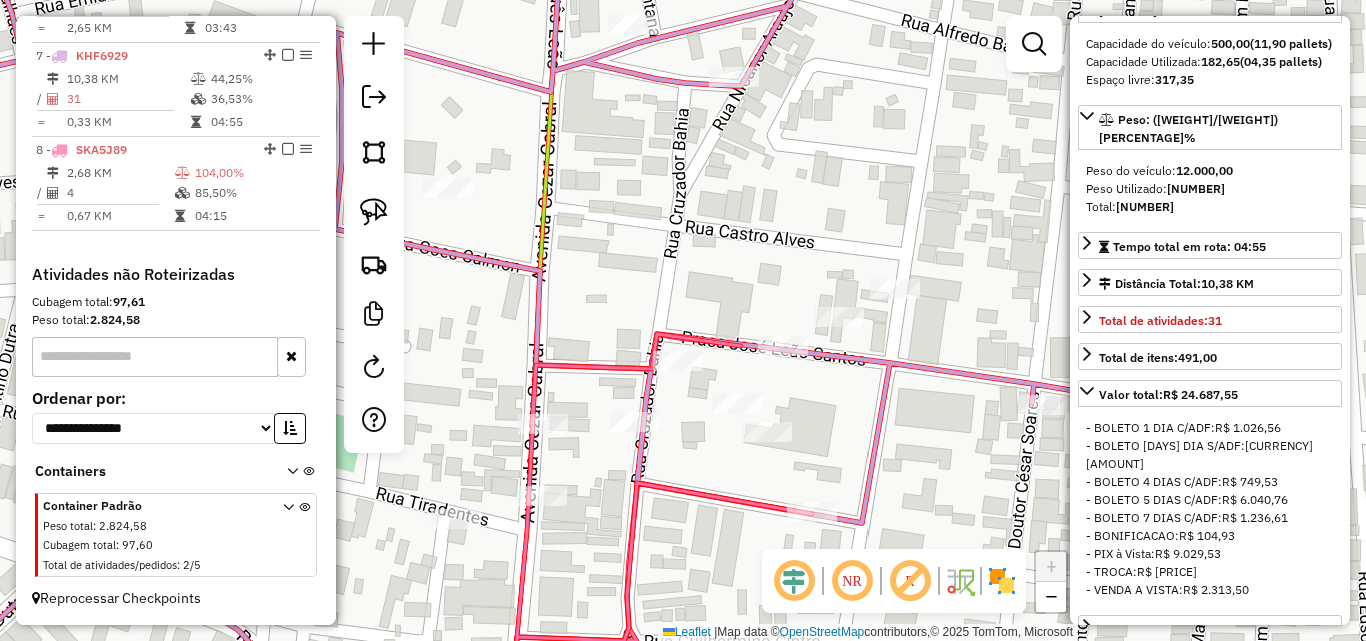 click on "Janela de atendimento Grade de atendimento Capacidade Transportadoras Veículos Cliente Pedidos  Rotas Selecione os dias de semana para filtrar as janelas de atendimento  Seg   Ter   Qua   Qui   Sex   Sáb   Dom  Informe o período da janela de atendimento: De: Até:  Filtrar exatamente a janela do cliente  Considerar janela de atendimento padrão  Selecione os dias de semana para filtrar as grades de atendimento  Seg   Ter   Qua   Qui   Sex   Sáb   Dom   Considerar clientes sem dia de atendimento cadastrado  Clientes fora do dia de atendimento selecionado Filtrar as atividades entre os valores definidos abaixo:  Peso mínimo:   Peso máximo:   Cubagem mínima:   Cubagem máxima:   De:   Até:  Filtrar as atividades entre o tempo de atendimento definido abaixo:  De:   Até:   Considerar capacidade total dos clientes não roteirizados Transportadora: Selecione um ou mais itens Tipo de veículo: Selecione um ou mais itens Veículo: Selecione um ou mais itens Motorista: Selecione um ou mais itens Nome: Rótulo:" 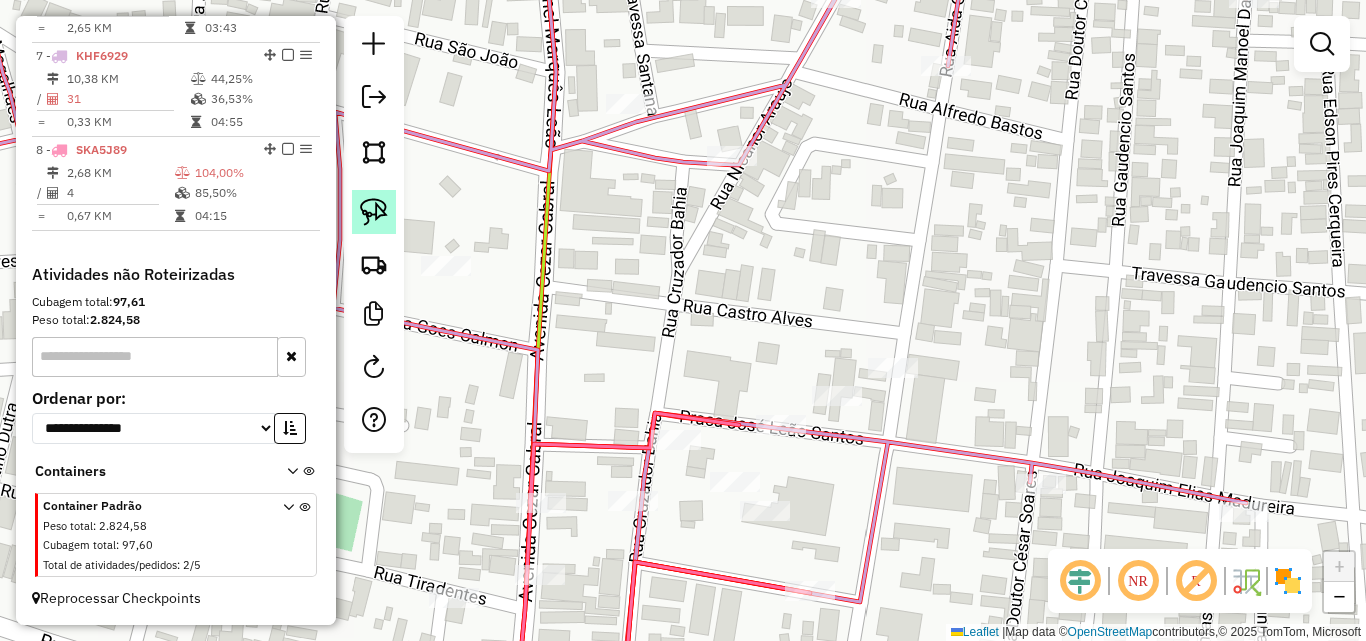 click 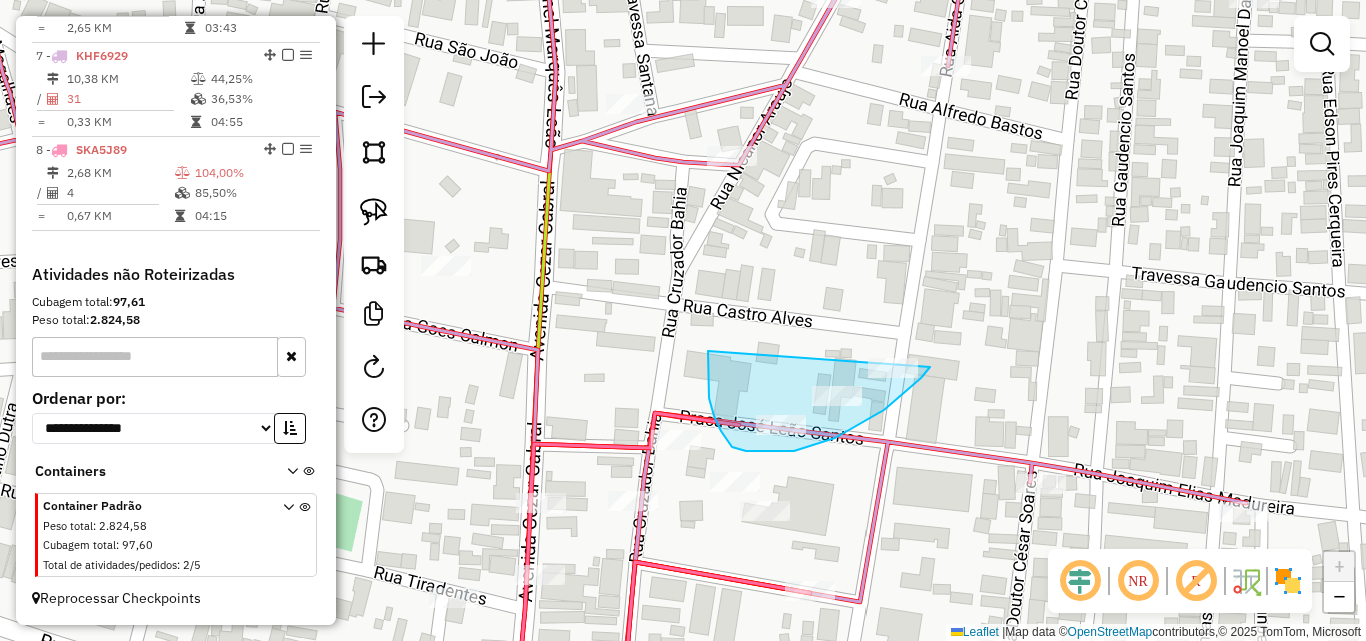 drag, startPoint x: 708, startPoint y: 353, endPoint x: 939, endPoint y: 349, distance: 231.03462 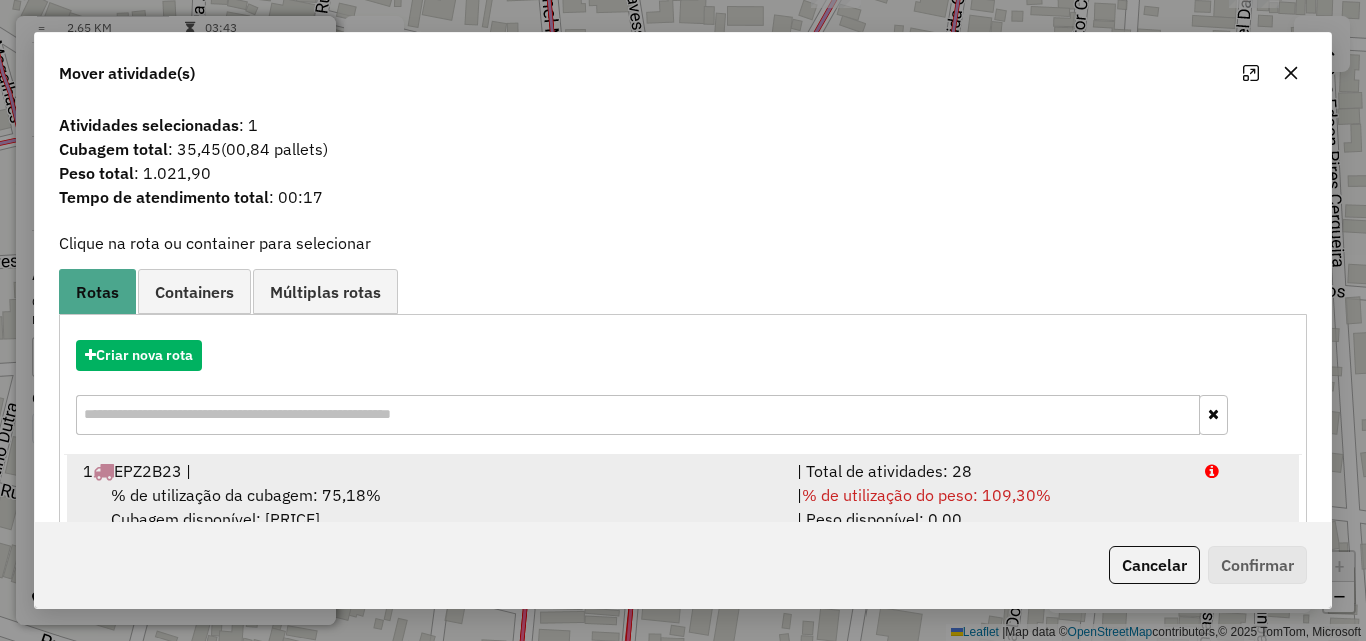 scroll, scrollTop: 248, scrollLeft: 0, axis: vertical 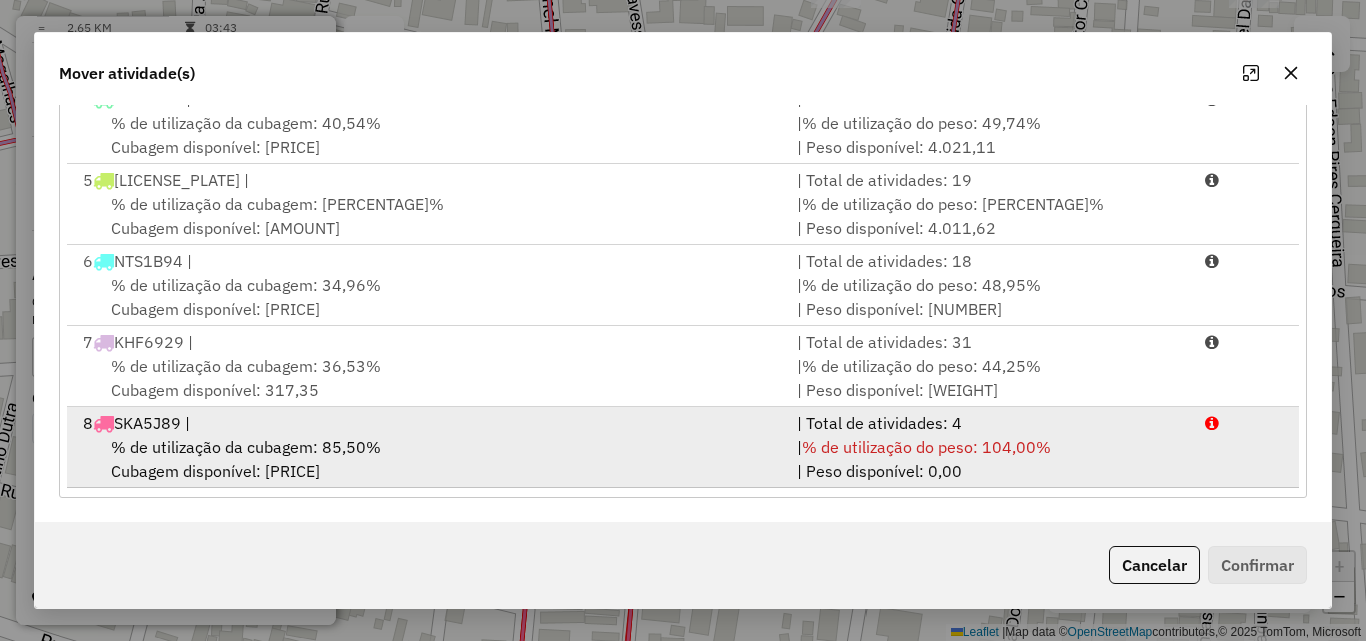 click on "% de utilização da cubagem: [PERCENTAGE]%  Cubagem disponível: [CUBAGE]" at bounding box center [428, 459] 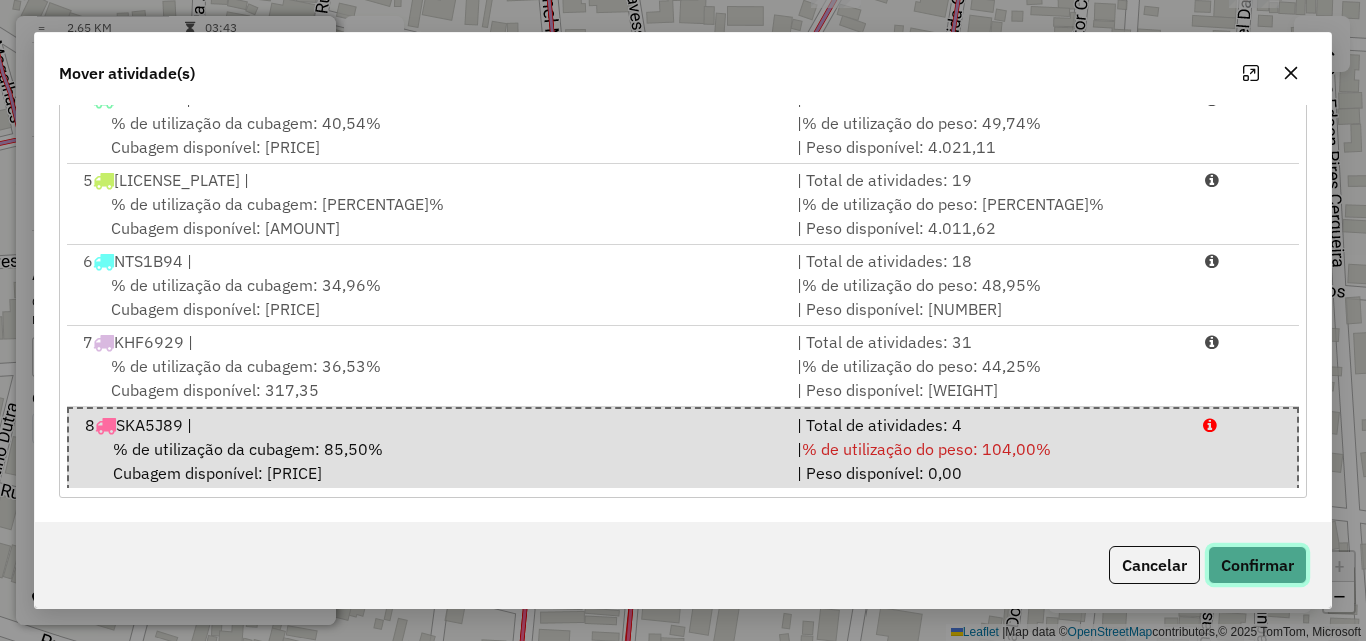 click on "Confirmar" 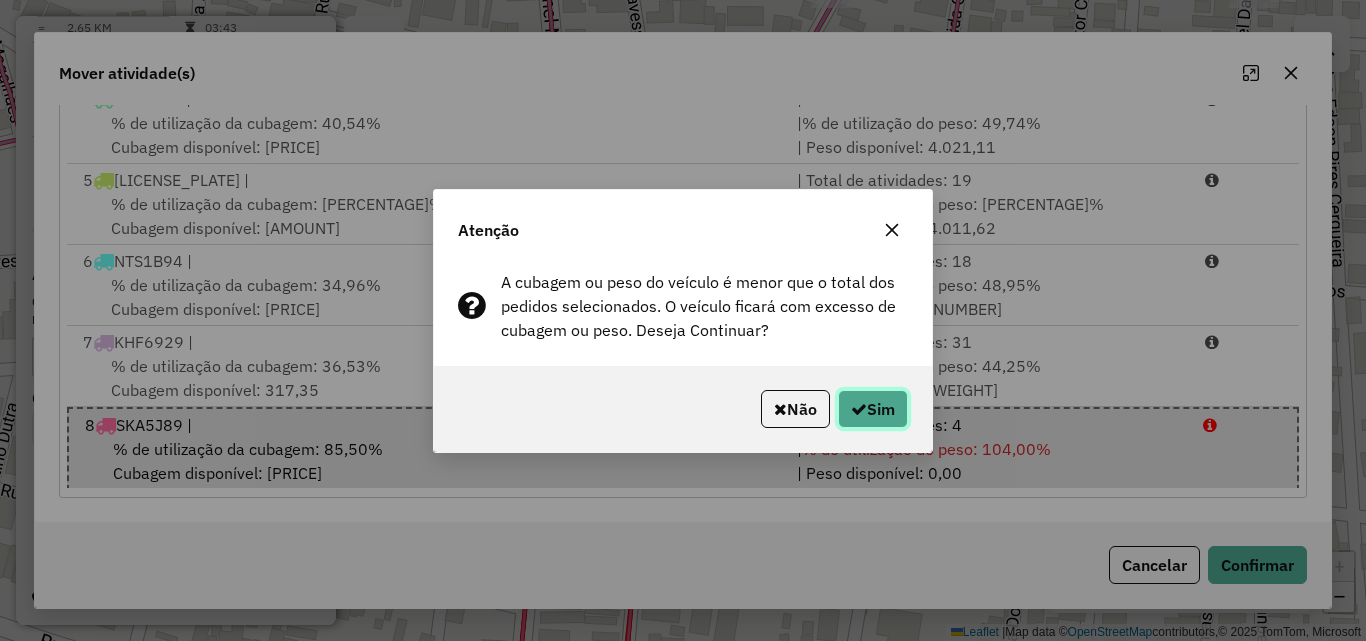 click 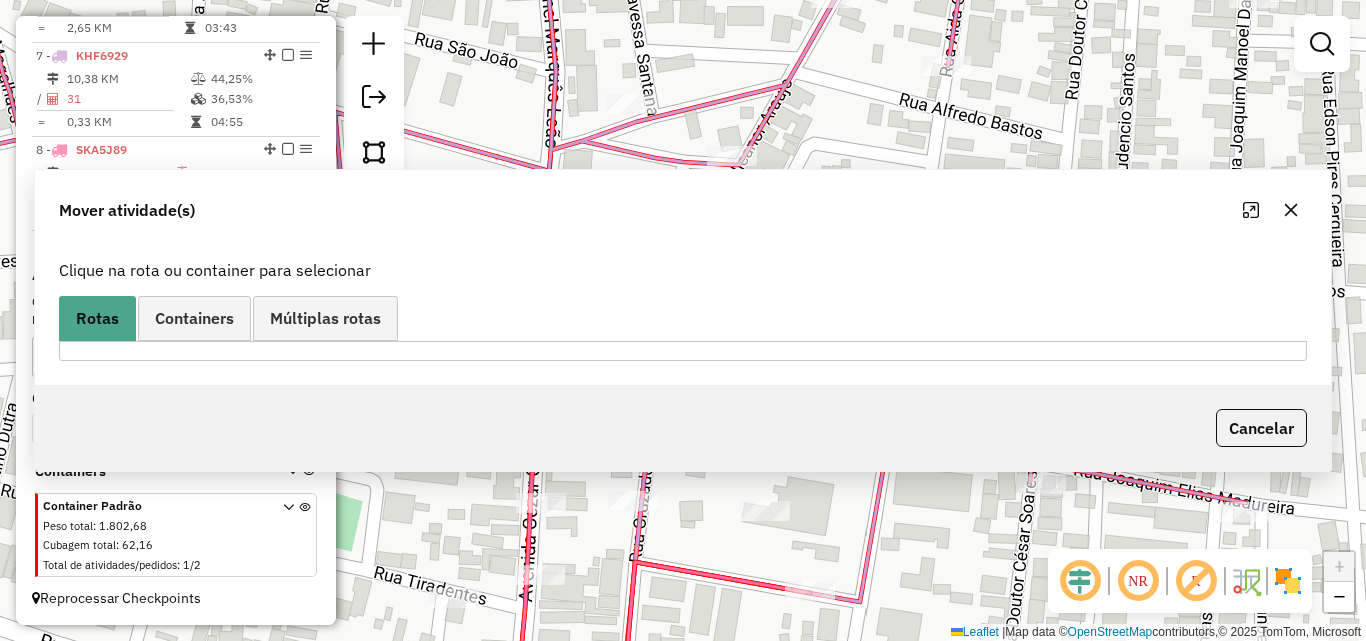 scroll, scrollTop: 0, scrollLeft: 0, axis: both 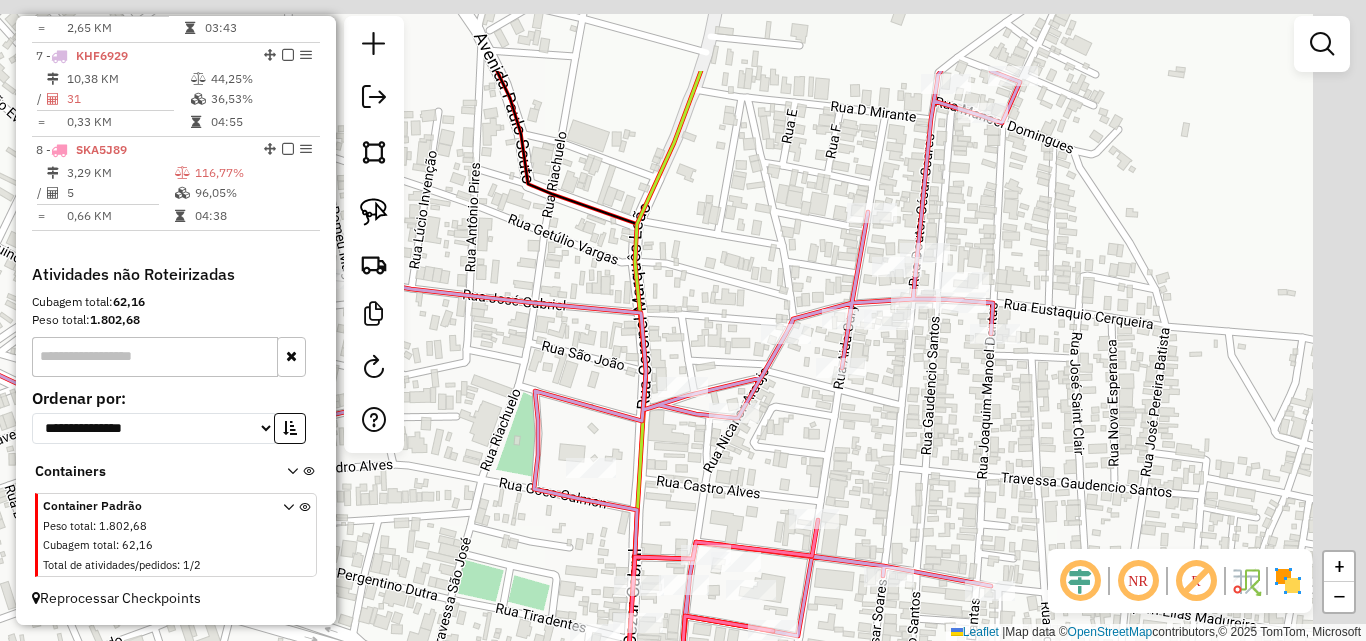 drag, startPoint x: 1030, startPoint y: 406, endPoint x: 979, endPoint y: 467, distance: 79.51101 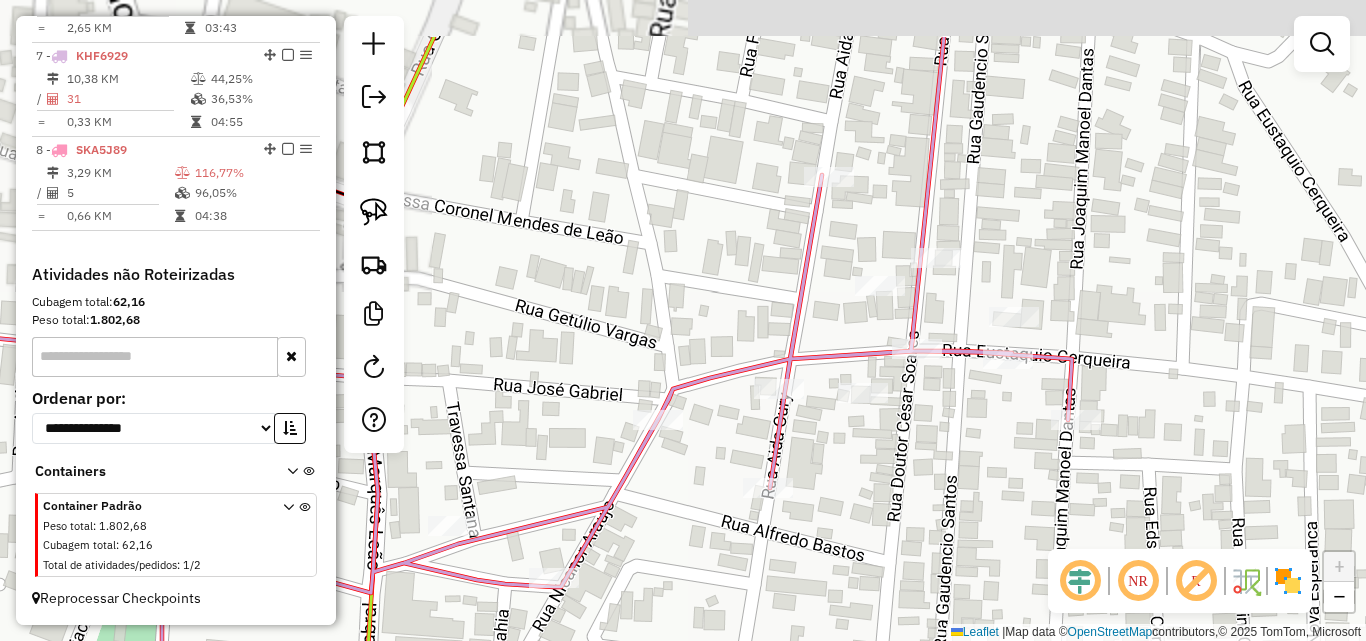 drag, startPoint x: 922, startPoint y: 474, endPoint x: 918, endPoint y: 531, distance: 57.14018 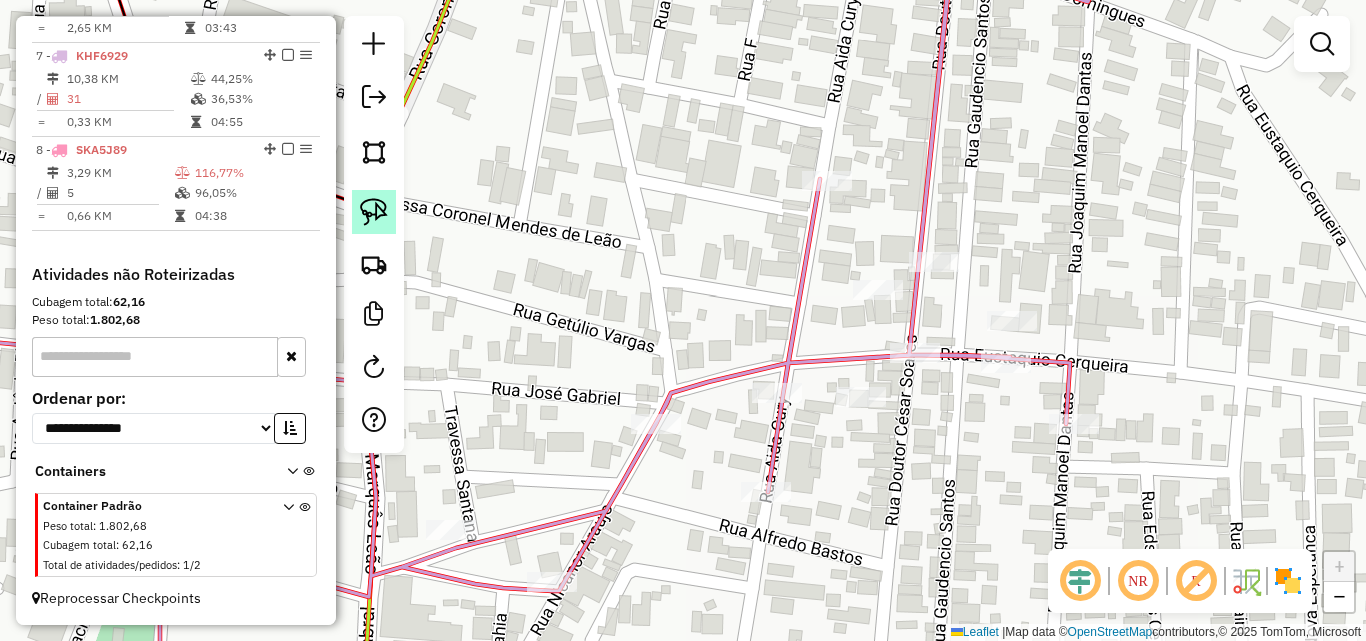click 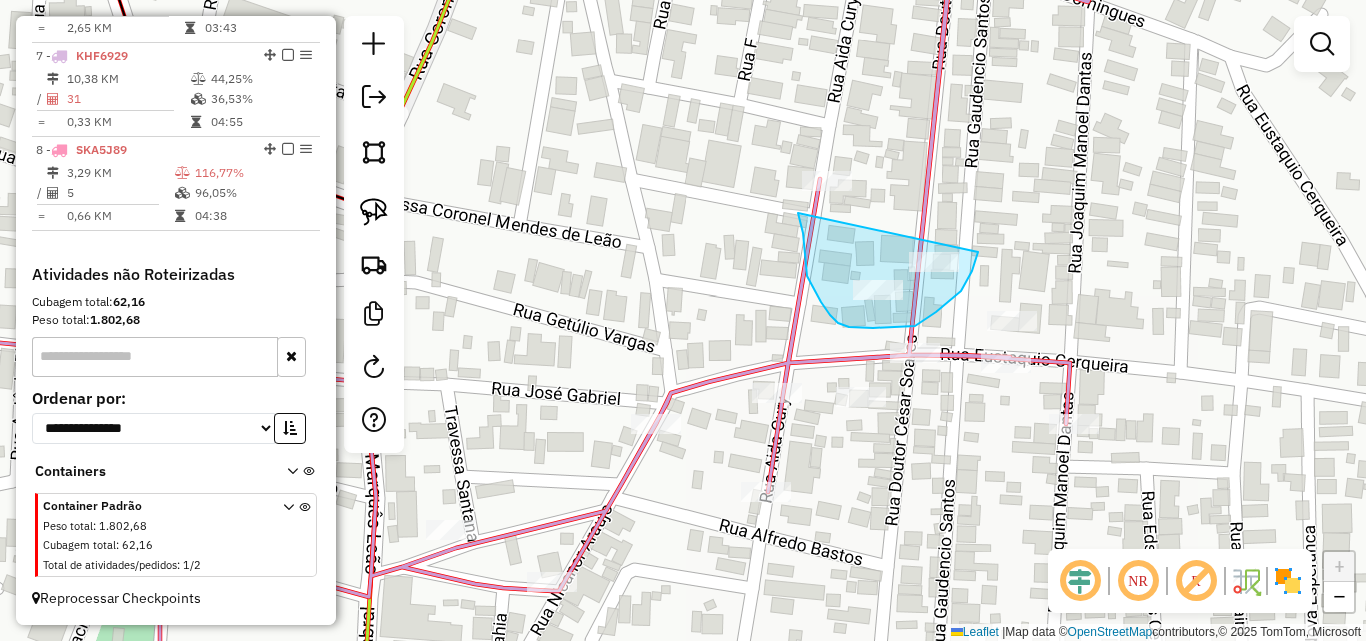 drag, startPoint x: 804, startPoint y: 240, endPoint x: 978, endPoint y: 252, distance: 174.4133 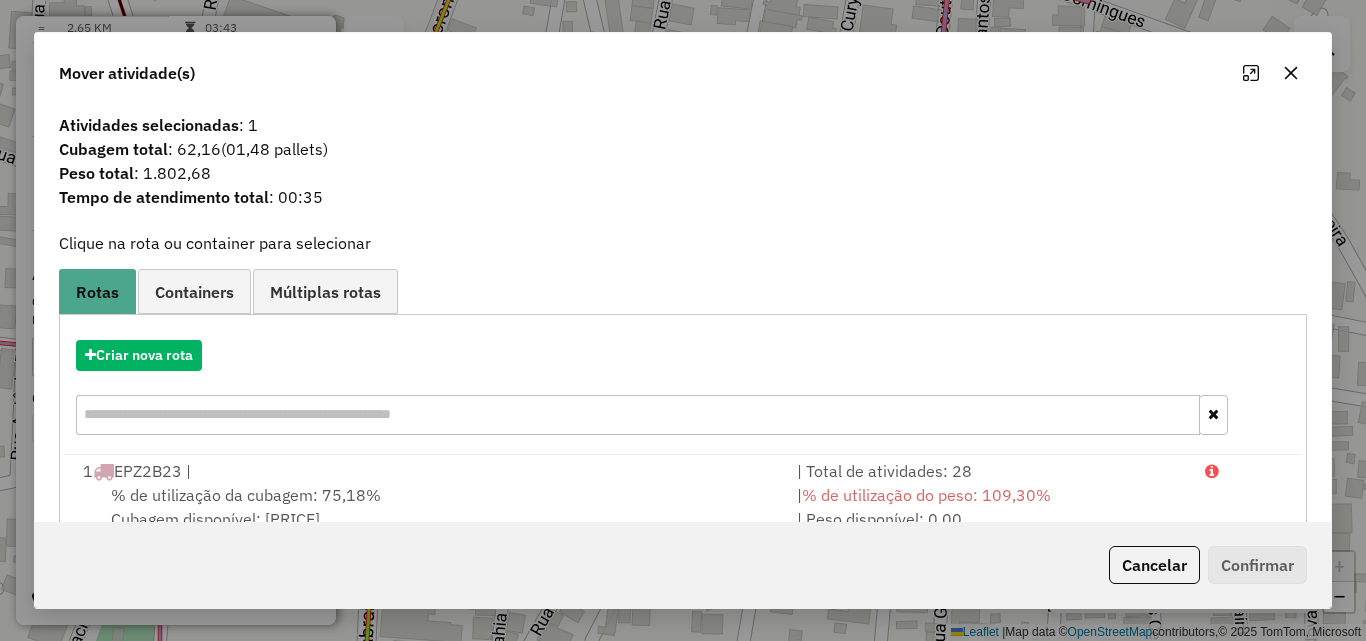 click 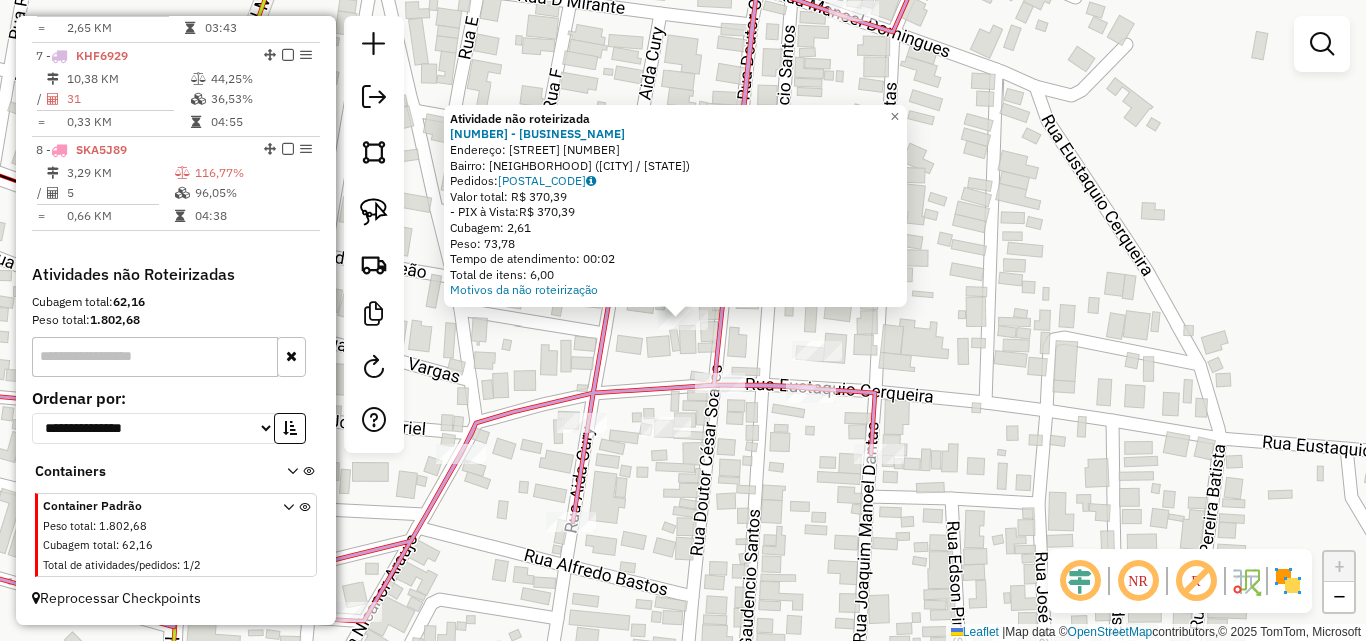 click on "Atividade não roteirizada [CODE] - [BUSINESS_NAME] Endereço: TV MANOEL SAMPAIO SANTOS [NUMBER] Bairro: Centro ([CITY] / [STATE]) Pedidos: [ORDER_ID] Valor total: [CURRENCY] [PRICE] - PIX à Vista: [CURRENCY] [PRICE] Cubagem: [CUBAGE] Peso: [WEIGHT] Tempo de atendimento: [TIME] Total de itens: [ITEMS] Motivos da não roteirização × Janela de atendimento Grade de atendimento Capacidade Transportadoras Veículos Cliente Pedidos Rotas Selecione os dias de semana para filtrar as janelas de atendimento Seg Ter Qua Qui Sex Sáb Dom Informe o período da janela de atendimento: De: Até: Filtrar exatamente a janela do cliente Considerar janela de atendimento padrão Selecione os dias de semana para filtrar as grades de atendimento Seg Ter Qua Qui Sex Sáb Dom Considerar clientes sem dia de atendimento cadastrado Clientes fora do dia de atendimento selecionado Filtrar as atividades entre os valores definidos abaixo: Peso mínimo: Peso máximo: Cubagem mínima: Cubagem máxima: De: Até: De: Até: +" 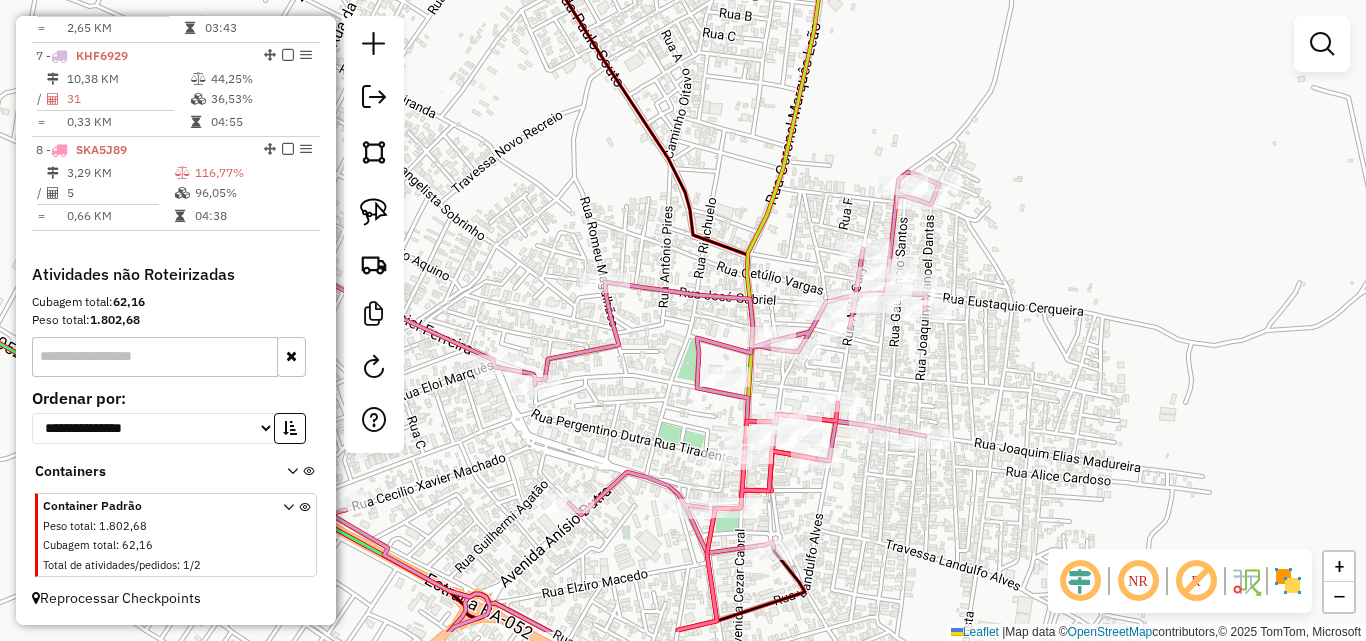 drag, startPoint x: 945, startPoint y: 467, endPoint x: 978, endPoint y: 319, distance: 151.63443 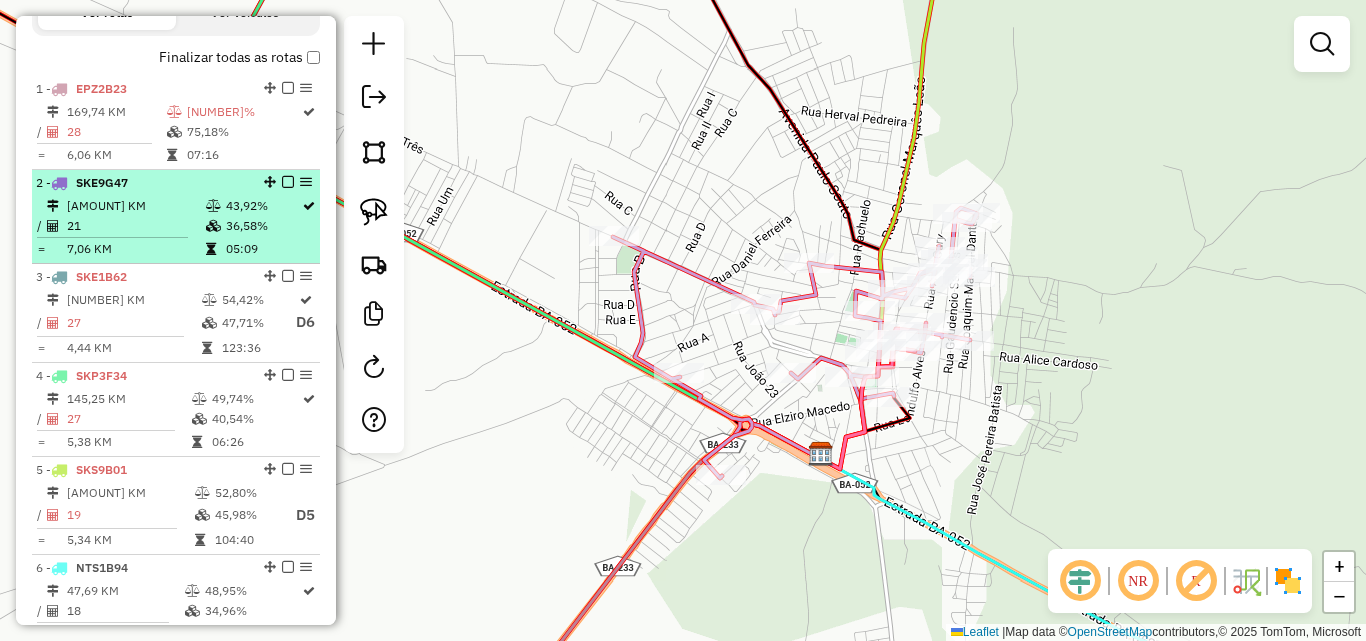 scroll, scrollTop: 520, scrollLeft: 0, axis: vertical 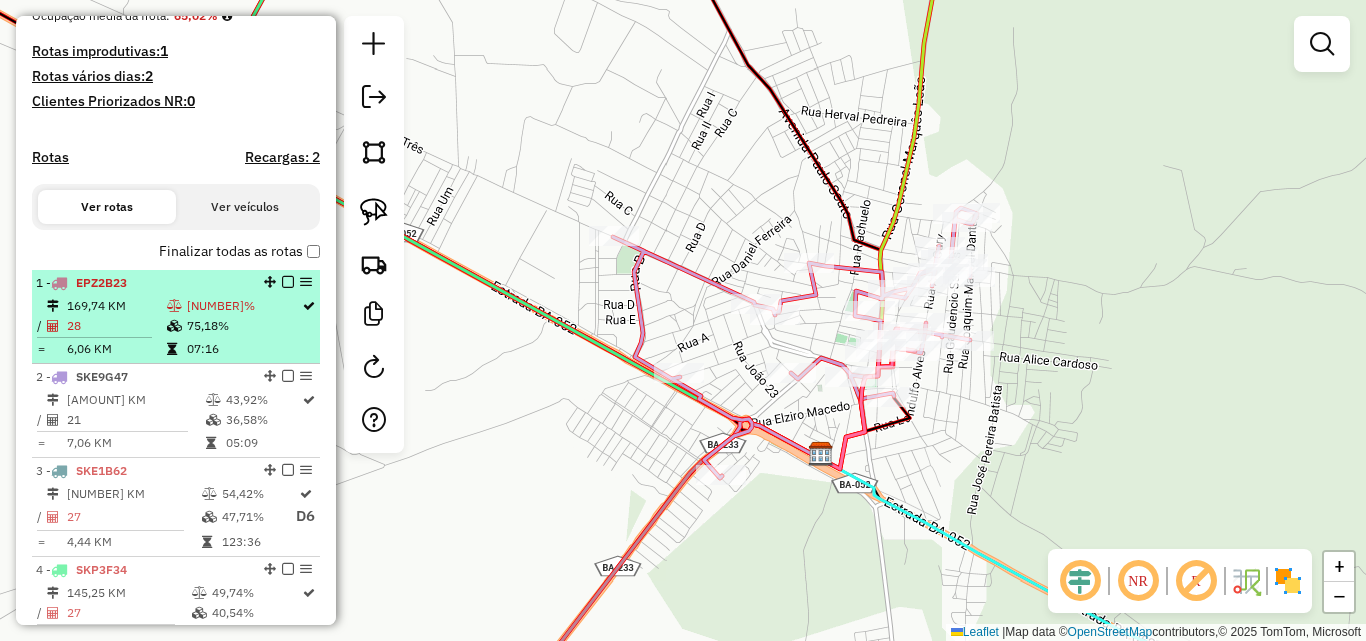 click on "[NUMBER]%" at bounding box center (243, 306) 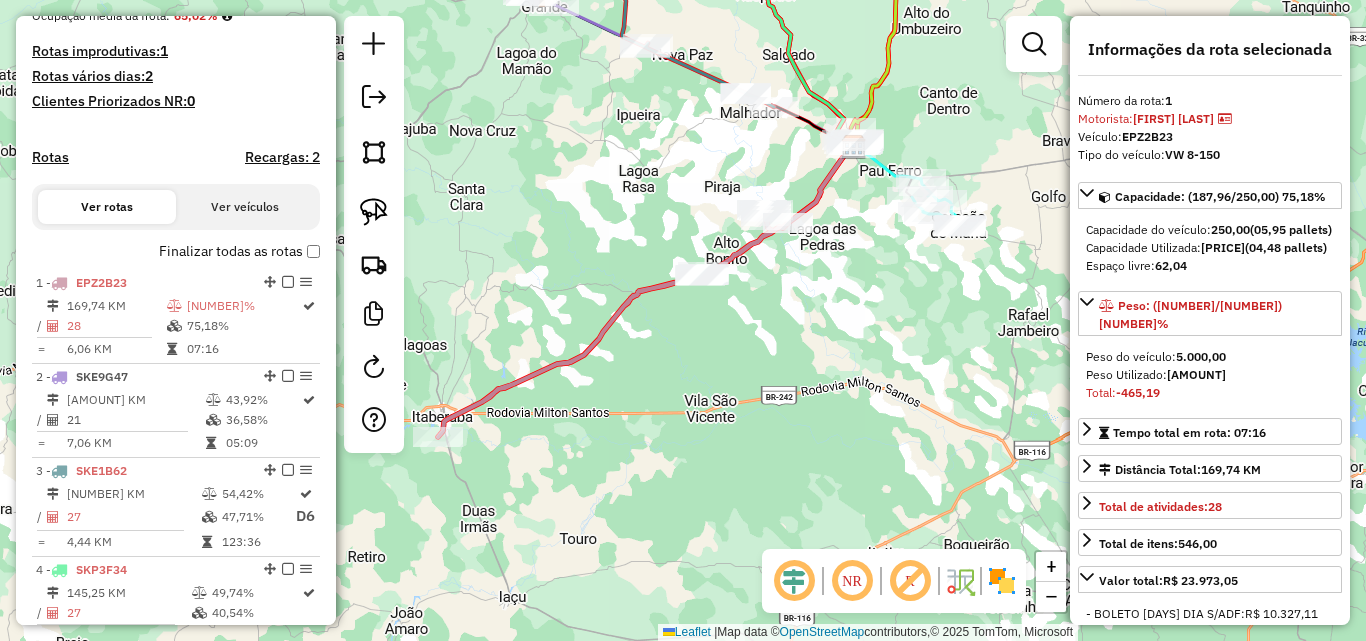 drag, startPoint x: 783, startPoint y: 330, endPoint x: 796, endPoint y: 328, distance: 13.152946 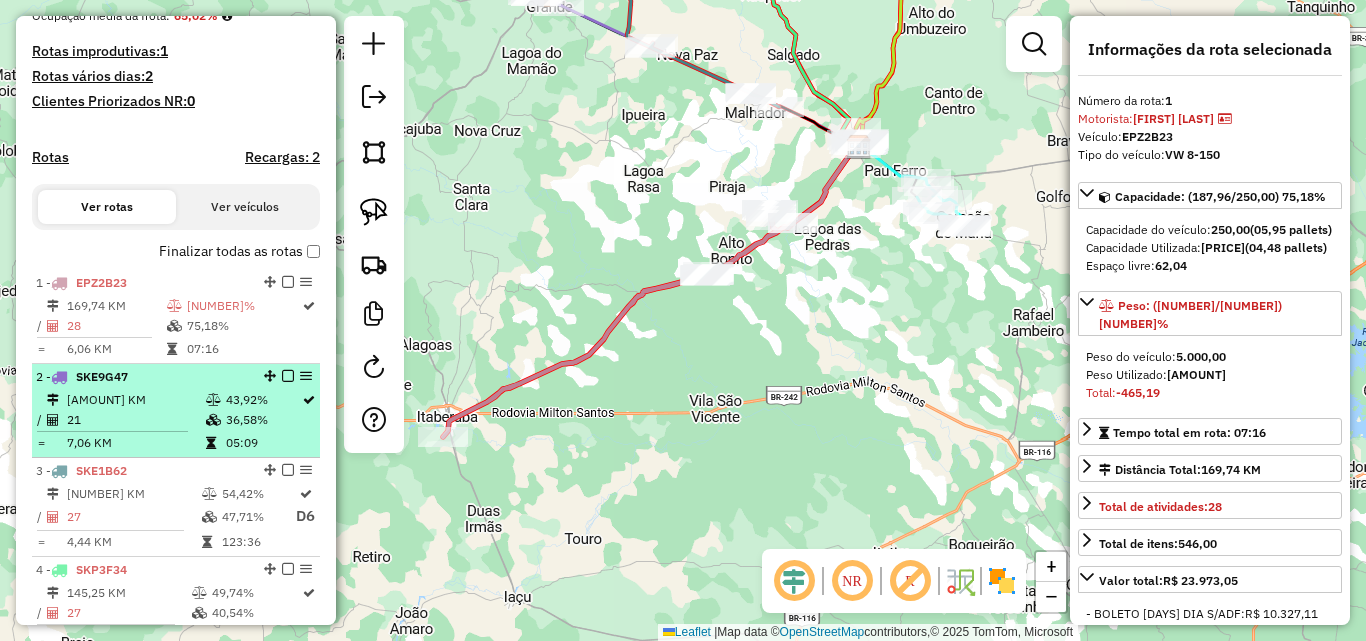 click on "[NUMBER] - [PLATE_NUMBER]" at bounding box center [142, 377] 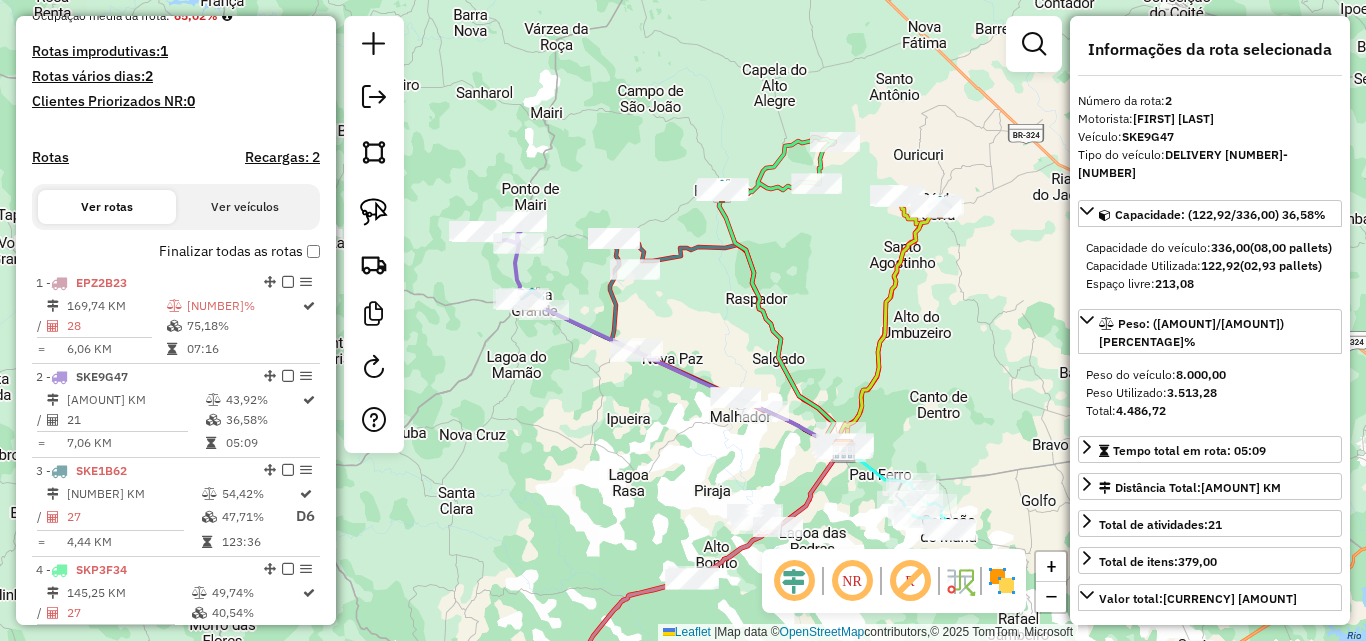 drag, startPoint x: 536, startPoint y: 413, endPoint x: 587, endPoint y: 395, distance: 54.08327 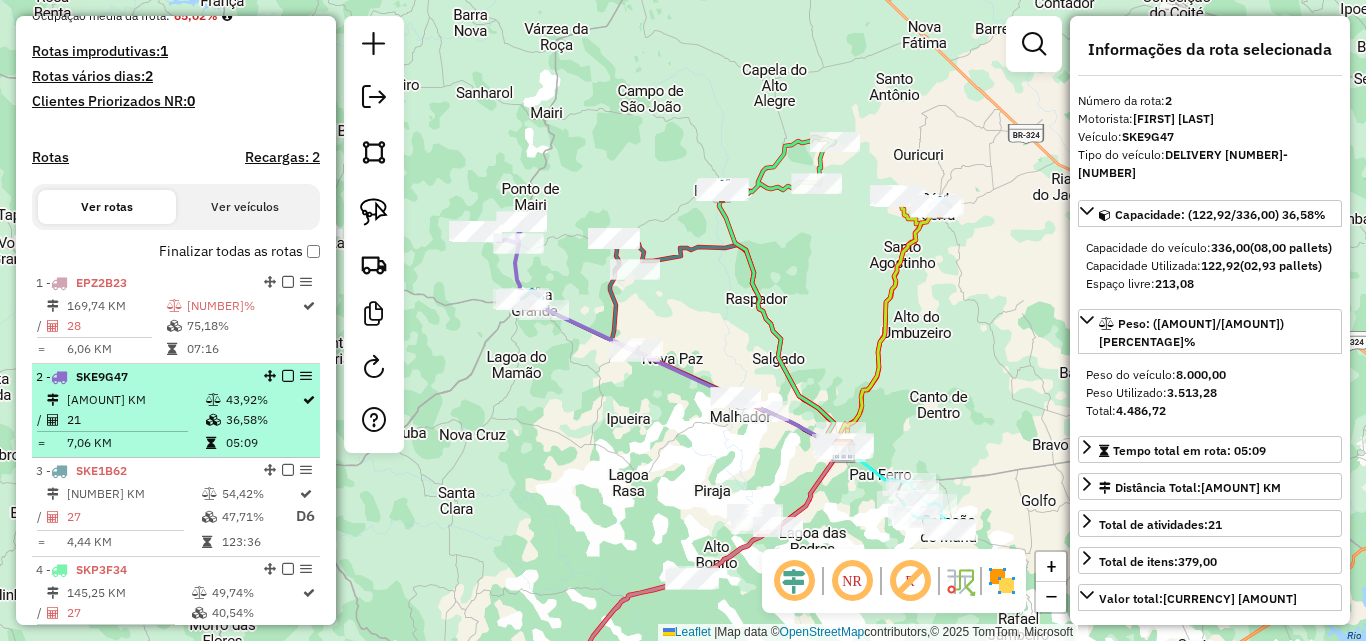 scroll, scrollTop: 620, scrollLeft: 0, axis: vertical 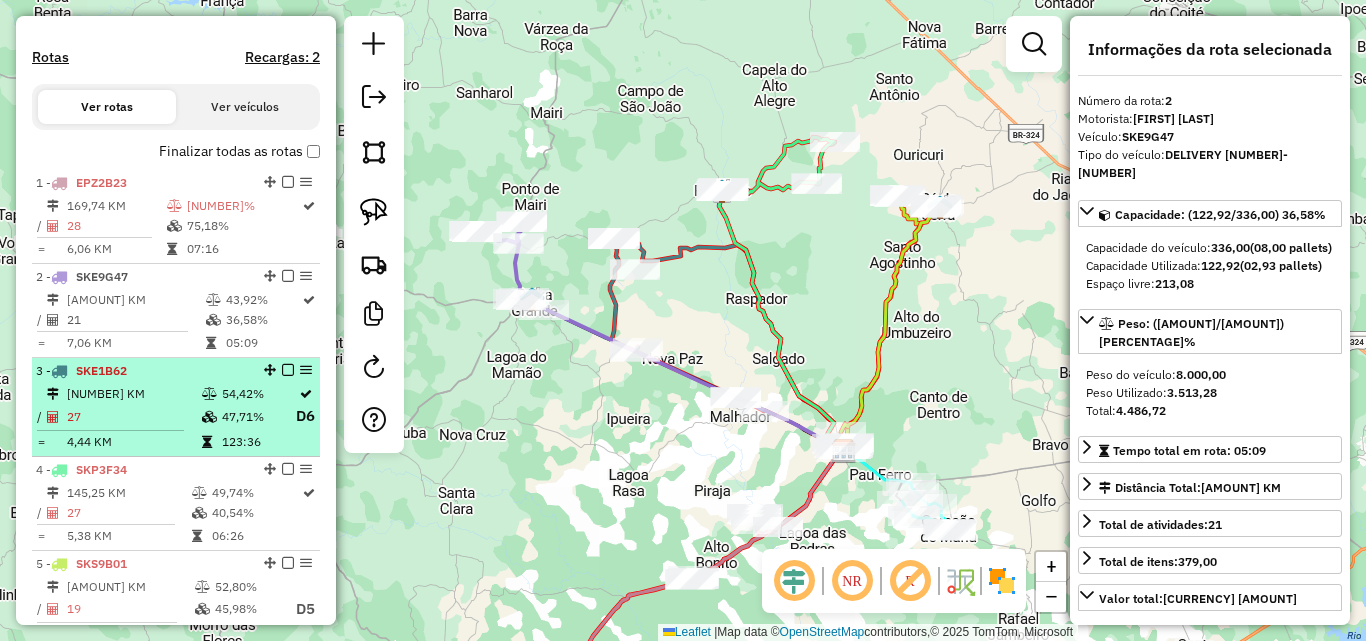 click on "27" at bounding box center (133, 416) 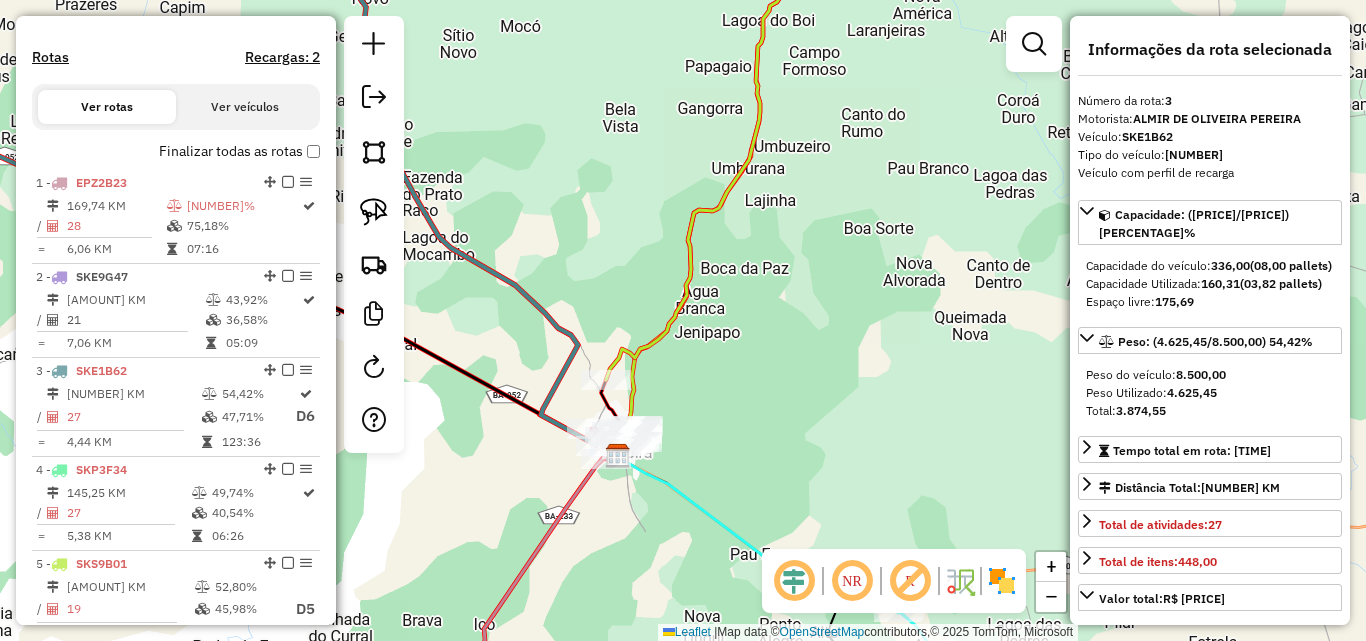 drag, startPoint x: 757, startPoint y: 472, endPoint x: 675, endPoint y: 289, distance: 200.5318 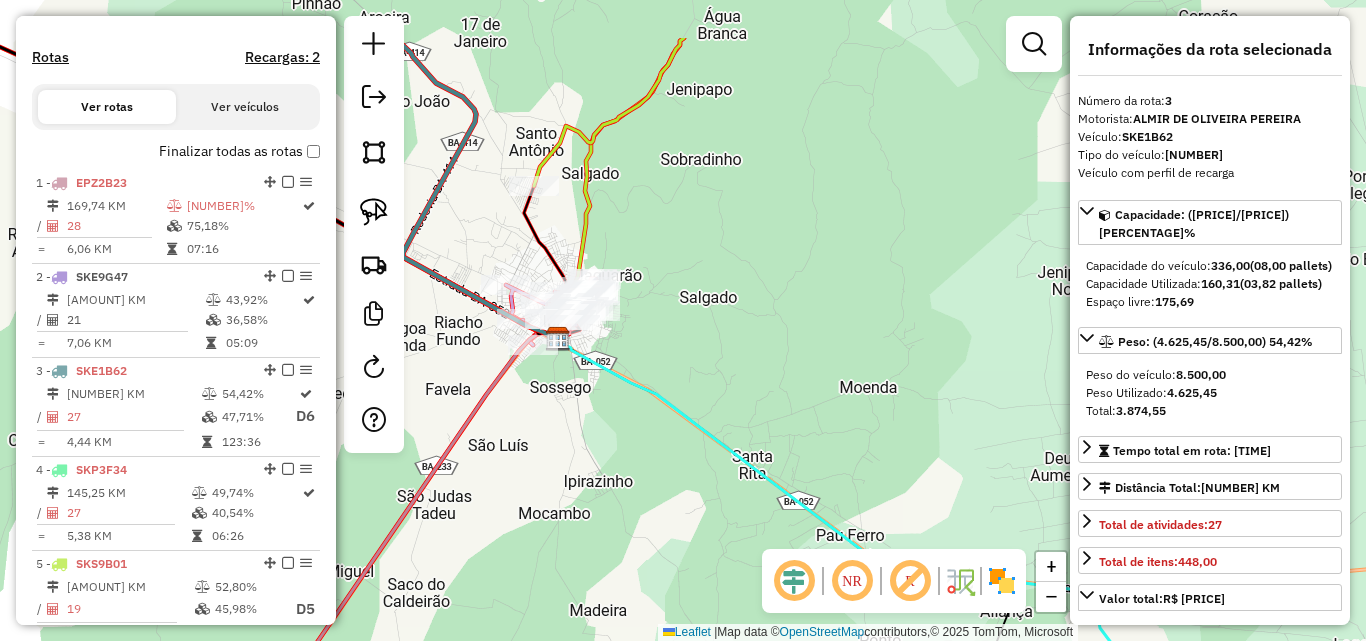 drag, startPoint x: 588, startPoint y: 261, endPoint x: 785, endPoint y: 490, distance: 302.07614 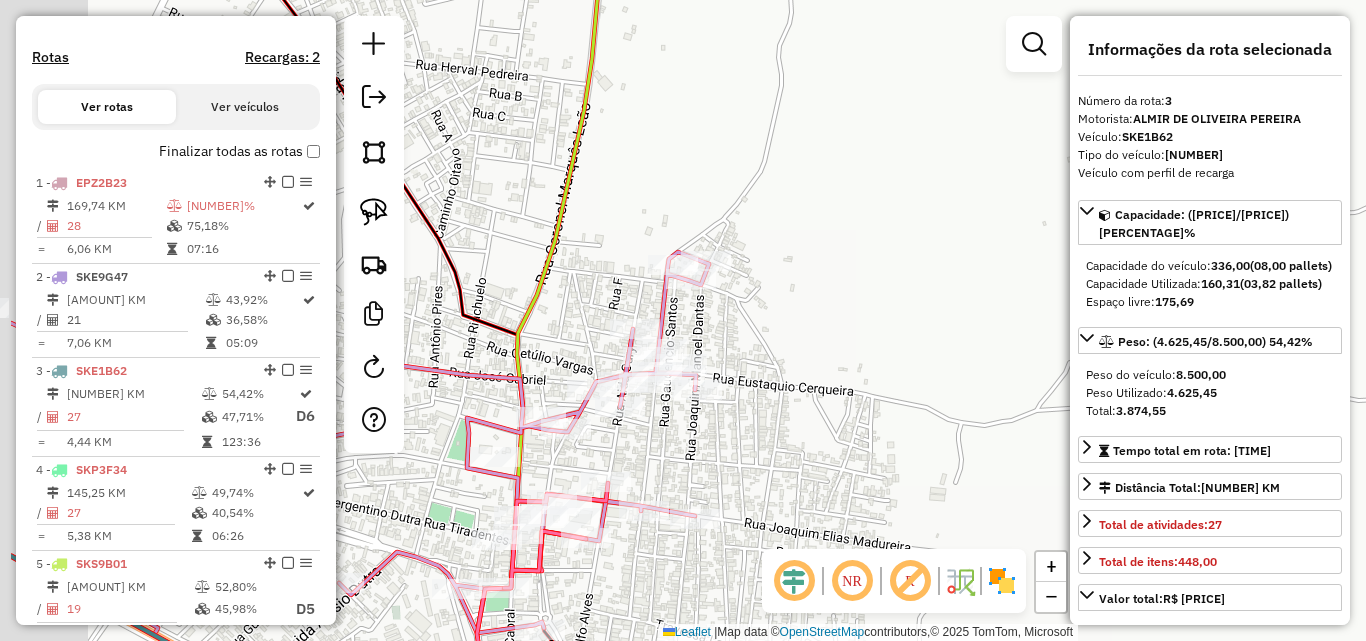 drag, startPoint x: 662, startPoint y: 405, endPoint x: 863, endPoint y: 448, distance: 205.54805 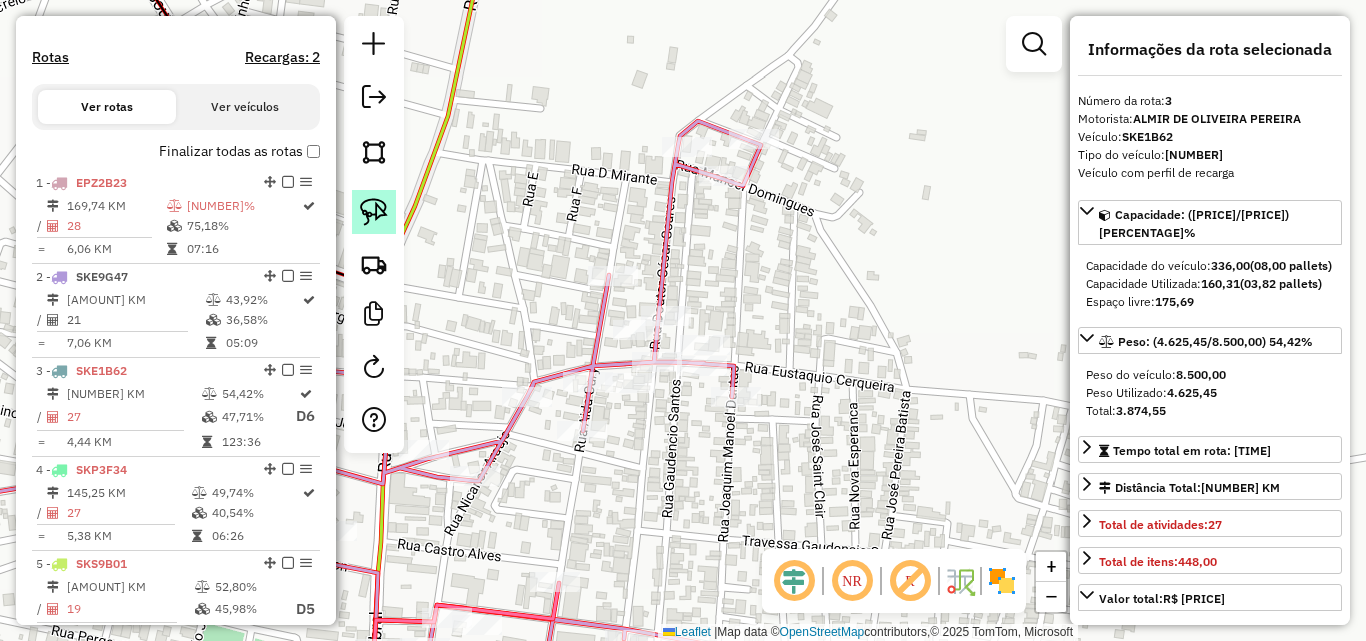 click 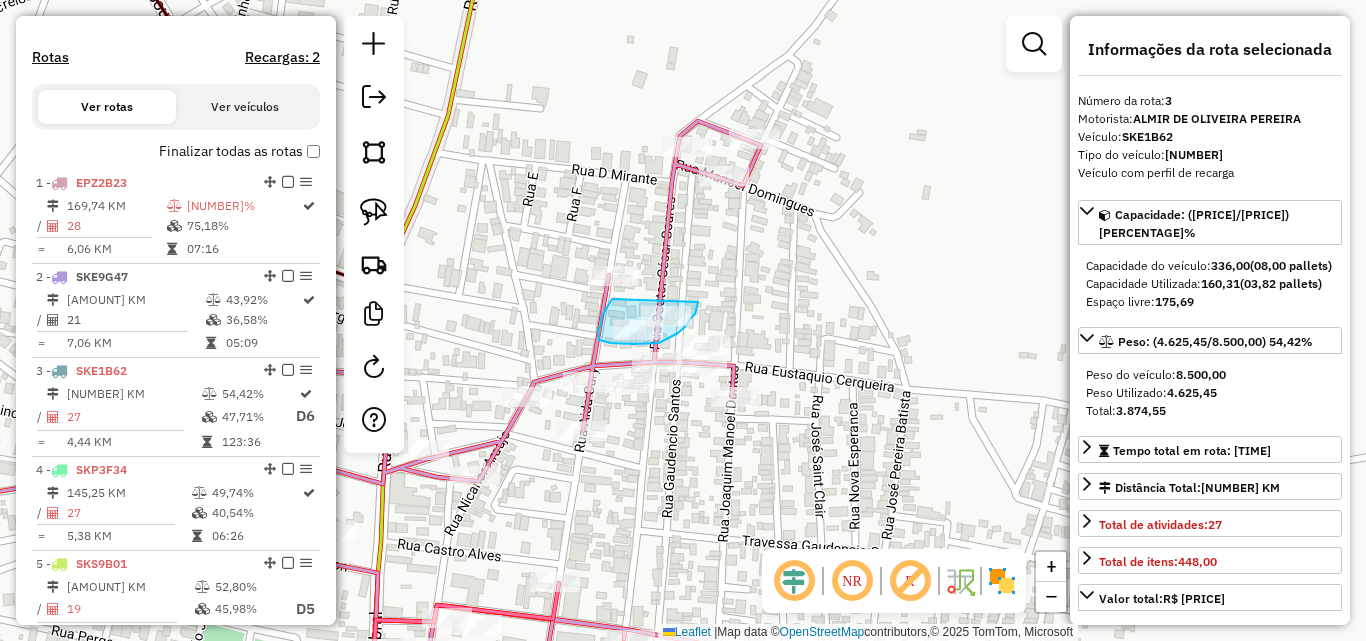 drag, startPoint x: 612, startPoint y: 299, endPoint x: 697, endPoint y: 295, distance: 85.09406 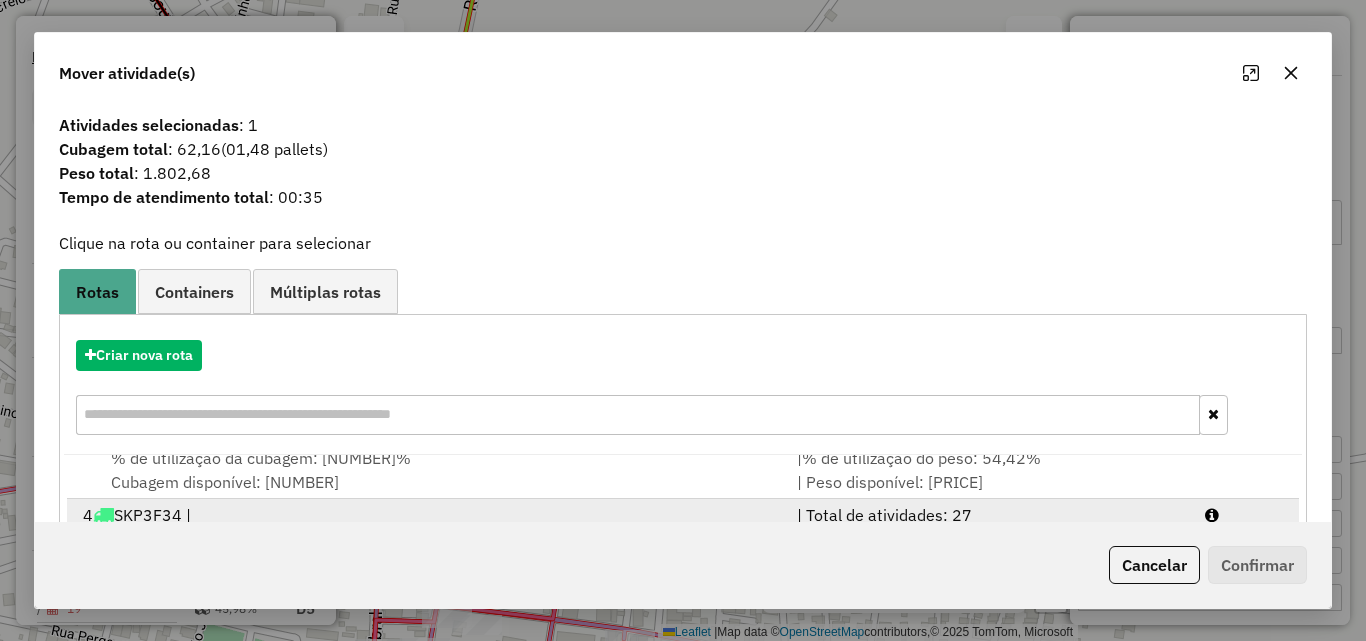 scroll, scrollTop: 248, scrollLeft: 0, axis: vertical 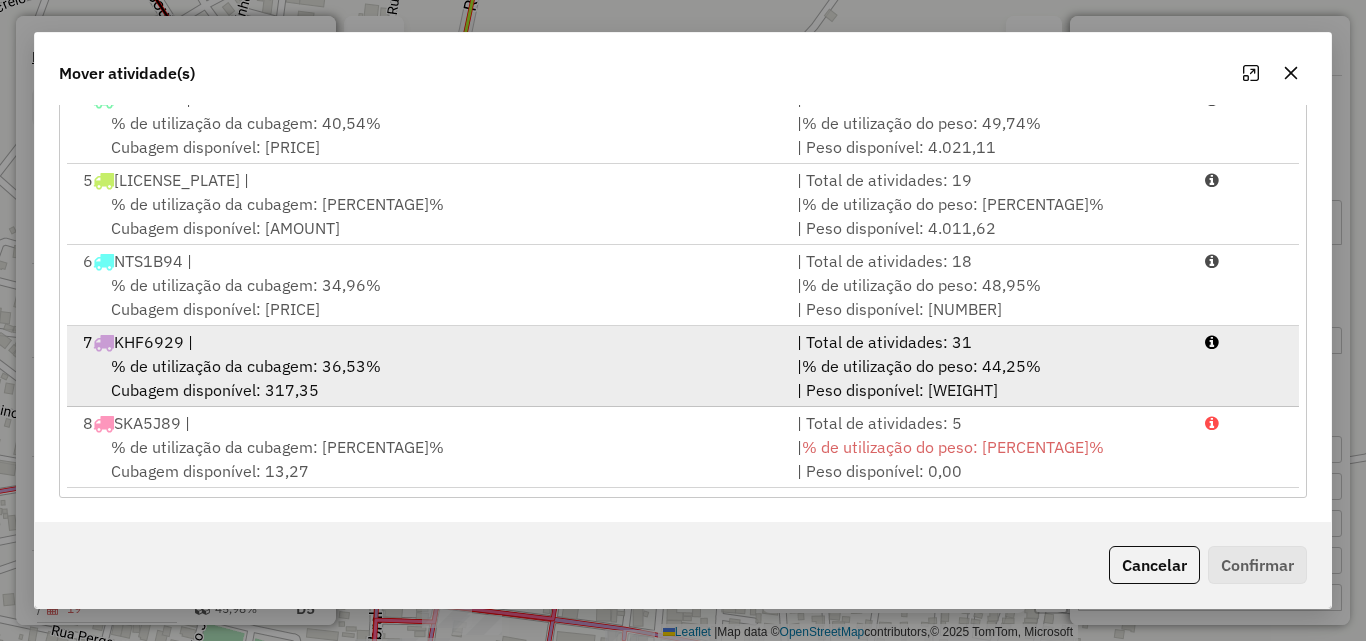 click on "% de utilização da cubagem: 36,53%" at bounding box center [246, 366] 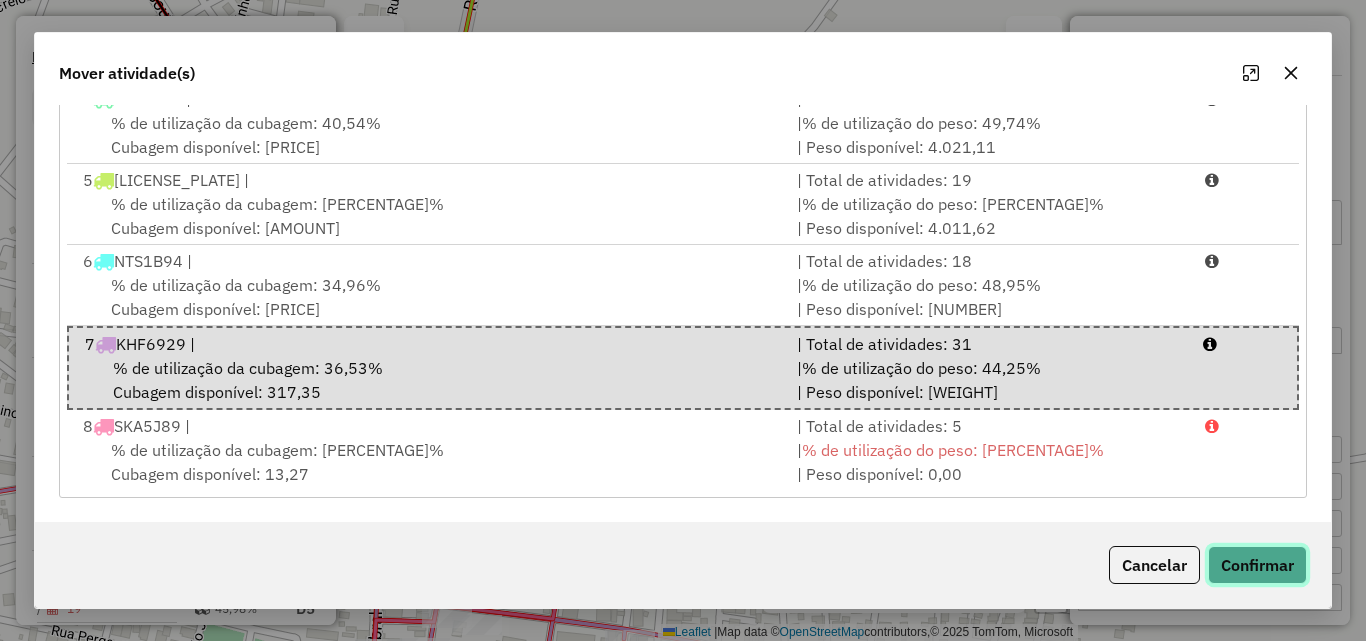 click on "Confirmar" 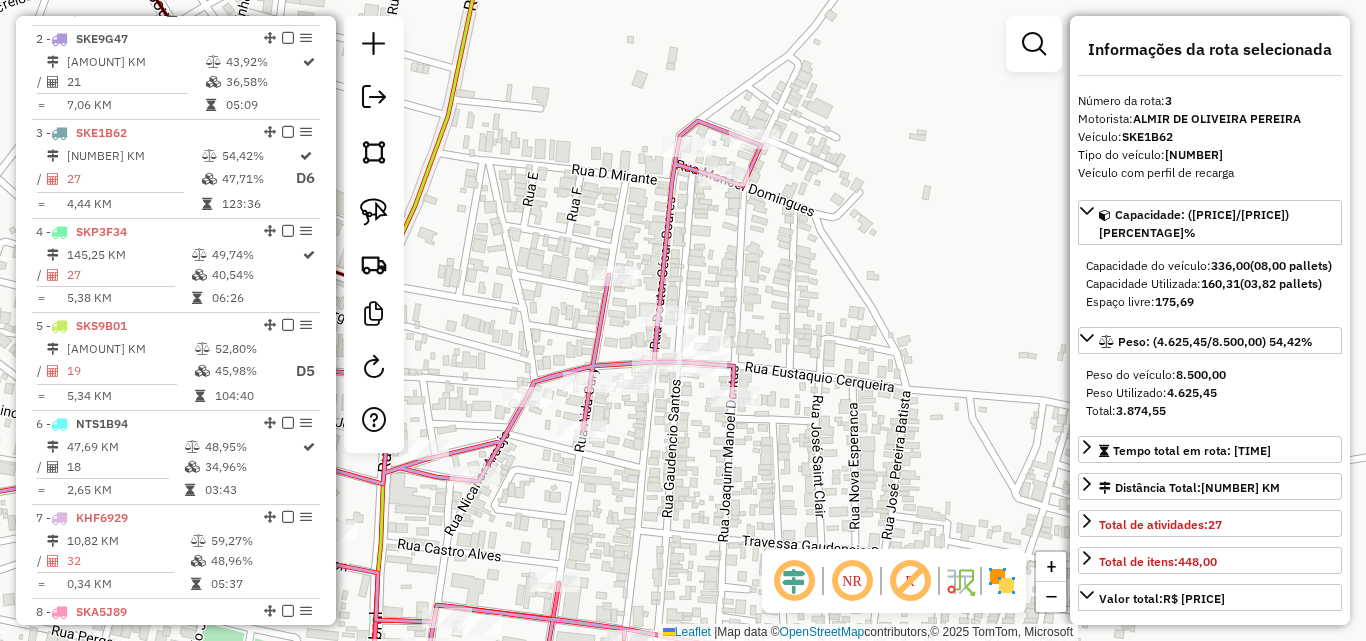 scroll, scrollTop: 962, scrollLeft: 0, axis: vertical 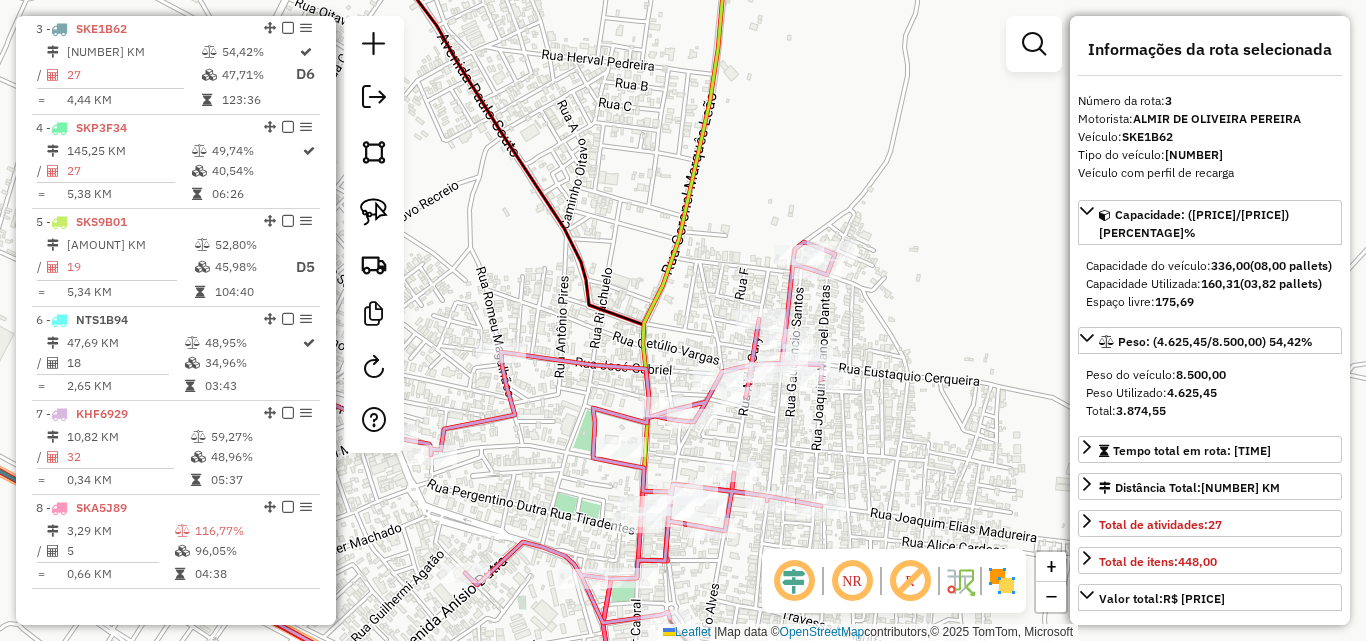 drag, startPoint x: 868, startPoint y: 447, endPoint x: 949, endPoint y: 333, distance: 139.84634 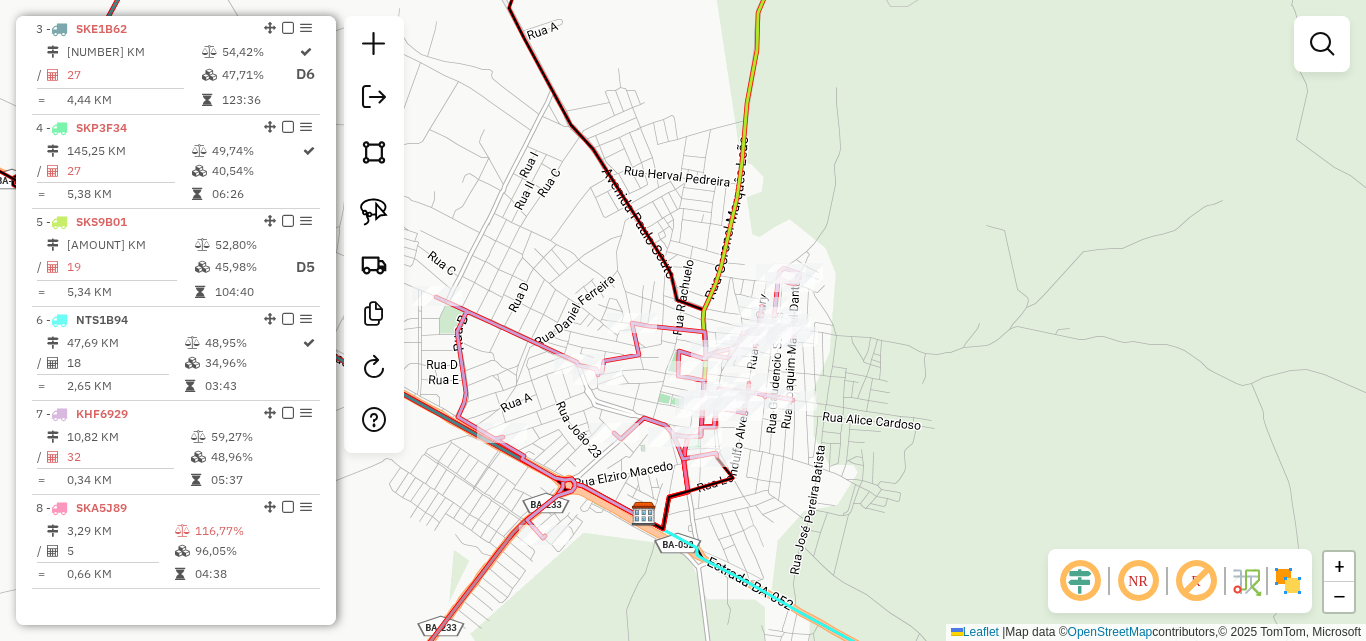drag, startPoint x: 908, startPoint y: 395, endPoint x: 982, endPoint y: 387, distance: 74.431175 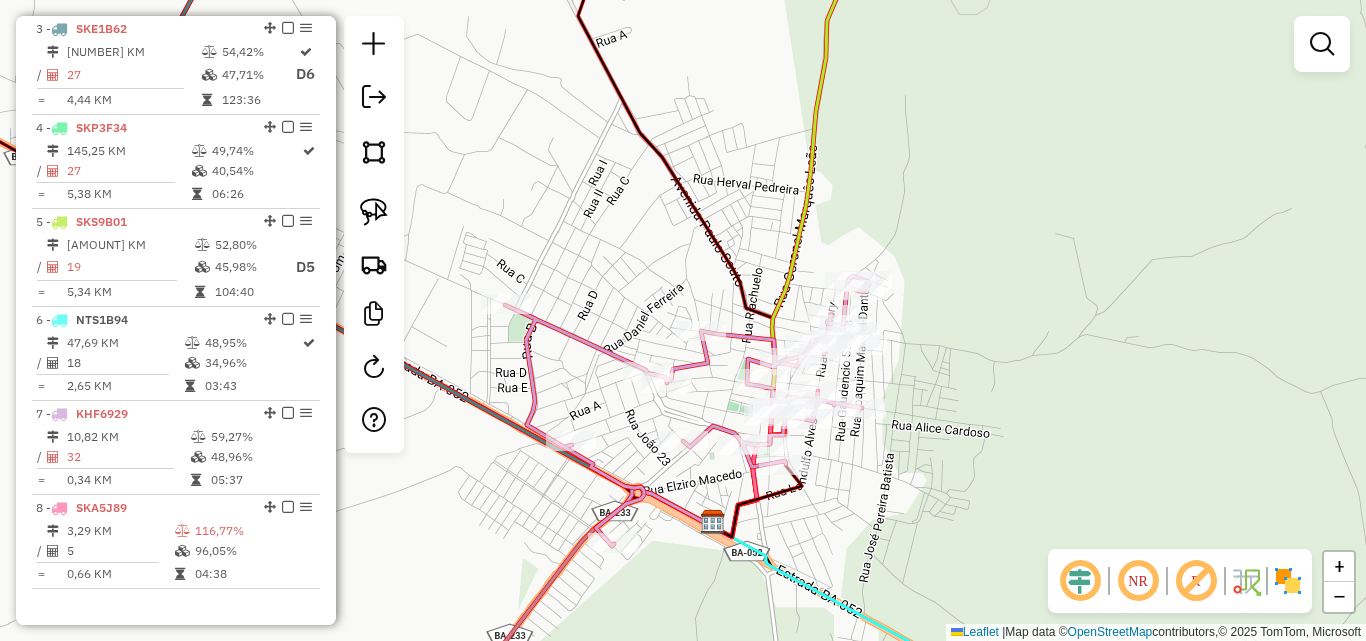 click at bounding box center (1322, 44) 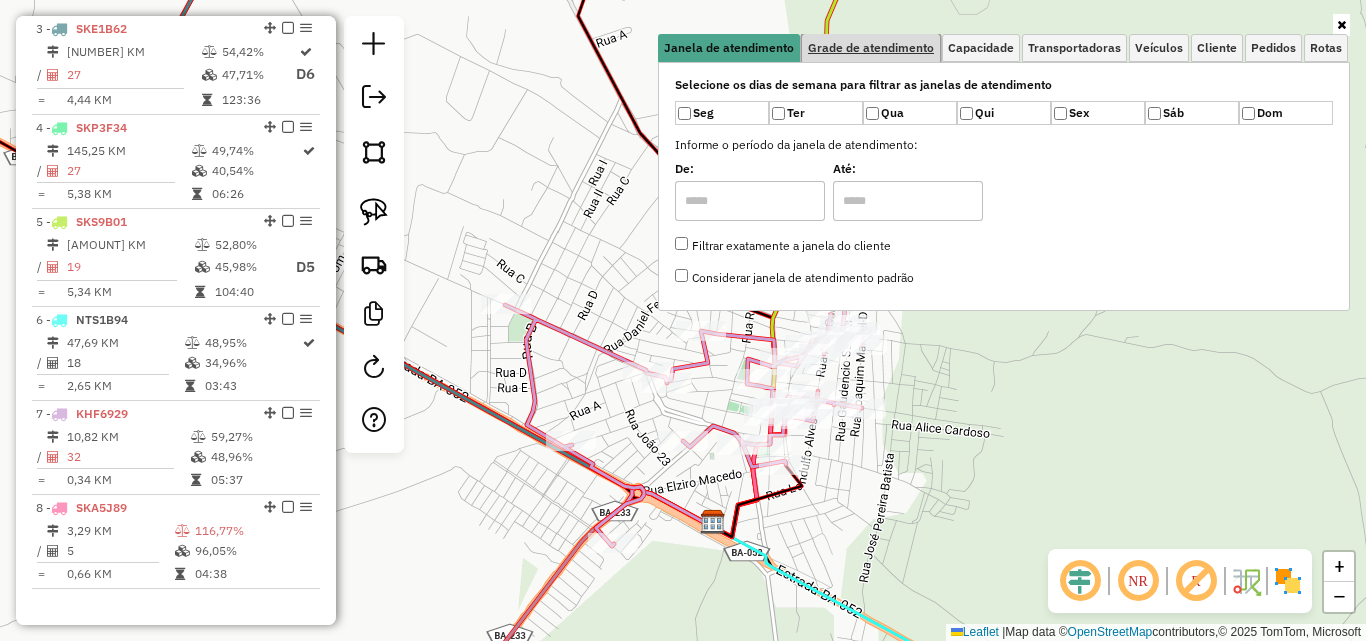 click on "Grade de atendimento" at bounding box center (871, 48) 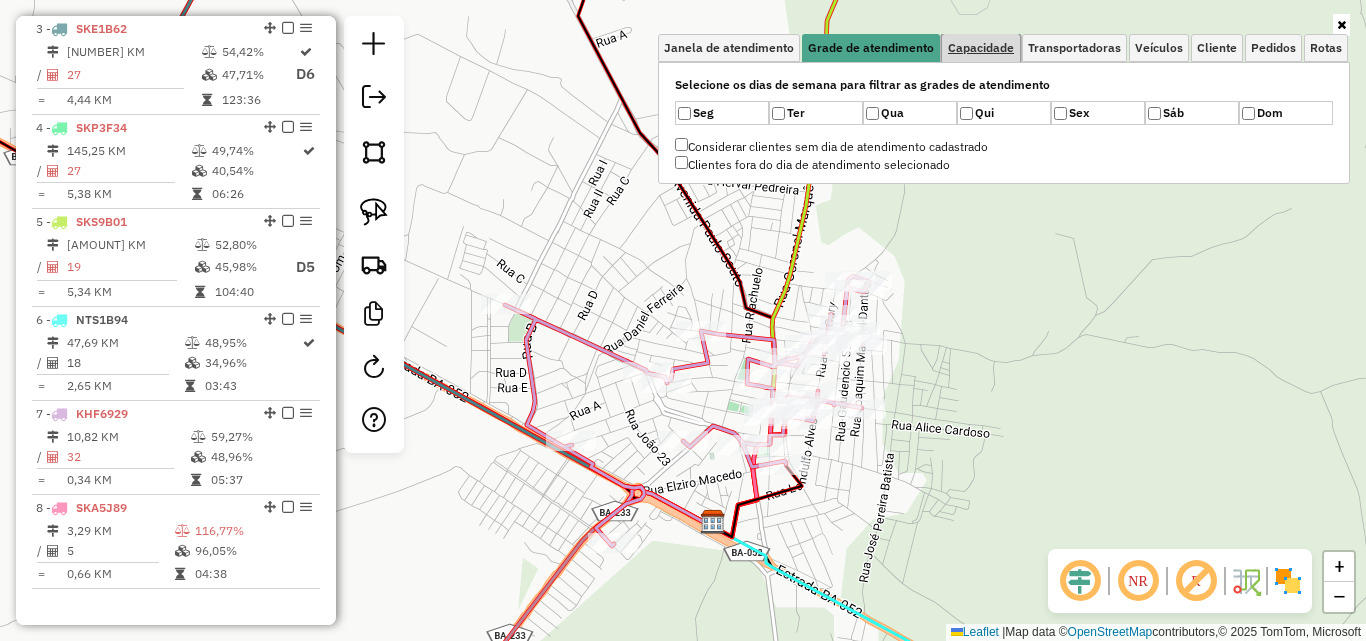 click on "Capacidade" at bounding box center [981, 48] 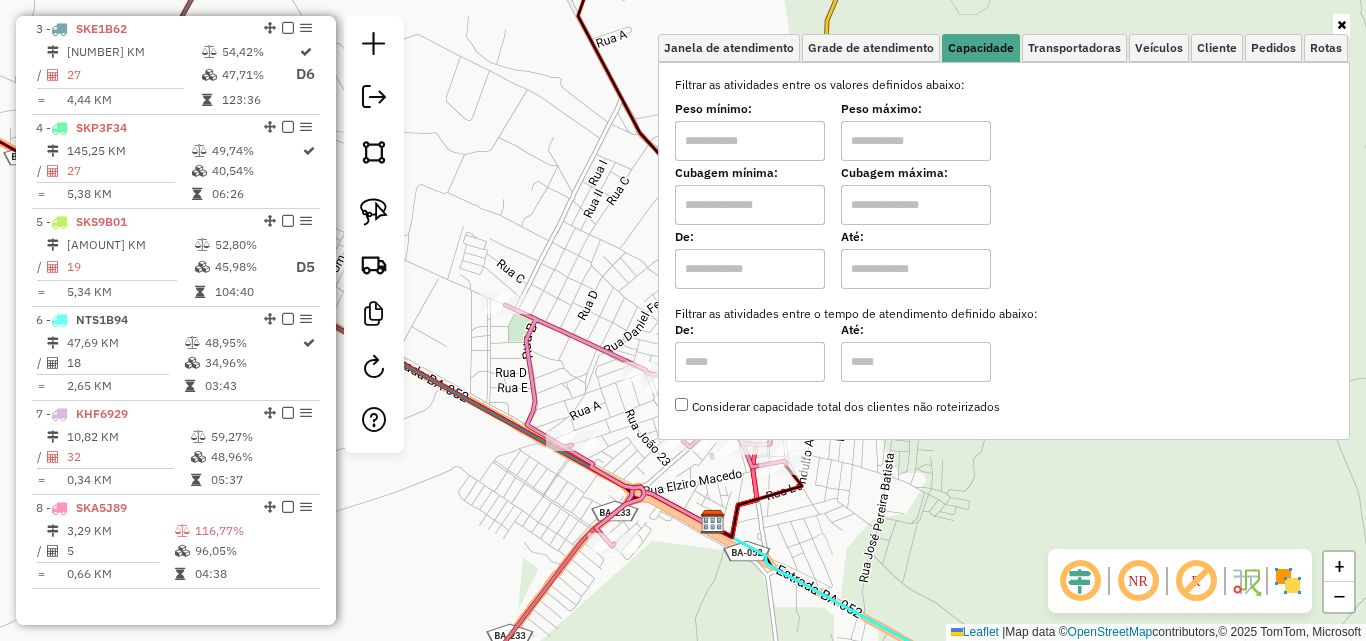 click at bounding box center [750, 141] 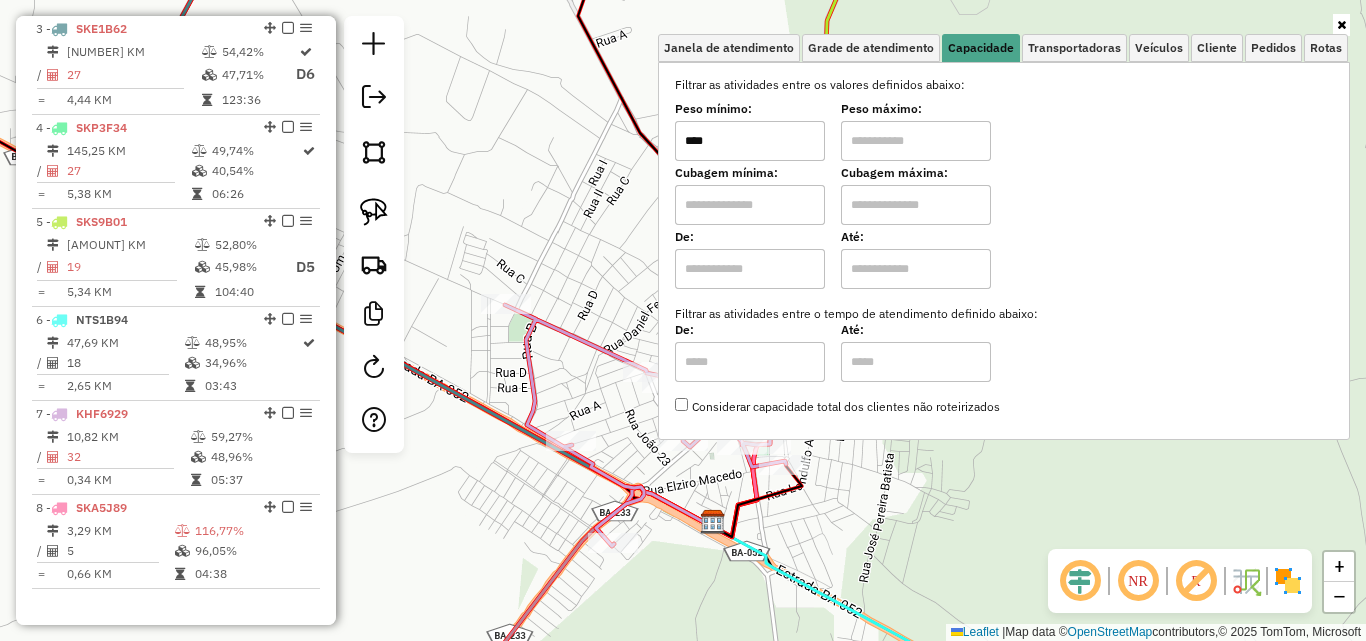 click at bounding box center [916, 141] 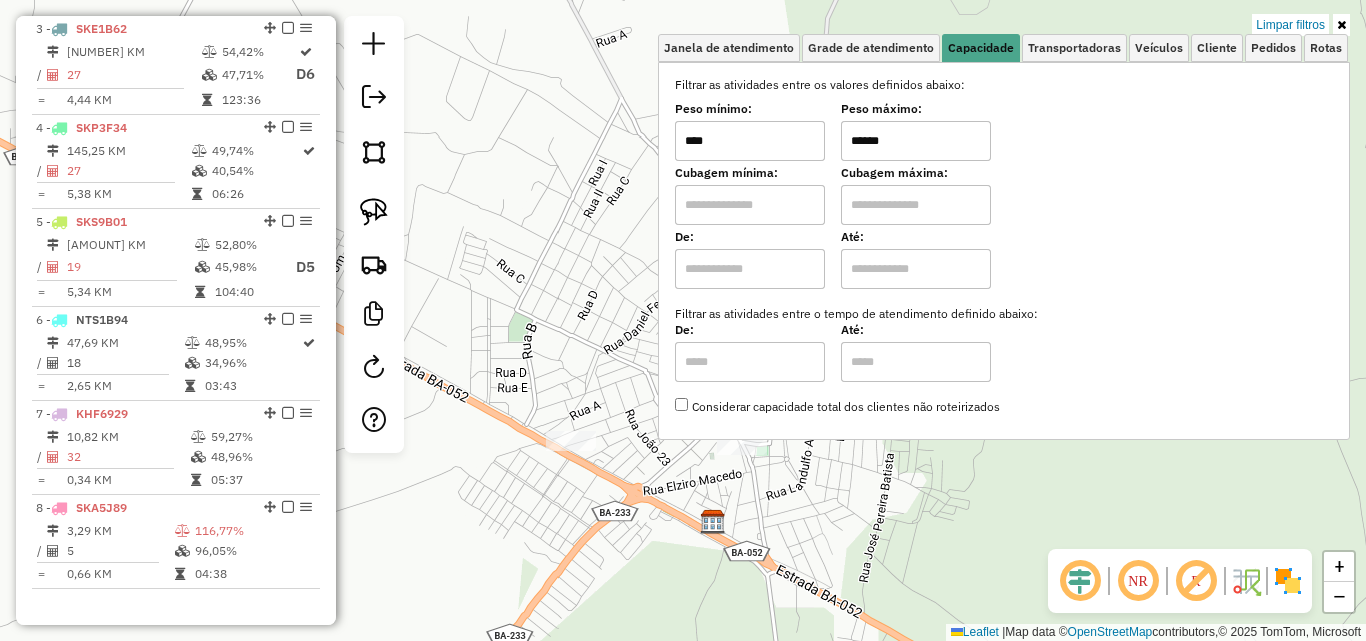 click on "Limpar filtros Janela de atendimento Grade de atendimento Capacidade Transportadoras Veículos Cliente Pedidos  Rotas Selecione os dias de semana para filtrar as janelas de atendimento  Seg   Ter   Qua   Qui   Sex   Sáb   Dom  Informe o período da janela de atendimento: De: Até:  Filtrar exatamente a janela do cliente  Considerar janela de atendimento padrão  Selecione os dias de semana para filtrar as grades de atendimento  Seg   Ter   Qua   Qui   Sex   Sáb   Dom   Considerar clientes sem dia de atendimento cadastrado  Clientes fora do dia de atendimento selecionado Filtrar as atividades entre os valores definidos abaixo:  Peso mínimo:  ****  Peso máximo:  ******  Cubagem mínima:   Cubagem máxima:   De:   Até:  Filtrar as atividades entre o tempo de atendimento definido abaixo:  De:   Até:   Considerar capacidade total dos clientes não roteirizados Transportadora: Selecione um ou mais itens Tipo de veículo: Selecione um ou mais itens Veículo: Selecione um ou mais itens Motorista: Nome: Rótulo:" 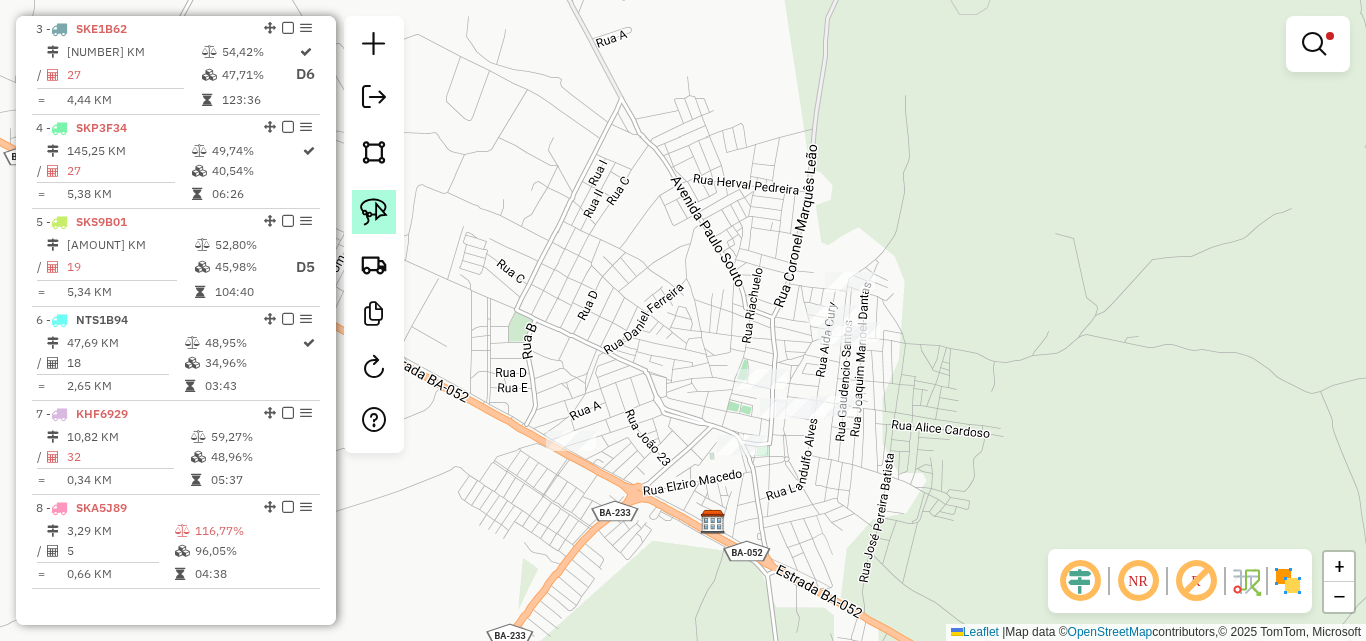 click 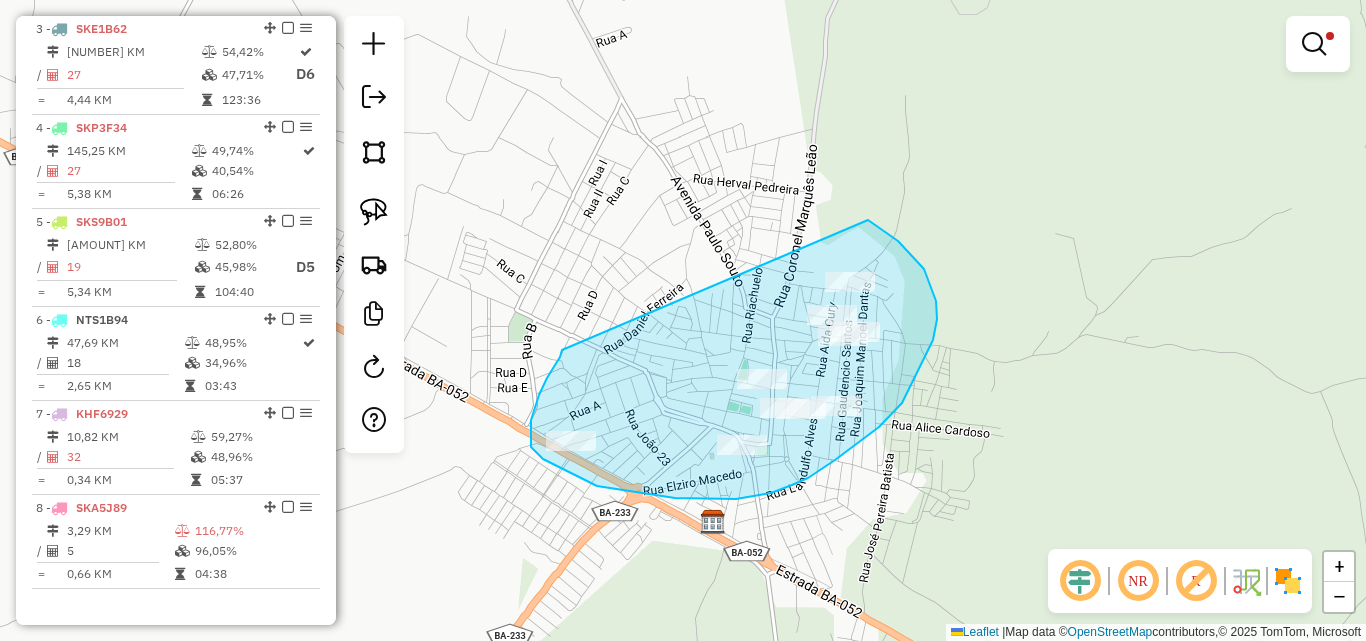drag, startPoint x: 547, startPoint y: 378, endPoint x: 868, endPoint y: 220, distance: 357.77786 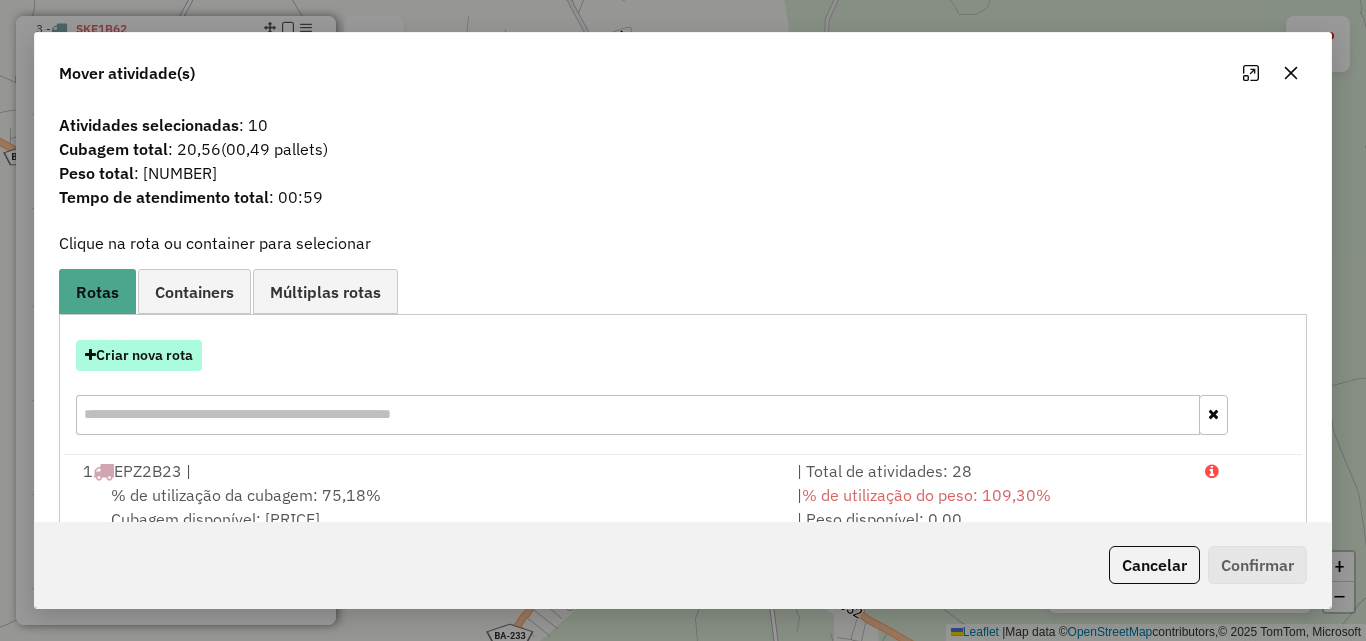 click on "Criar nova rota" at bounding box center [139, 355] 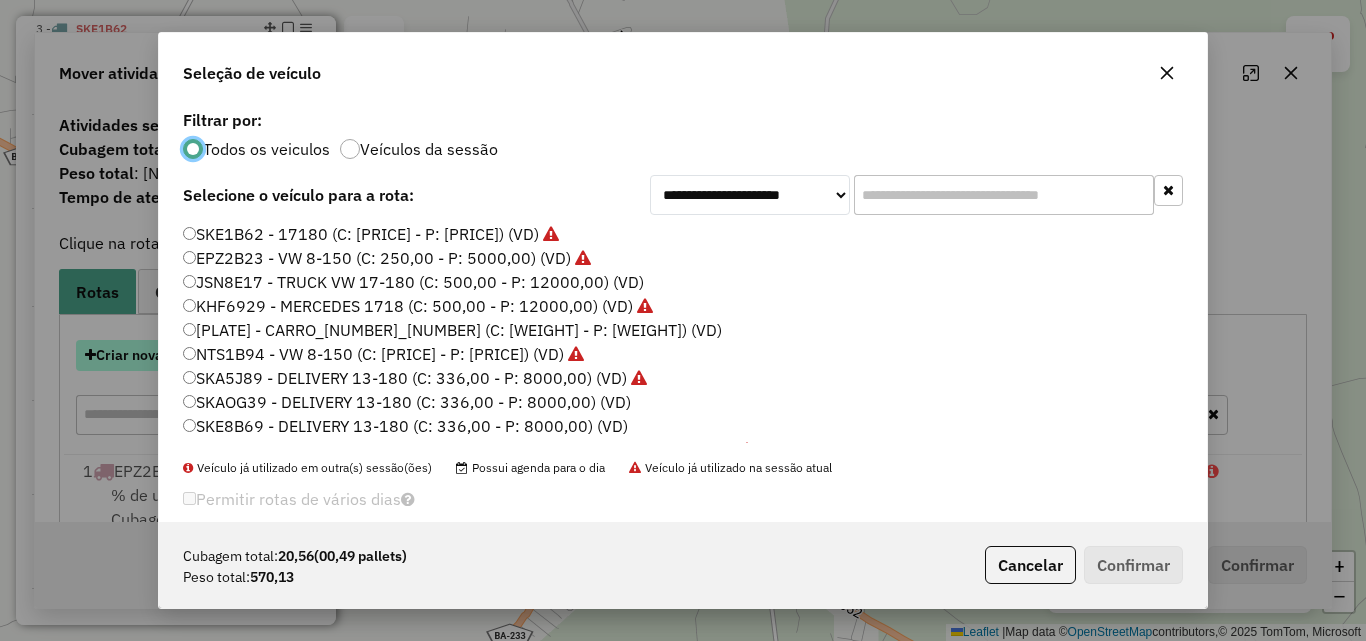 scroll, scrollTop: 11, scrollLeft: 6, axis: both 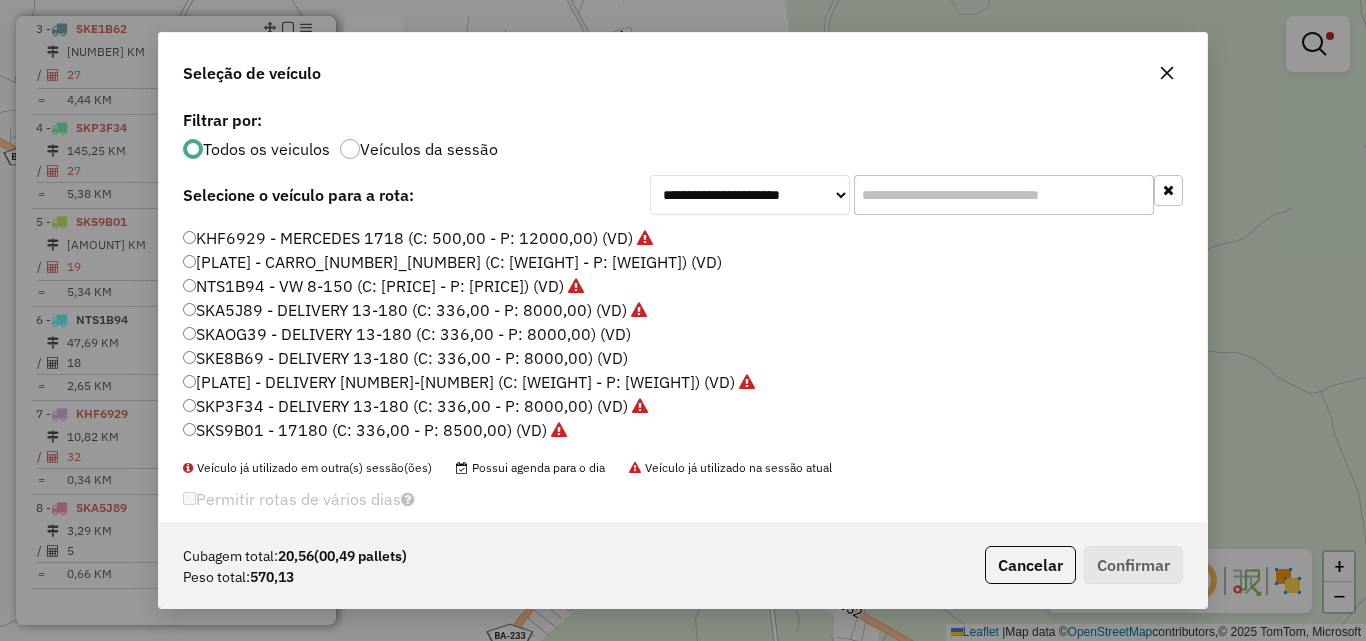 click on "[PLATE] - CARRO_[NUMBER]_[NUMBER] (C: [WEIGHT] - P: [WEIGHT]) (VD)" 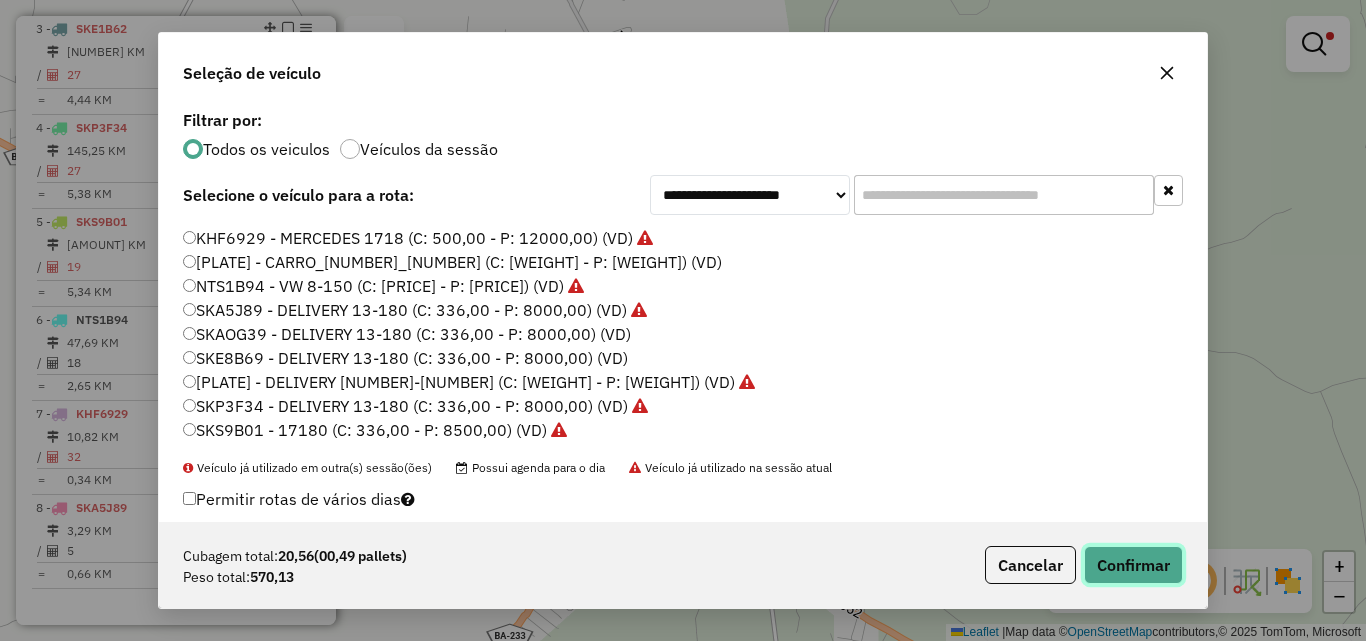 click on "Confirmar" 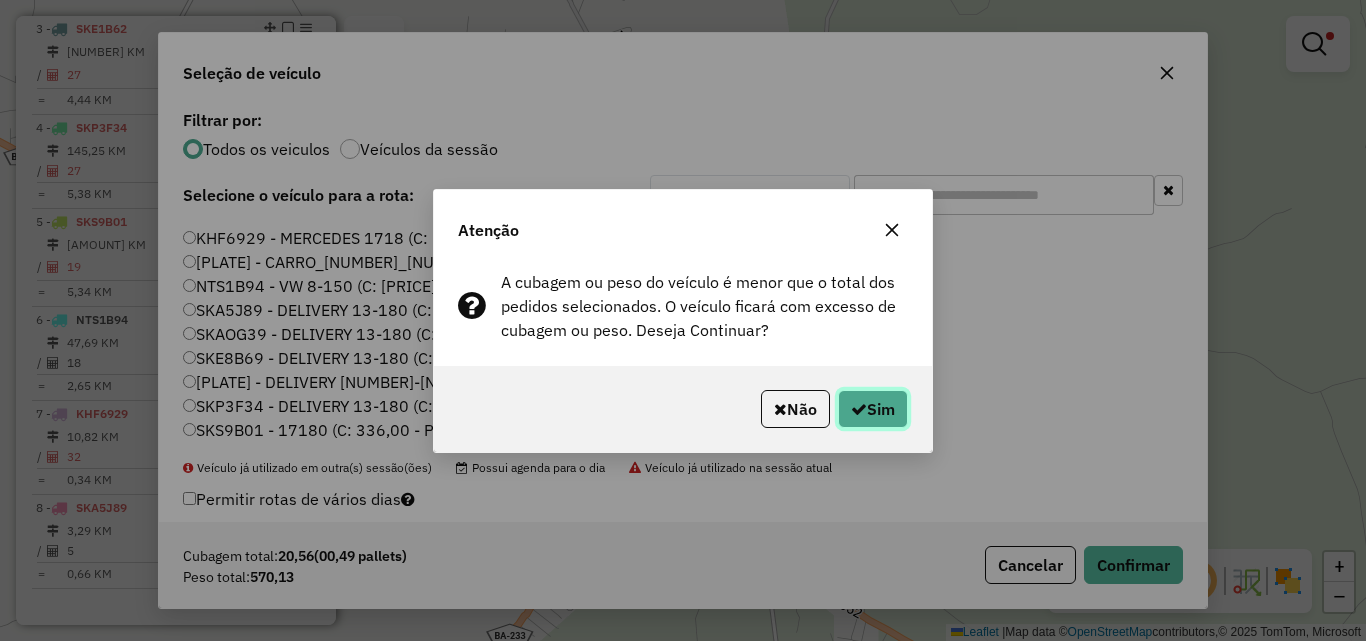 click on "Sim" 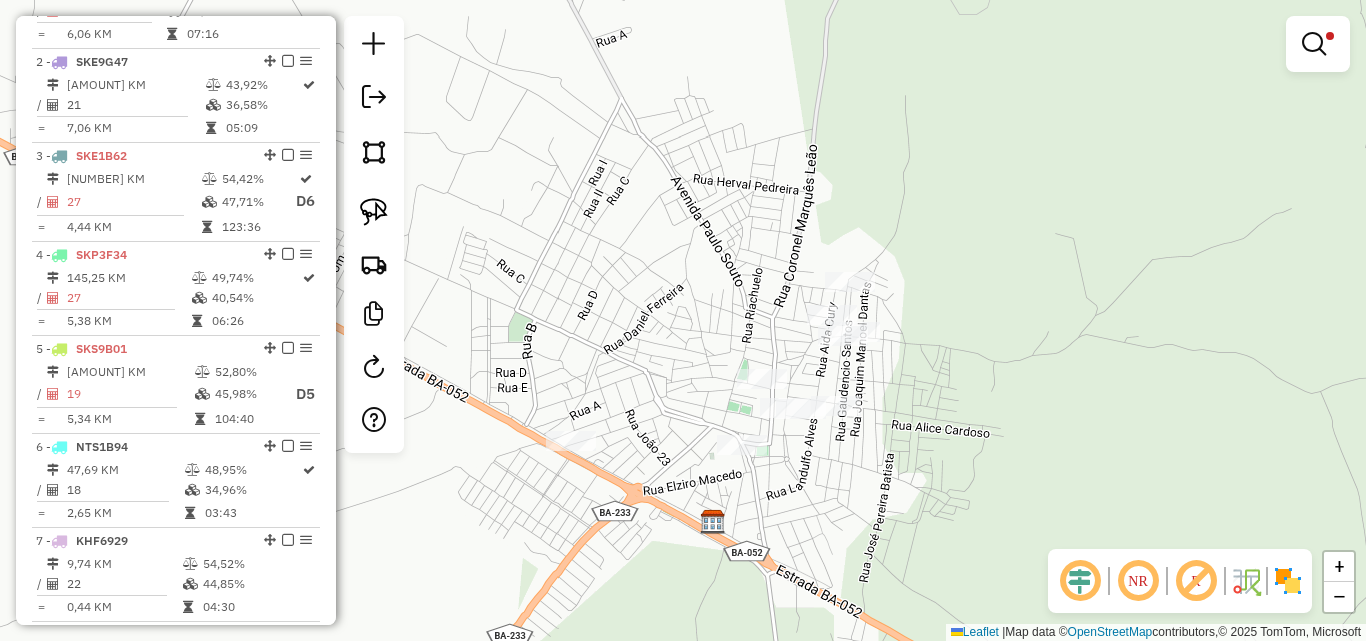 scroll, scrollTop: 799, scrollLeft: 0, axis: vertical 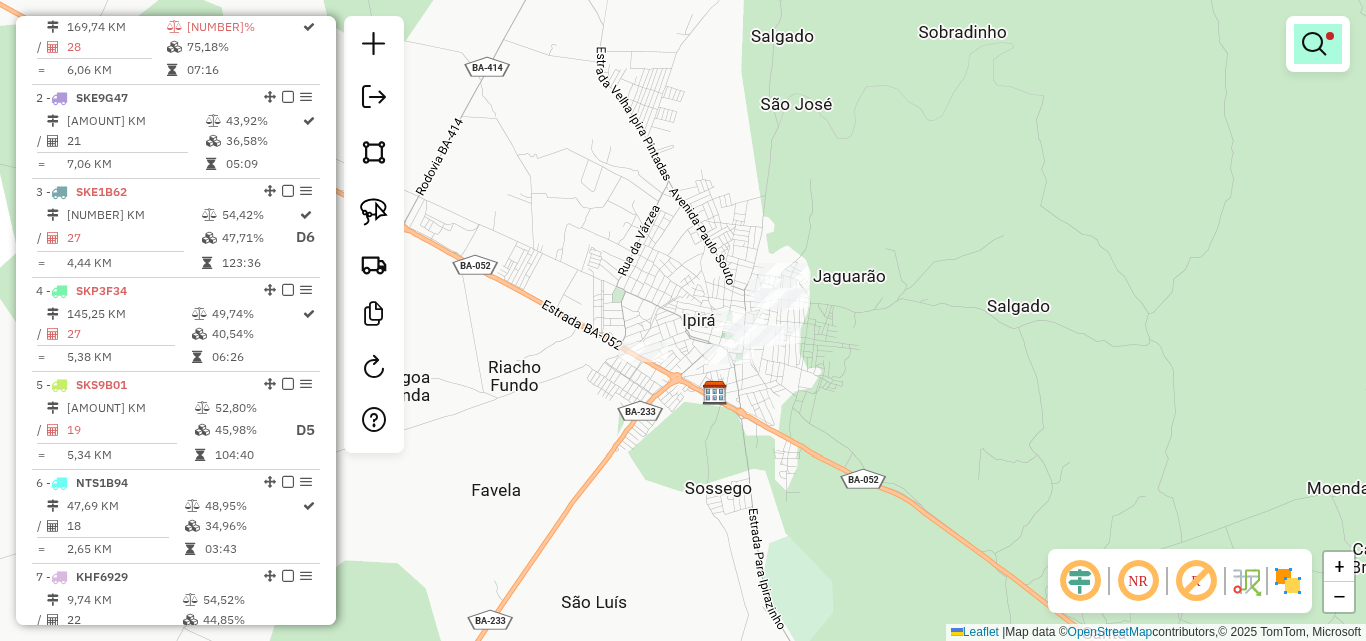 click at bounding box center (1314, 44) 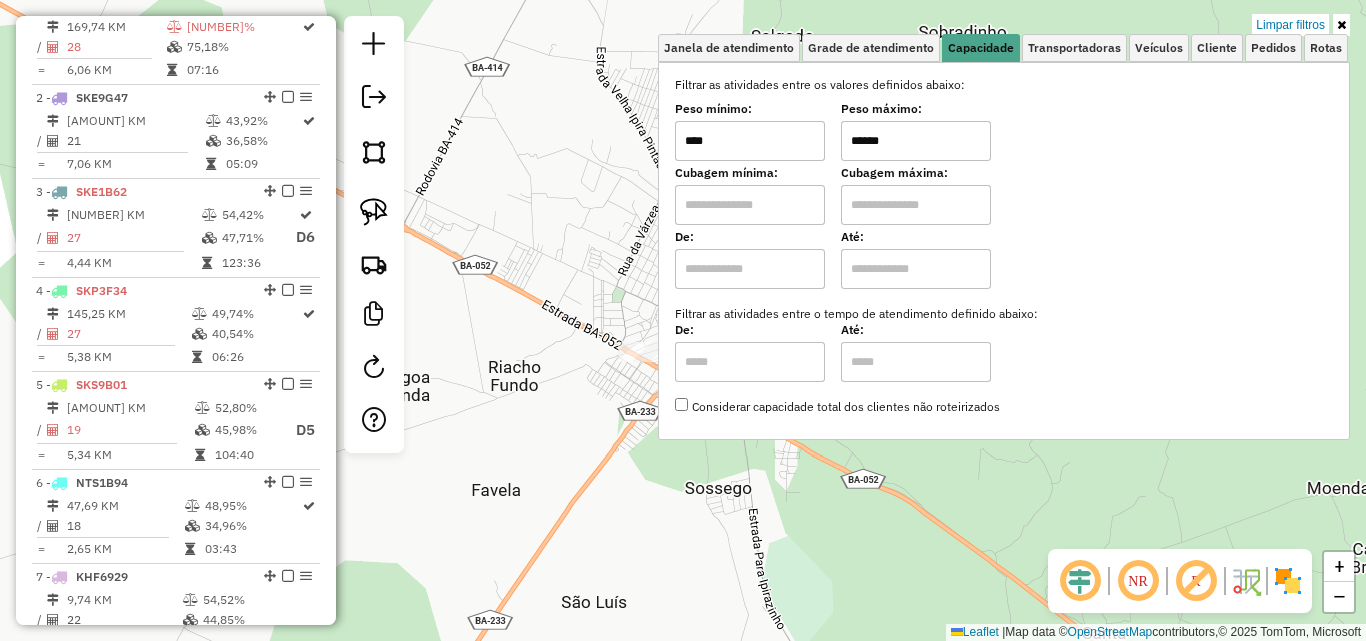 click on "****" at bounding box center (750, 141) 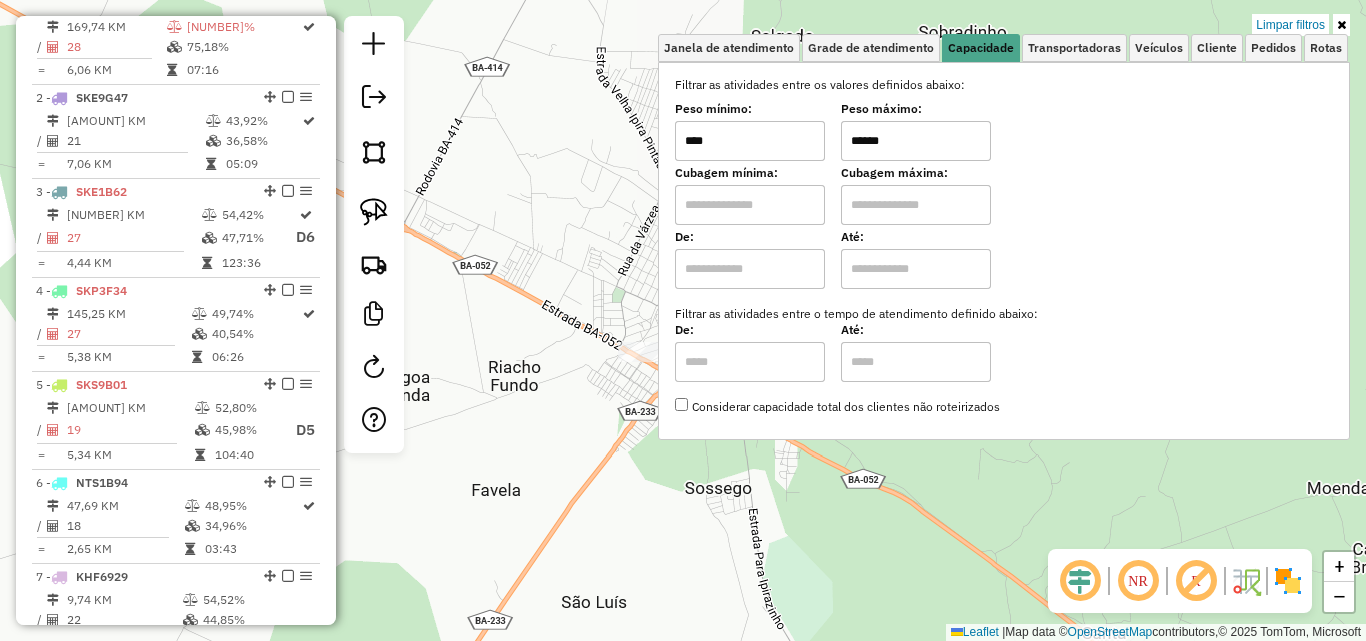 click on "******" at bounding box center [916, 141] 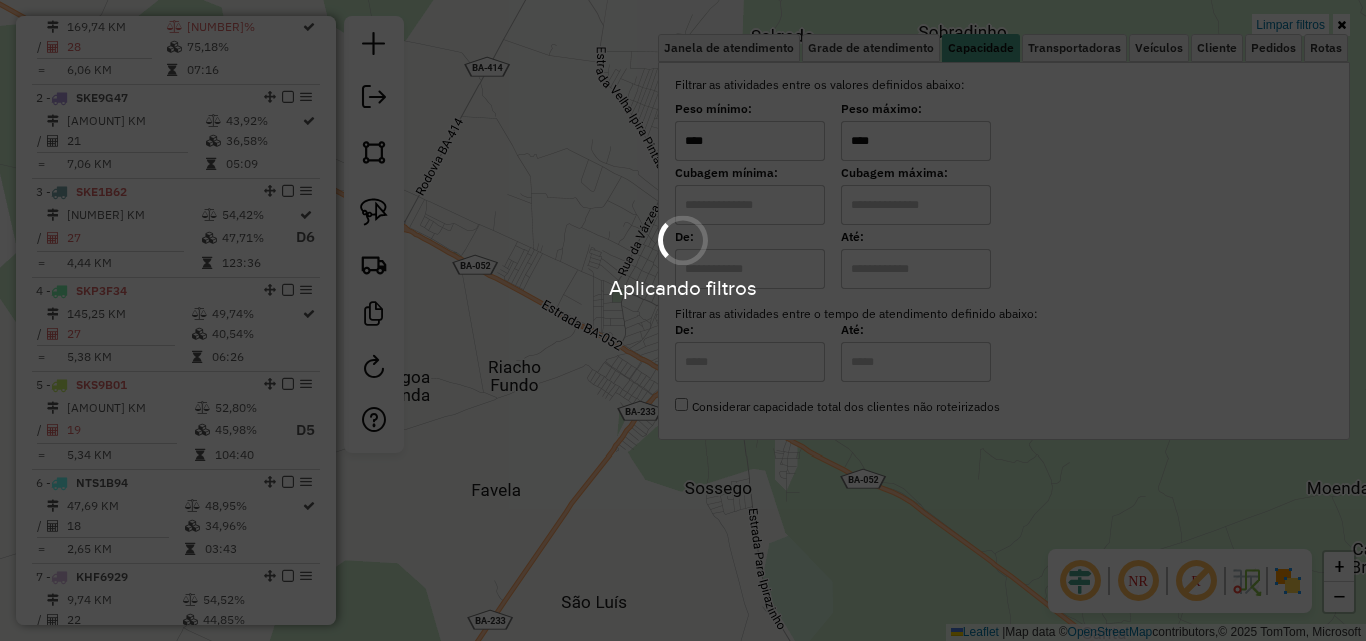type on "****" 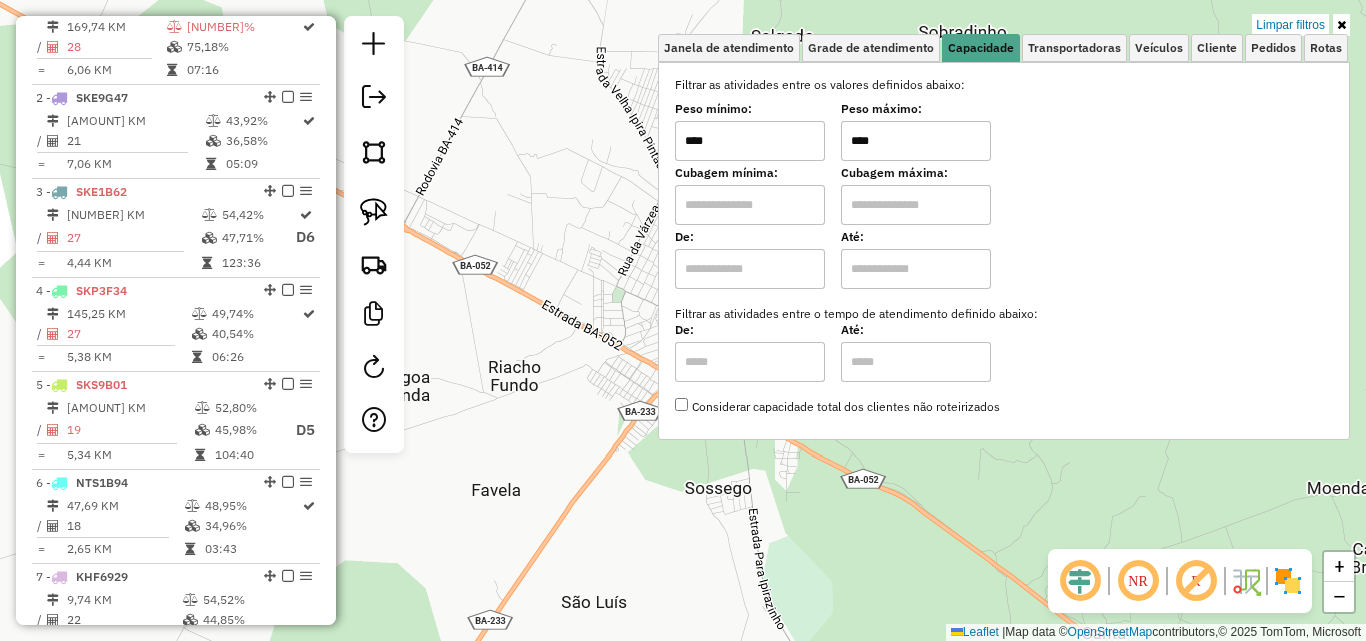 click on "Limpar filtros Janela de atendimento Grade de atendimento Capacidade Transportadoras Veículos Cliente Pedidos Rotas Selecione os dias de semana para filtrar as janelas de atendimento Seg Ter Qua Qui Sex Sáb Dom Informe o período da janela de atendimento: De: Até: Filtrar exatamente a janela do cliente Considerar janela de atendimento padrão Selecione os dias de semana para filtrar as grades de atendimento Seg Ter Qua Qui Sex Sáb Dom Considerar clientes sem dia de atendimento cadastrado Clientes fora do dia de atendimento selecionado Filtrar as atividades entre os valores definidos abaixo: Peso mínimo: Peso máximo: Cubagem mínima: Cubagem máxima: De: Até: Filtrar as atividades entre o tempo de atendimento definido abaixo: De: Até: Considerar capacidade total dos clientes não roteirizados Transportadora: Selecione um ou mais itens Tipo de veículo: Selecione um ou mais itens Veículo: Selecione um ou mais itens Motorista: Nome: Rótulo: +" 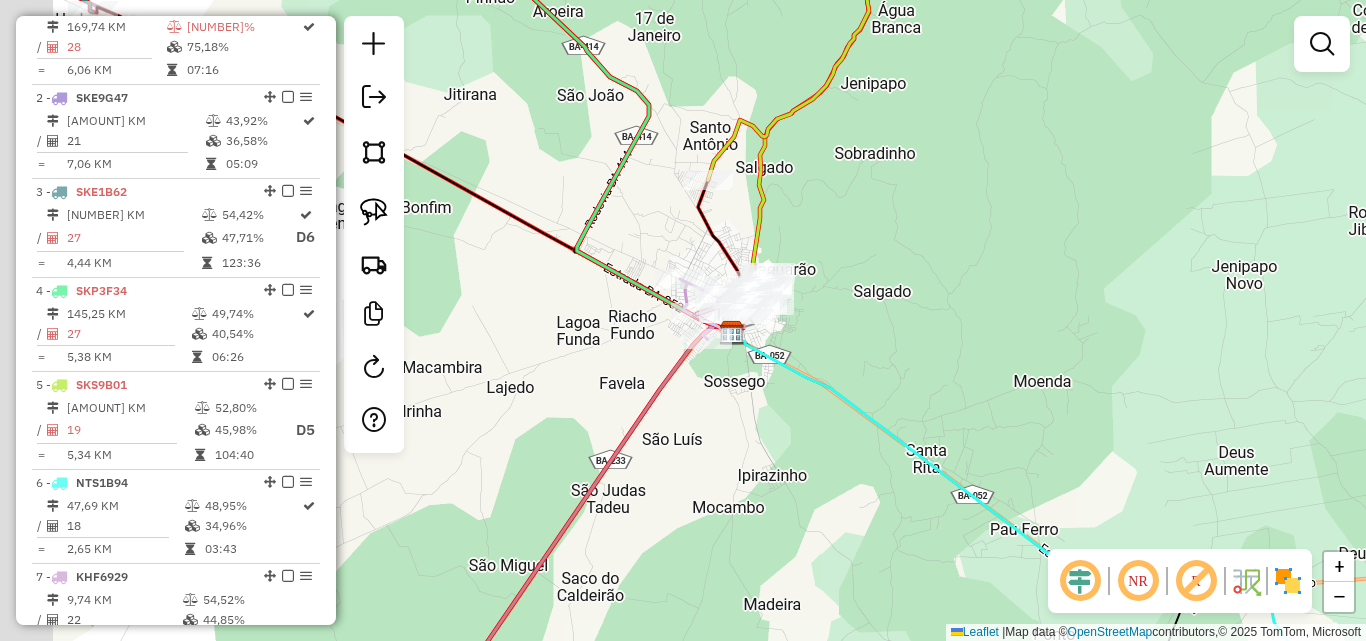 drag, startPoint x: 834, startPoint y: 384, endPoint x: 849, endPoint y: 386, distance: 15.132746 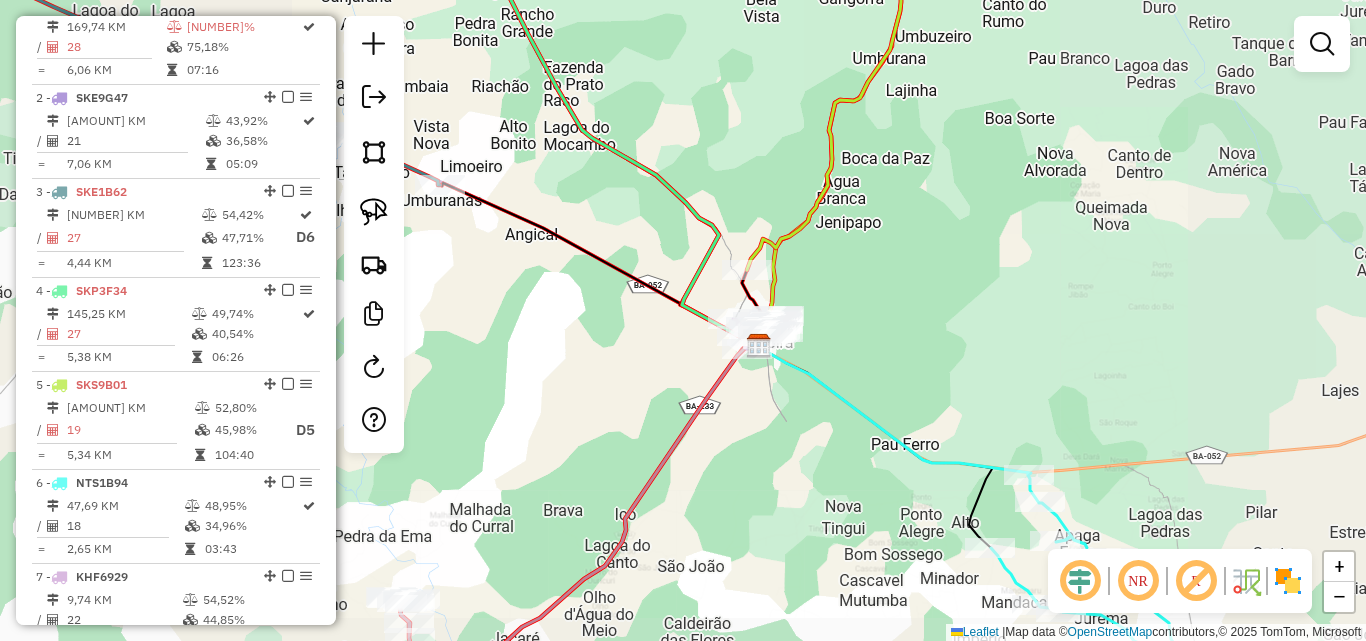 drag, startPoint x: 748, startPoint y: 429, endPoint x: 791, endPoint y: 431, distance: 43.046486 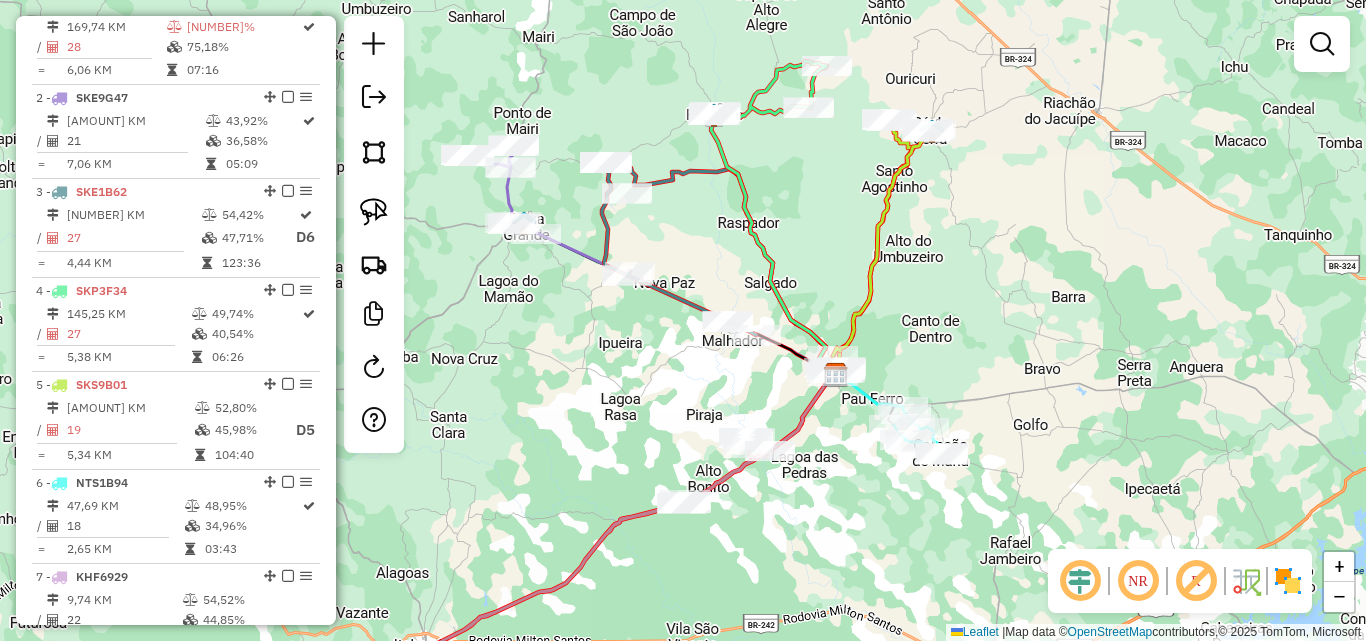 drag, startPoint x: 914, startPoint y: 313, endPoint x: 939, endPoint y: 297, distance: 29.681644 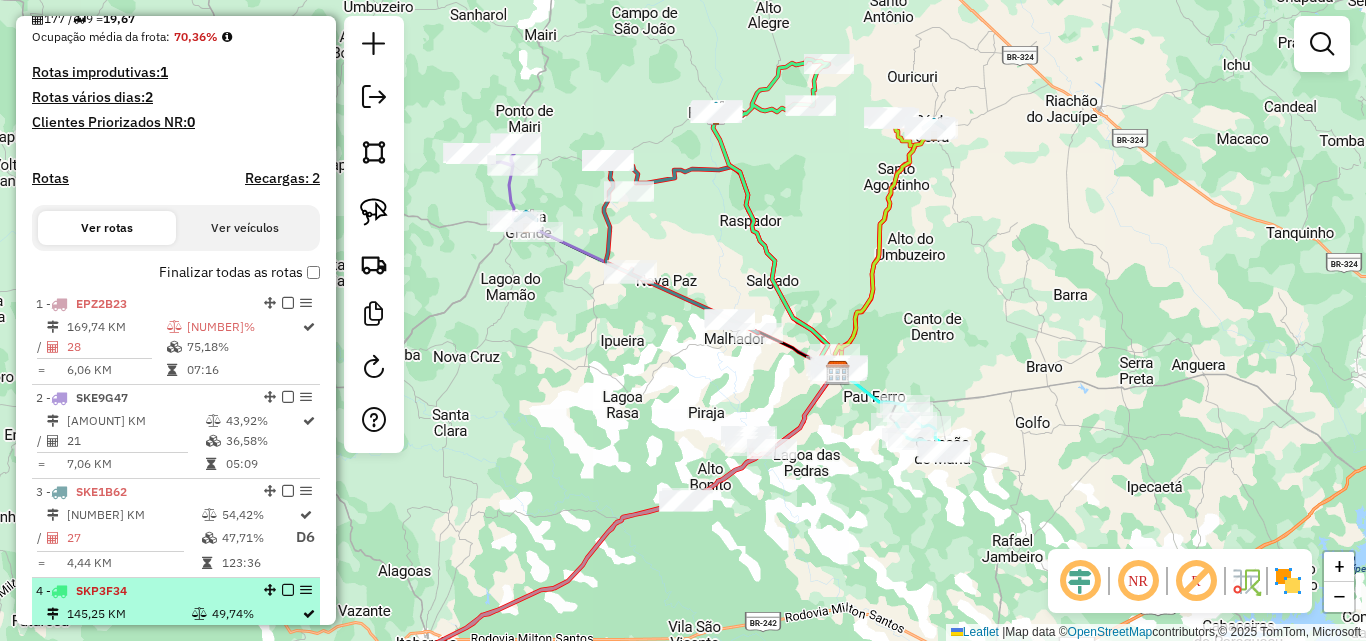 scroll, scrollTop: 299, scrollLeft: 0, axis: vertical 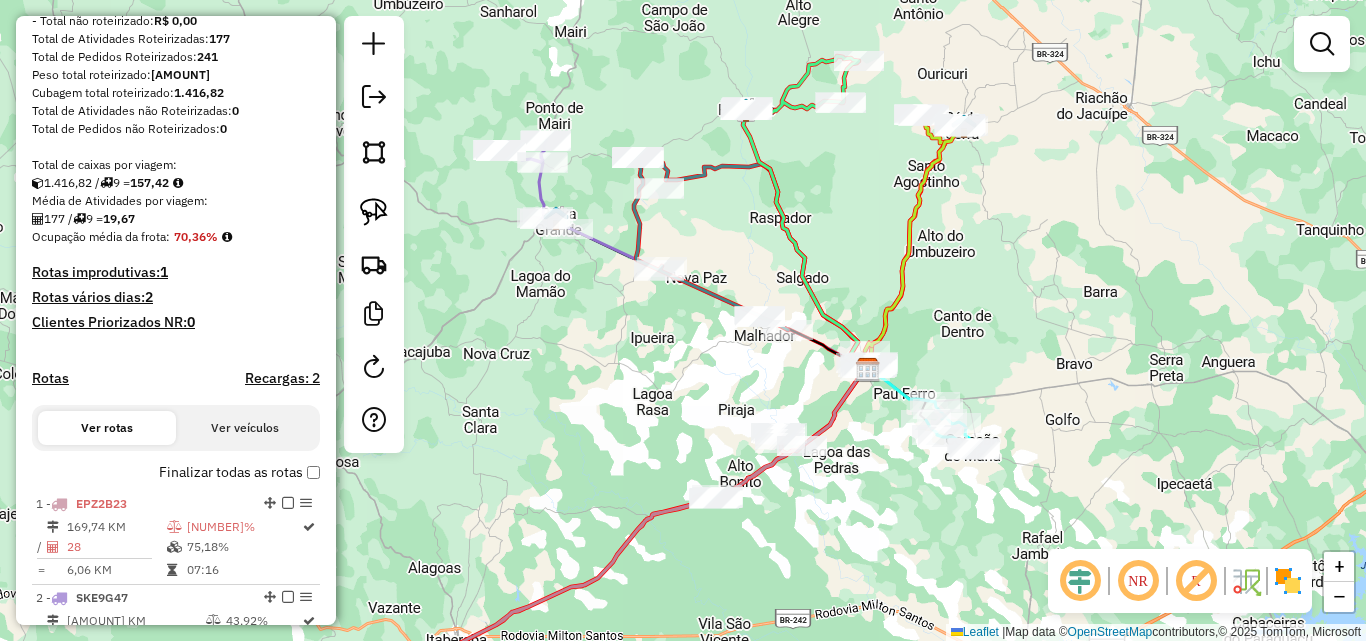 drag, startPoint x: 643, startPoint y: 381, endPoint x: 720, endPoint y: 372, distance: 77.52419 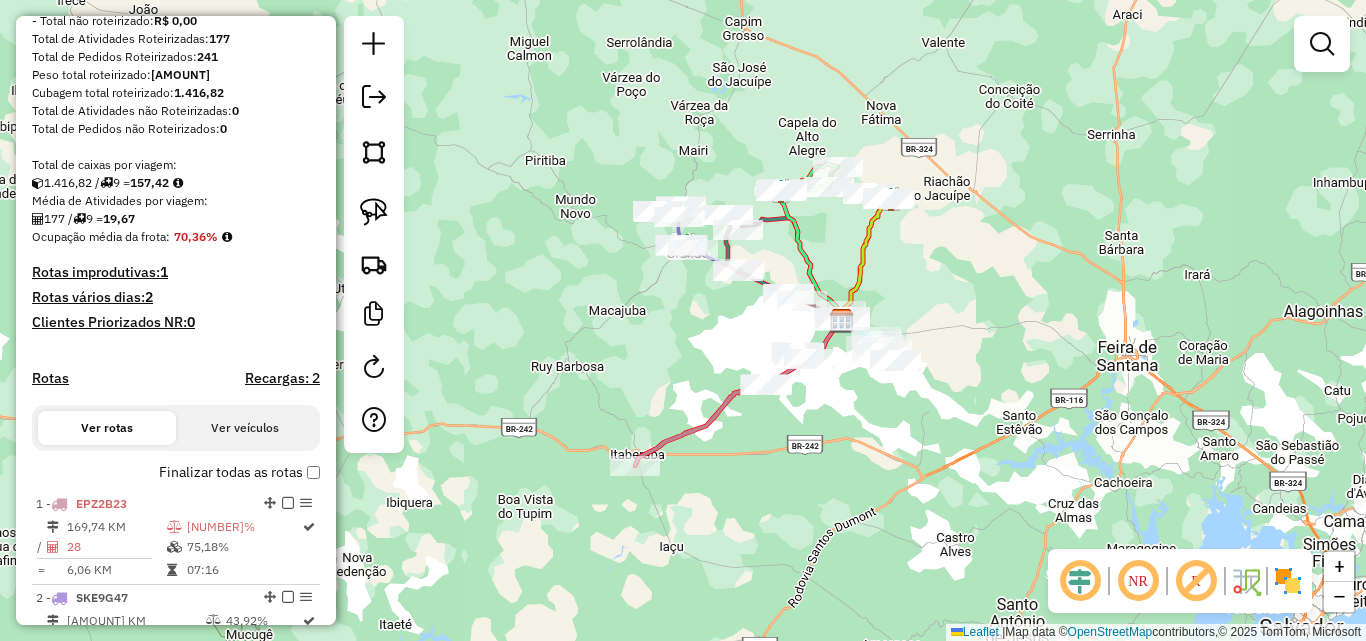 click on "Janela de atendimento Grade de atendimento Capacidade Transportadoras Veículos Cliente Pedidos  Rotas Selecione os dias de semana para filtrar as janelas de atendimento  Seg   Ter   Qua   Qui   Sex   Sáb   Dom  Informe o período da janela de atendimento: De: Até:  Filtrar exatamente a janela do cliente  Considerar janela de atendimento padrão  Selecione os dias de semana para filtrar as grades de atendimento  Seg   Ter   Qua   Qui   Sex   Sáb   Dom   Considerar clientes sem dia de atendimento cadastrado  Clientes fora do dia de atendimento selecionado Filtrar as atividades entre os valores definidos abaixo:  Peso mínimo:  ****  Peso máximo:  ****  Cubagem mínima:   Cubagem máxima:   De:   Até:  Filtrar as atividades entre o tempo de atendimento definido abaixo:  De:   Até:   Considerar capacidade total dos clientes não roteirizados Transportadora: Selecione um ou mais itens Tipo de veículo: Selecione um ou mais itens Veículo: Selecione um ou mais itens Motorista: Selecione um ou mais itens De:" 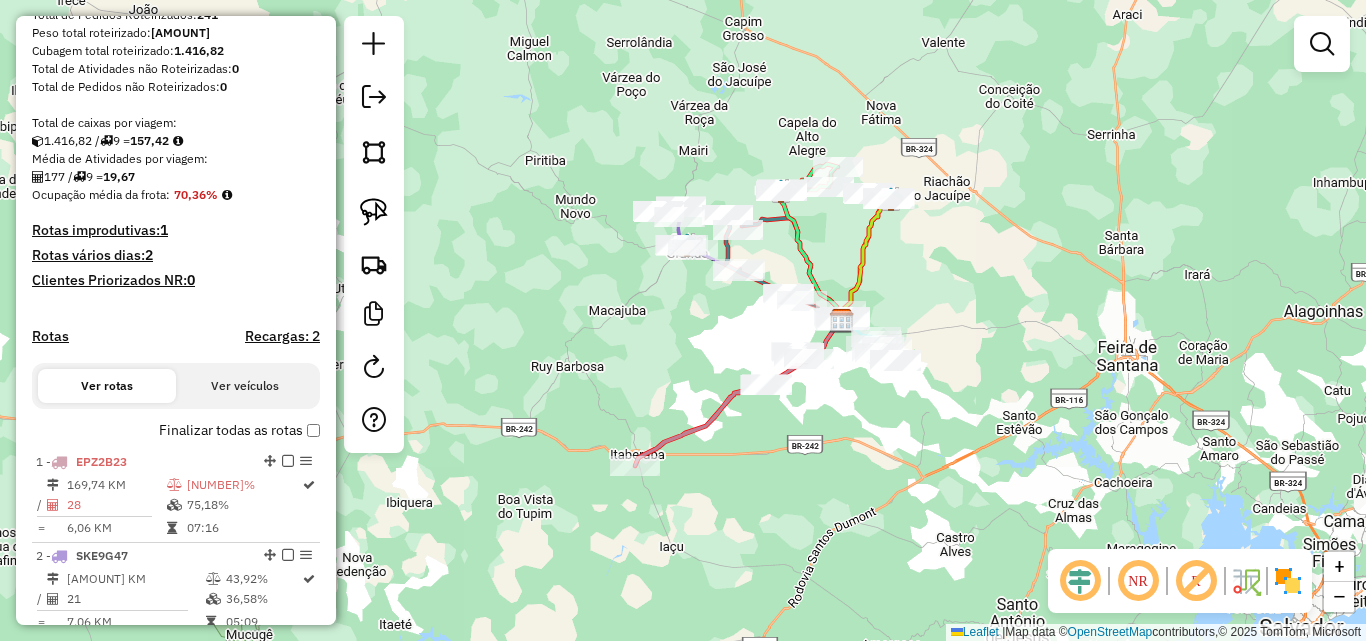 scroll, scrollTop: 299, scrollLeft: 0, axis: vertical 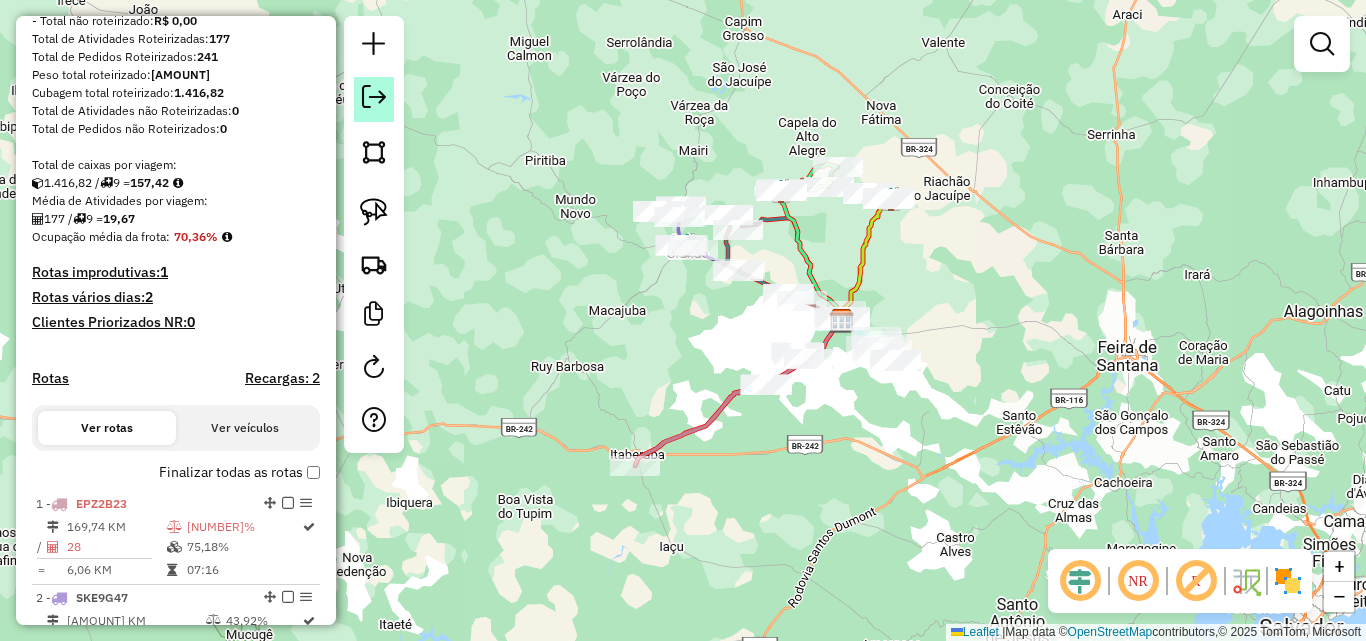 click 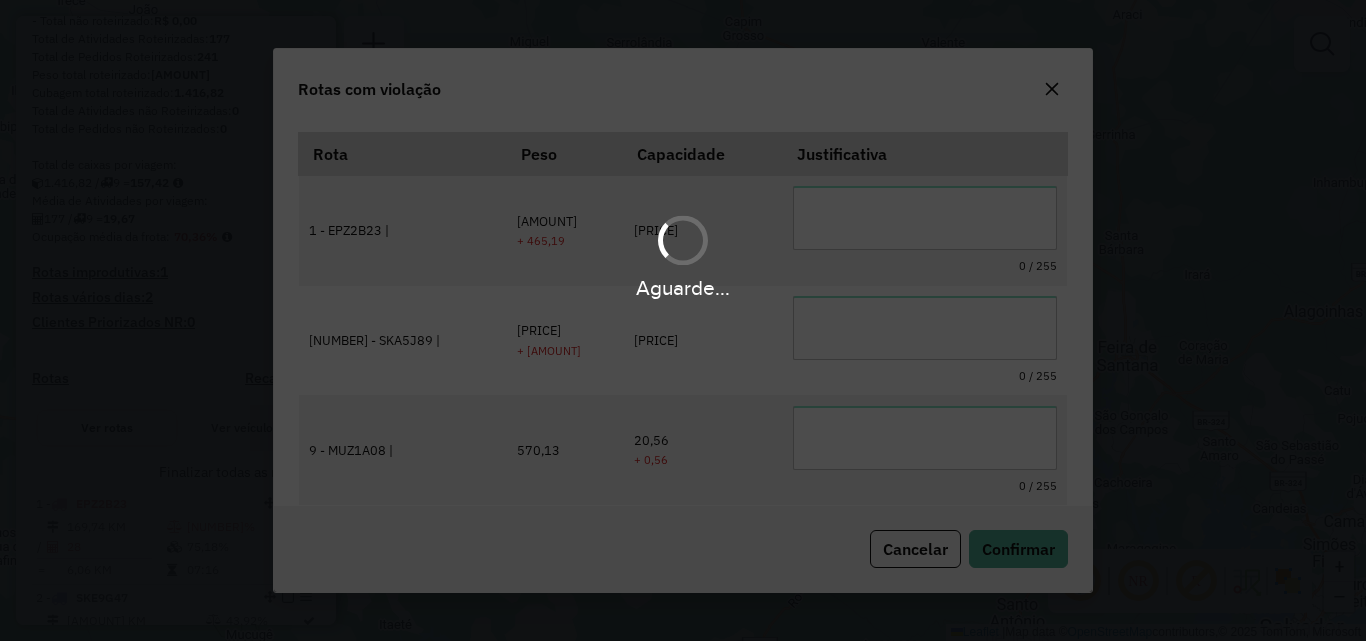 scroll, scrollTop: 37, scrollLeft: 0, axis: vertical 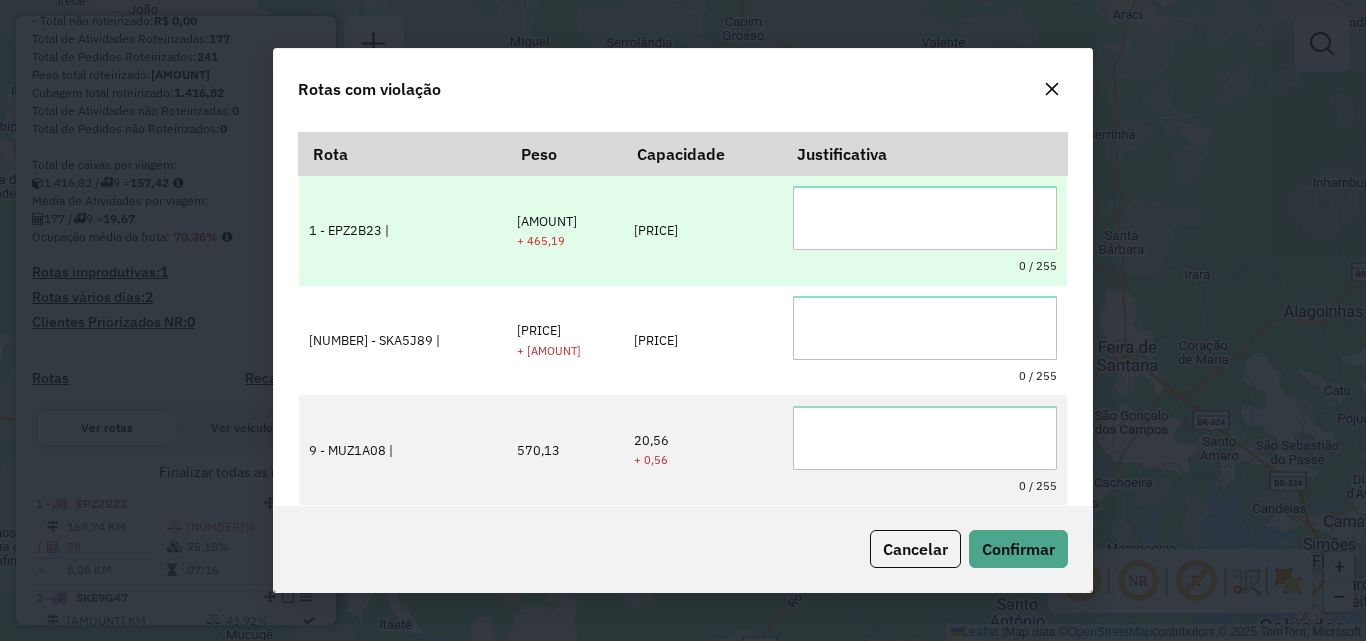 click at bounding box center [925, 218] 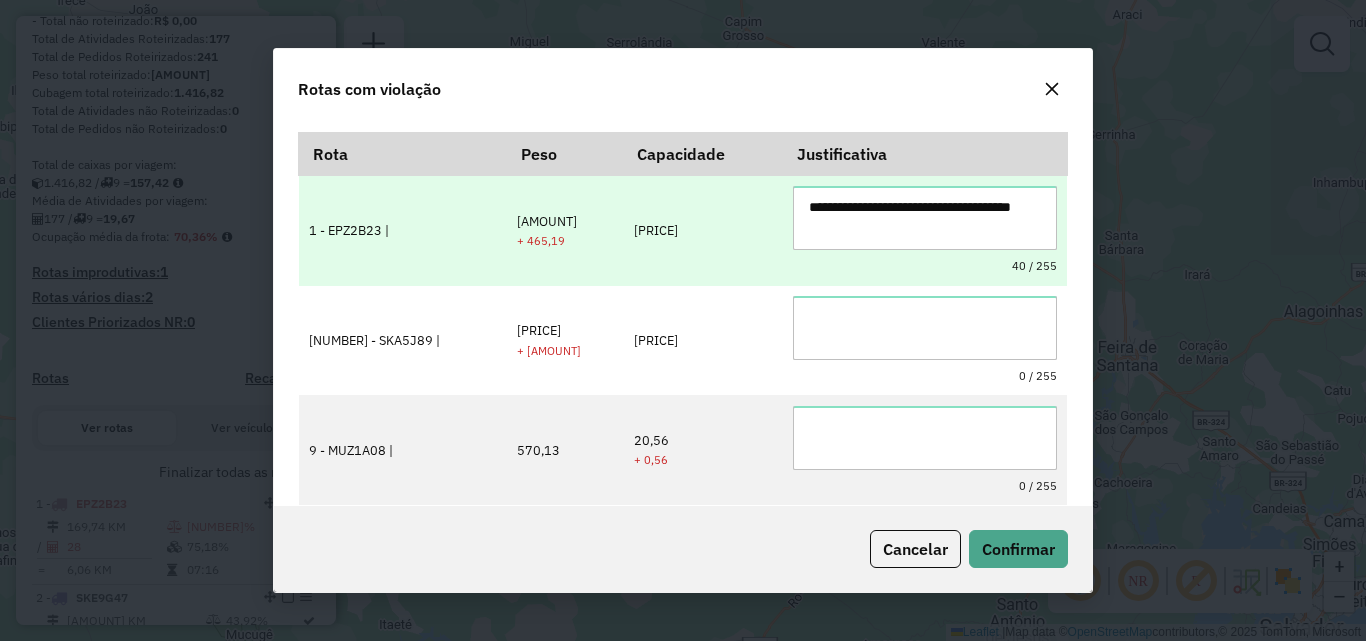 drag, startPoint x: 873, startPoint y: 224, endPoint x: 775, endPoint y: 198, distance: 101.390335 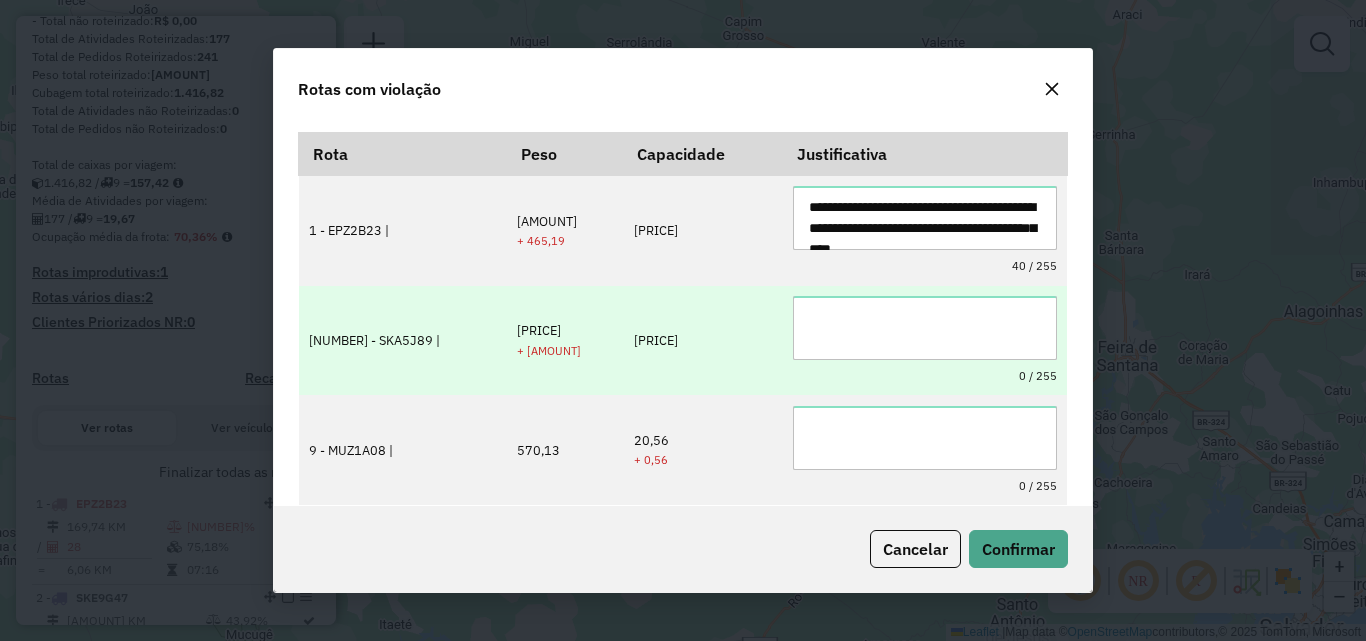 scroll, scrollTop: 114, scrollLeft: 0, axis: vertical 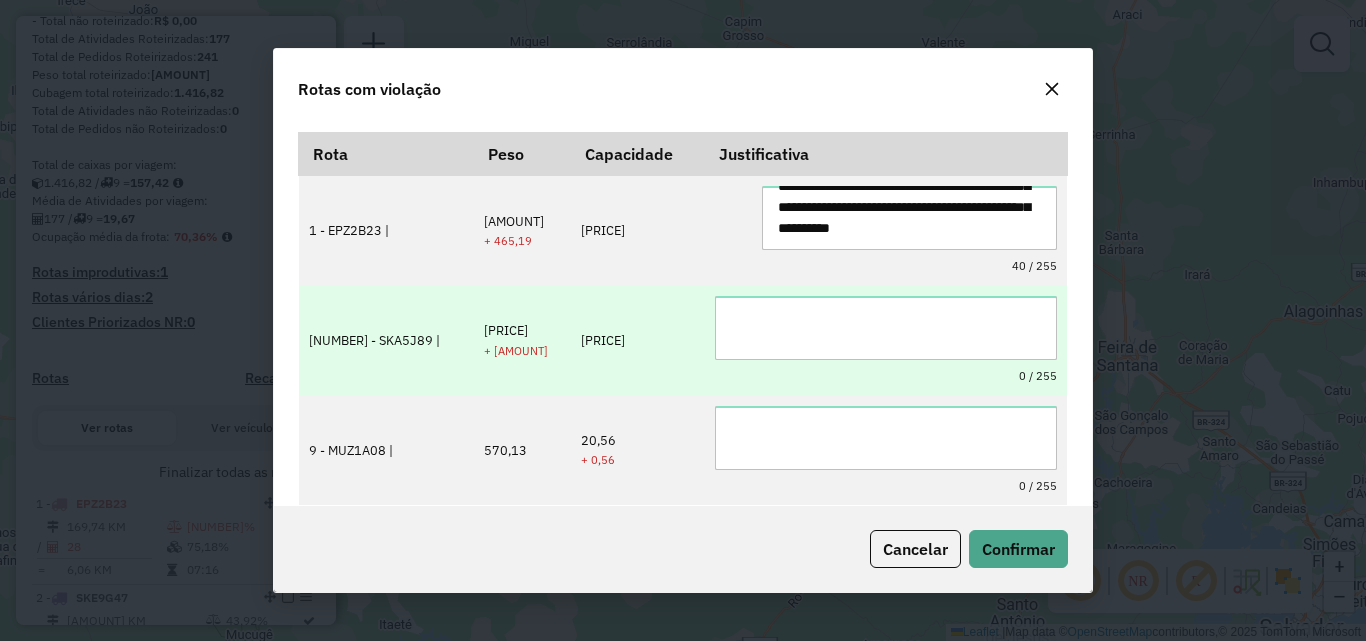type on "**********" 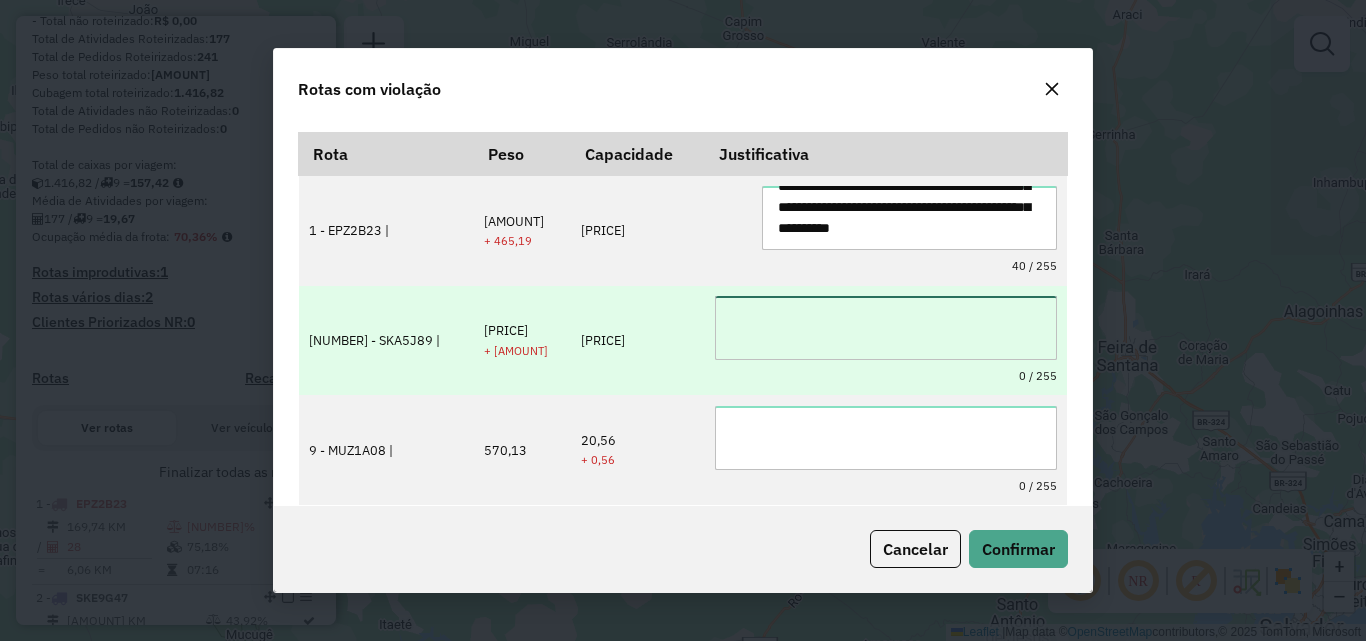 click at bounding box center [886, 328] 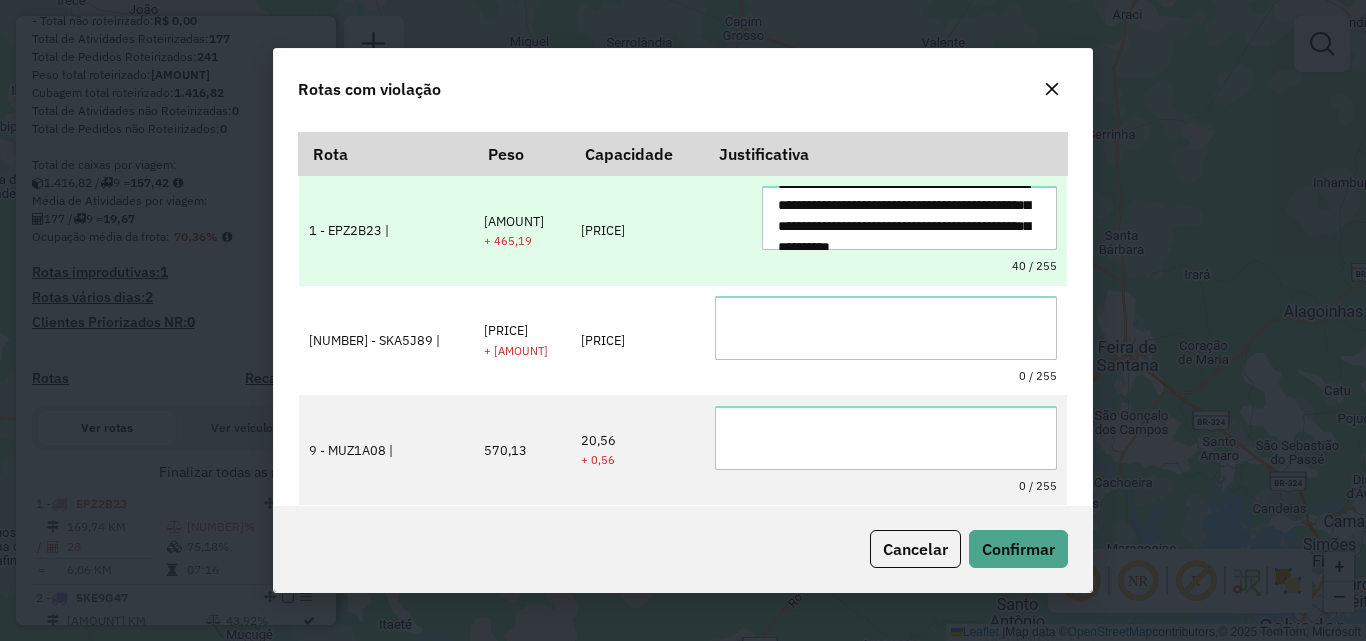 drag, startPoint x: 885, startPoint y: 260, endPoint x: 771, endPoint y: 195, distance: 131.2288 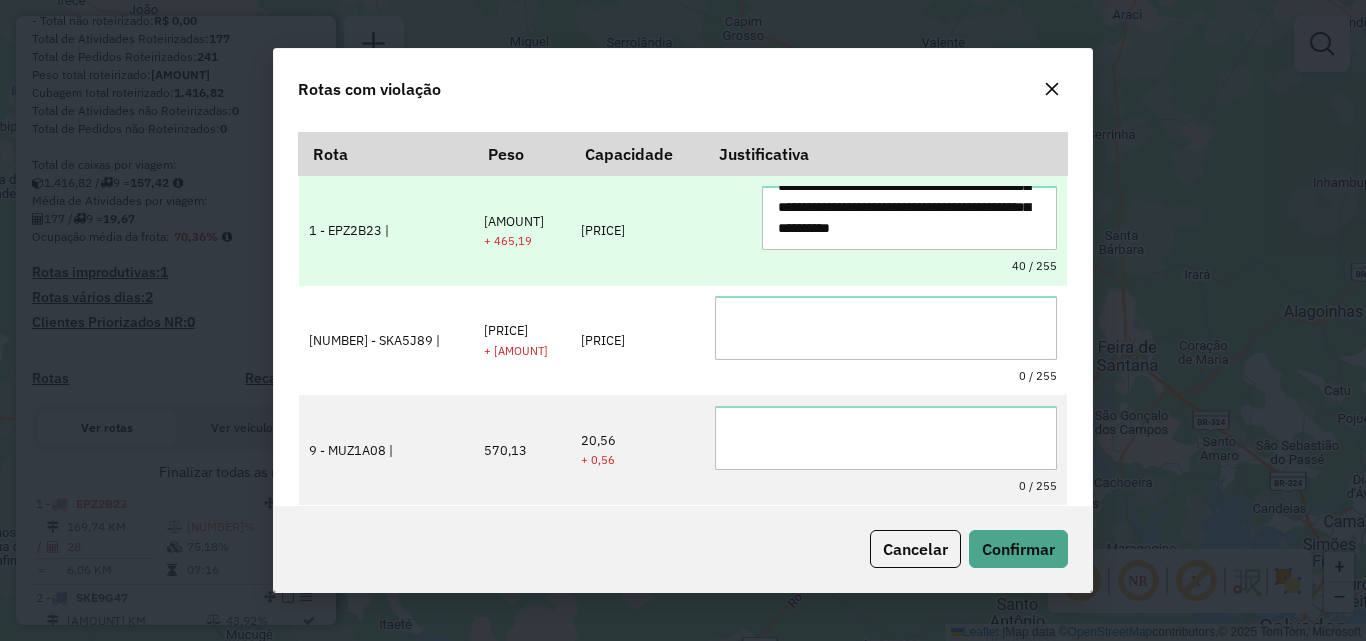 scroll, scrollTop: 126, scrollLeft: 0, axis: vertical 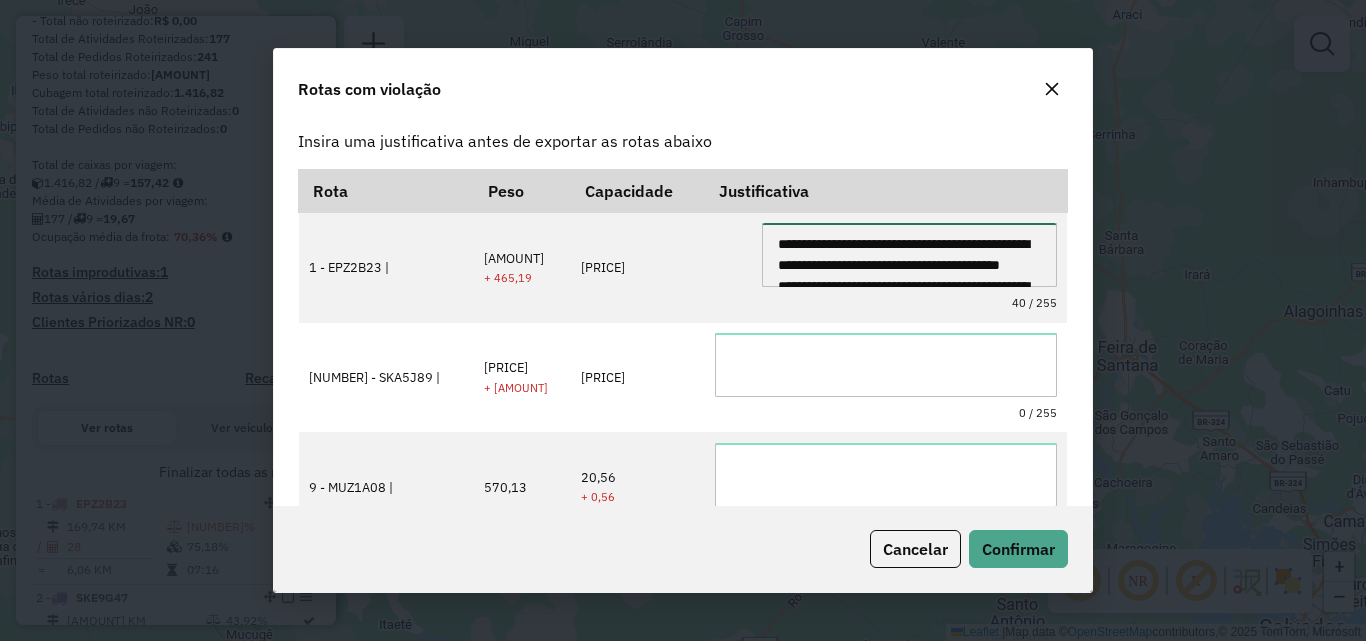 drag, startPoint x: 946, startPoint y: 239, endPoint x: 740, endPoint y: 108, distance: 244.12497 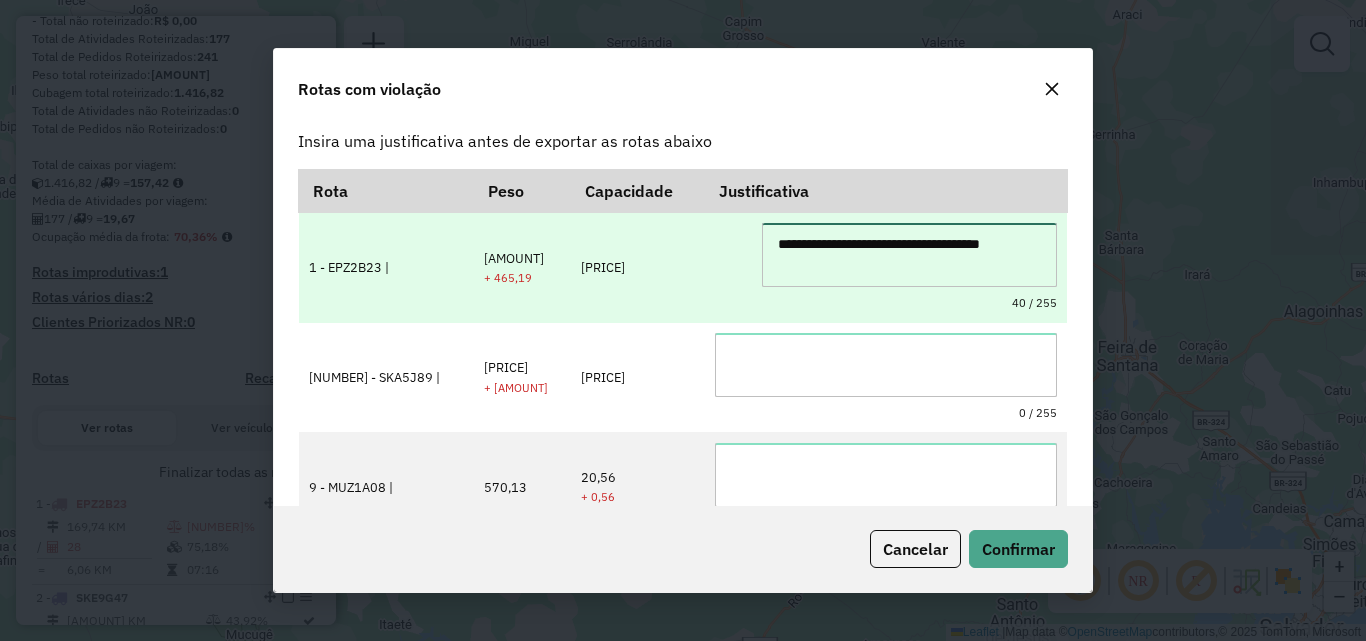 drag, startPoint x: 851, startPoint y: 264, endPoint x: 763, endPoint y: 246, distance: 89.822044 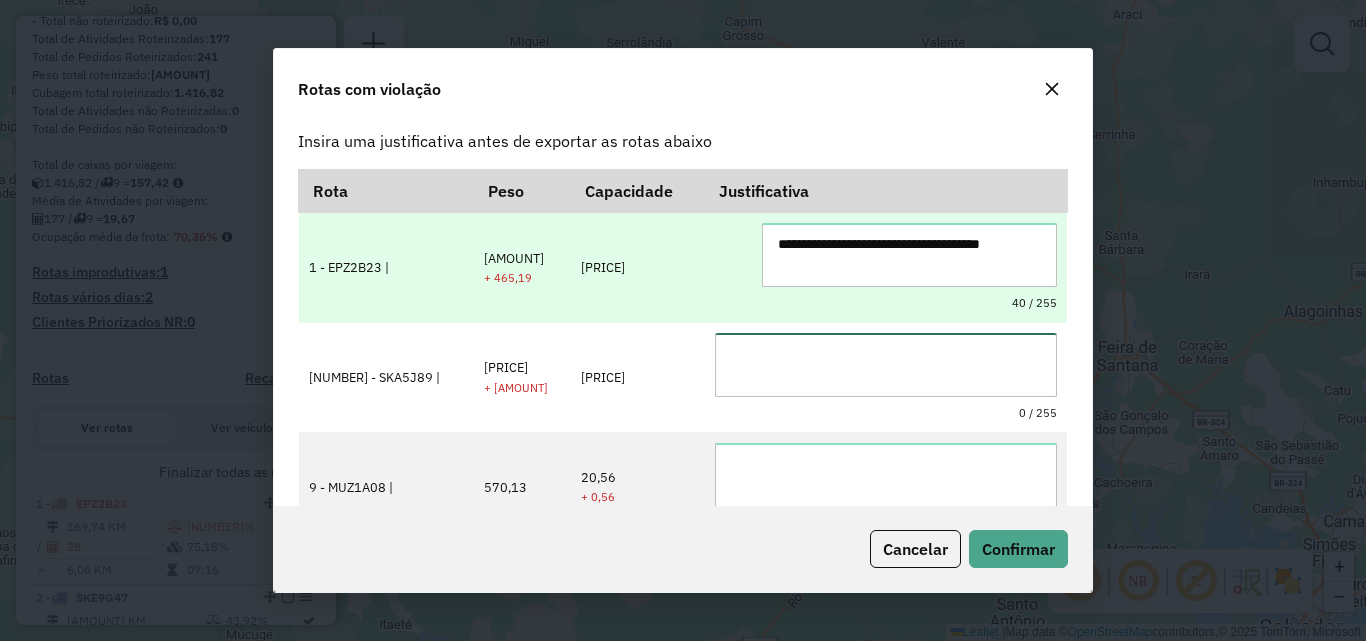 paste on "**********" 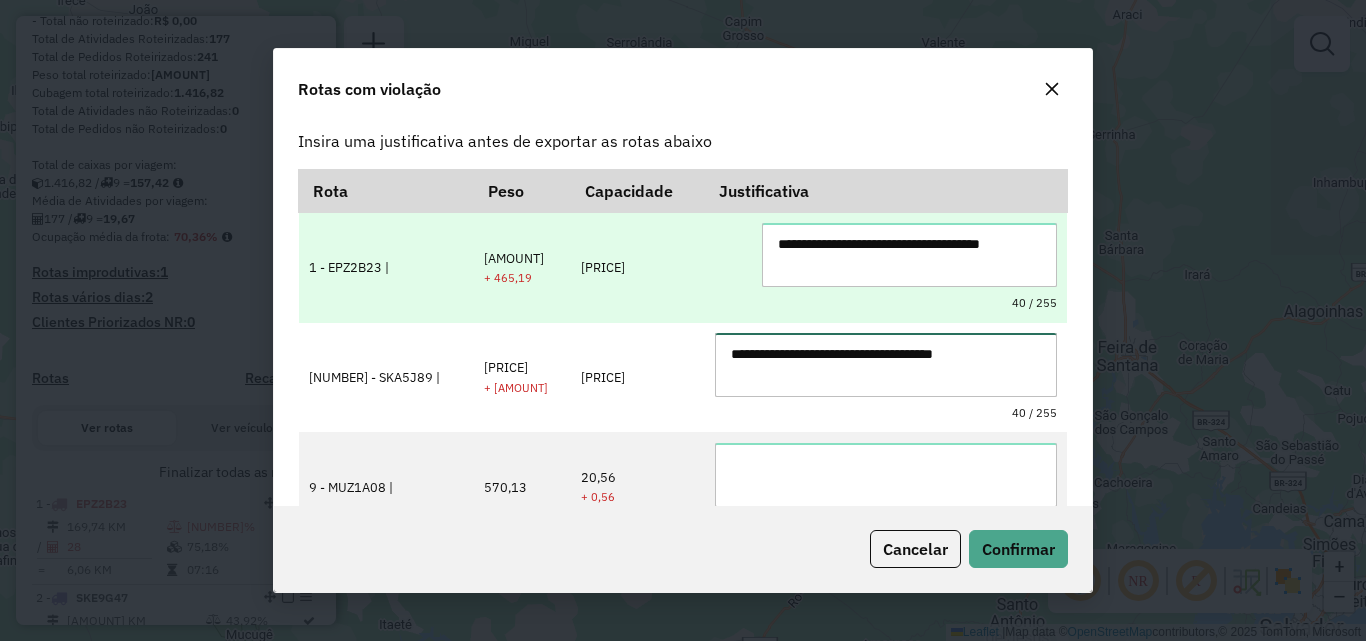 type on "**********" 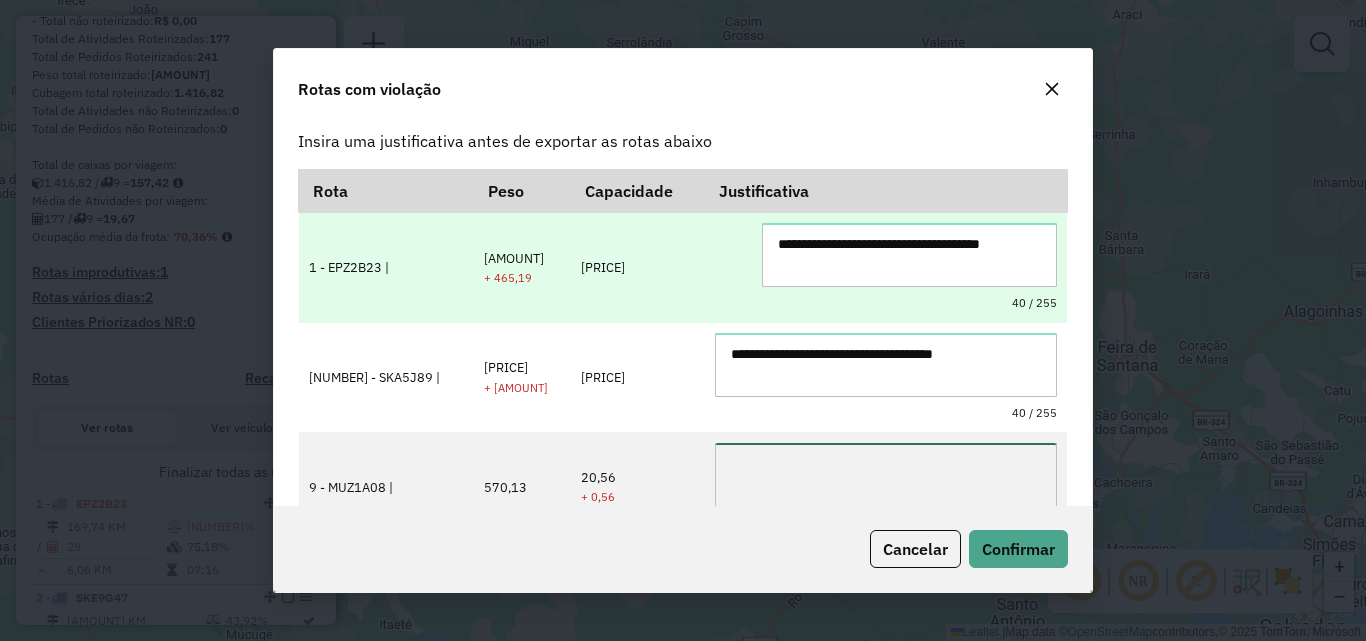 paste on "**********" 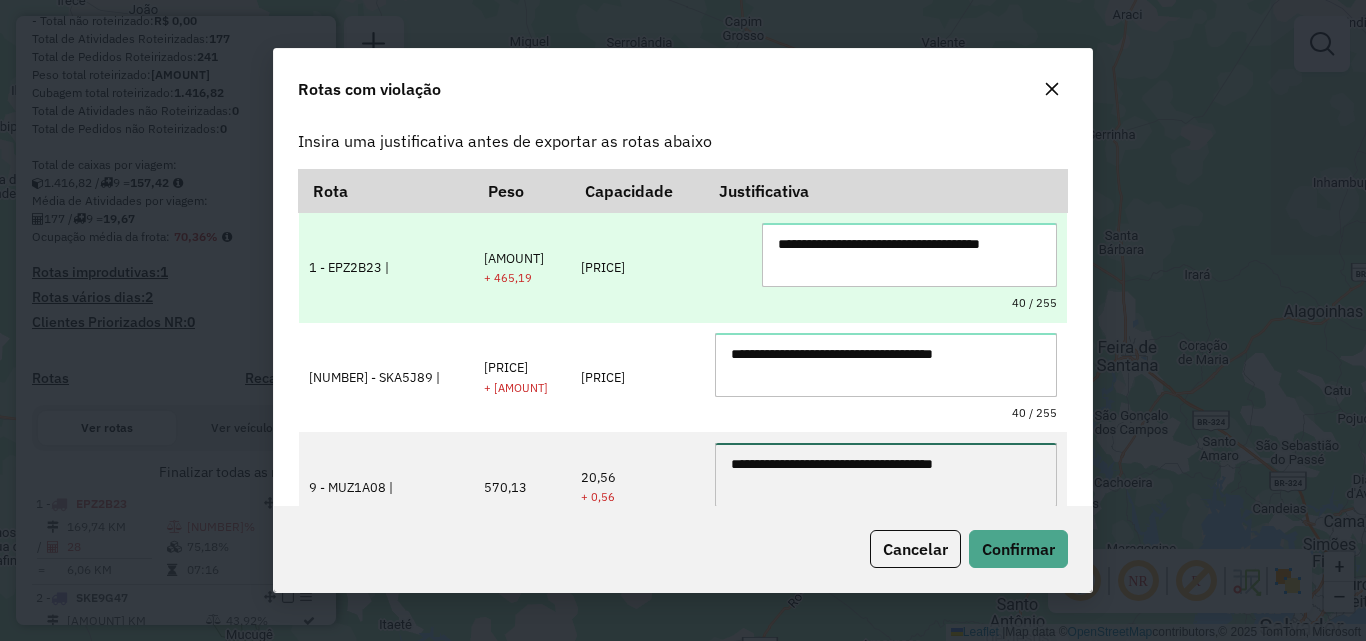 scroll, scrollTop: 37, scrollLeft: 0, axis: vertical 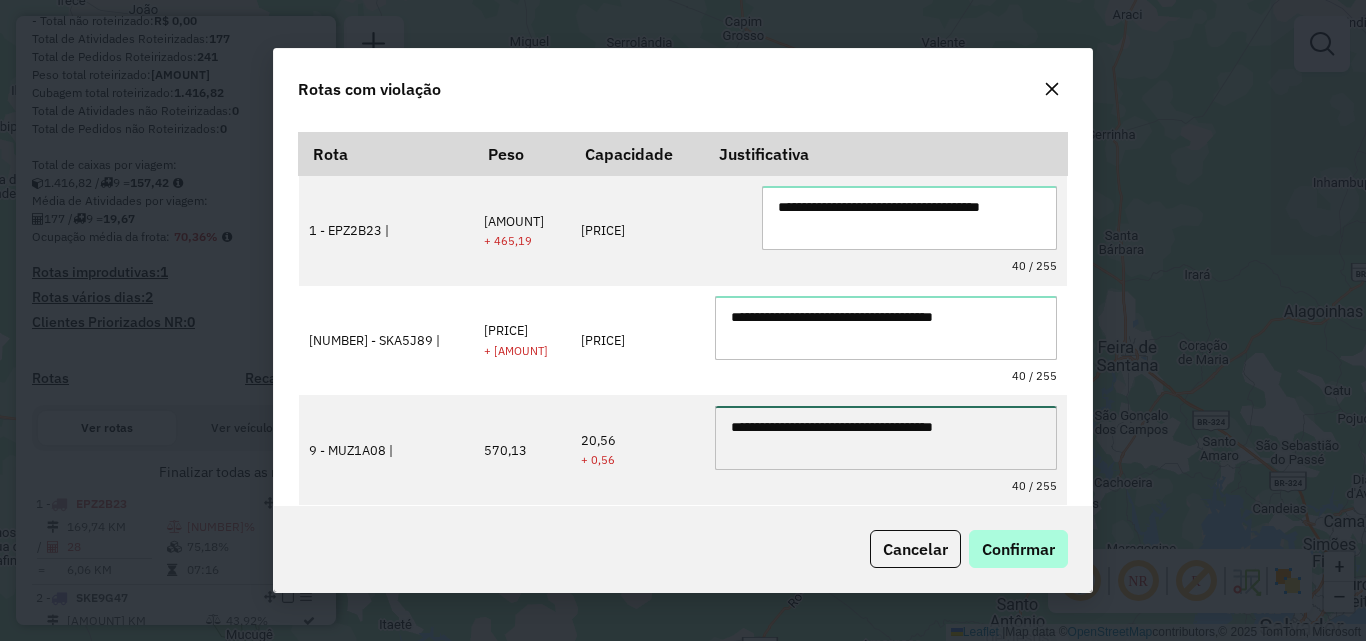 type on "**********" 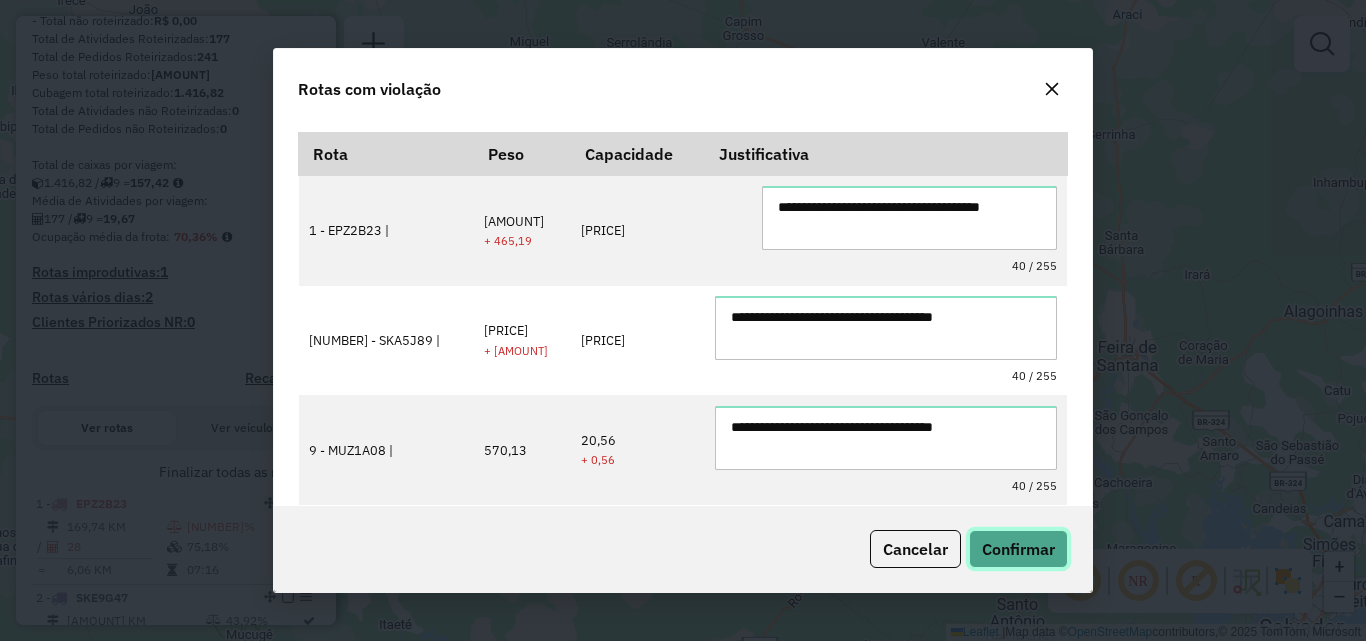 click on "Confirmar" 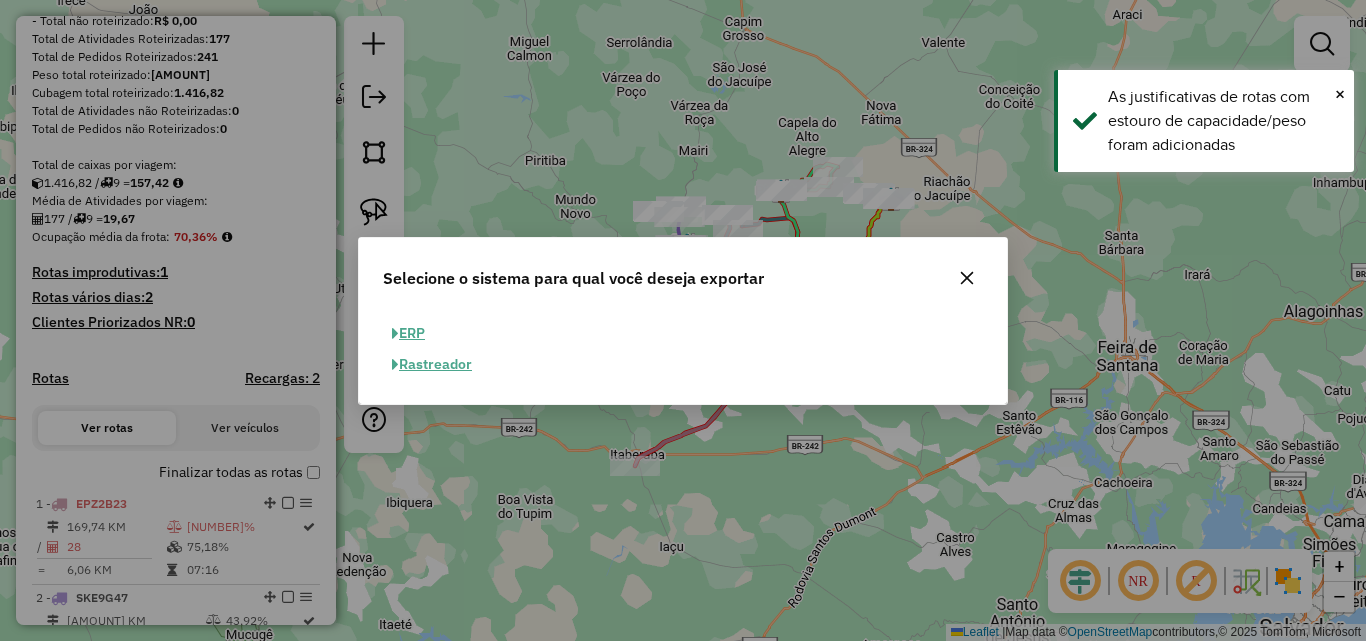 click on "ERP" 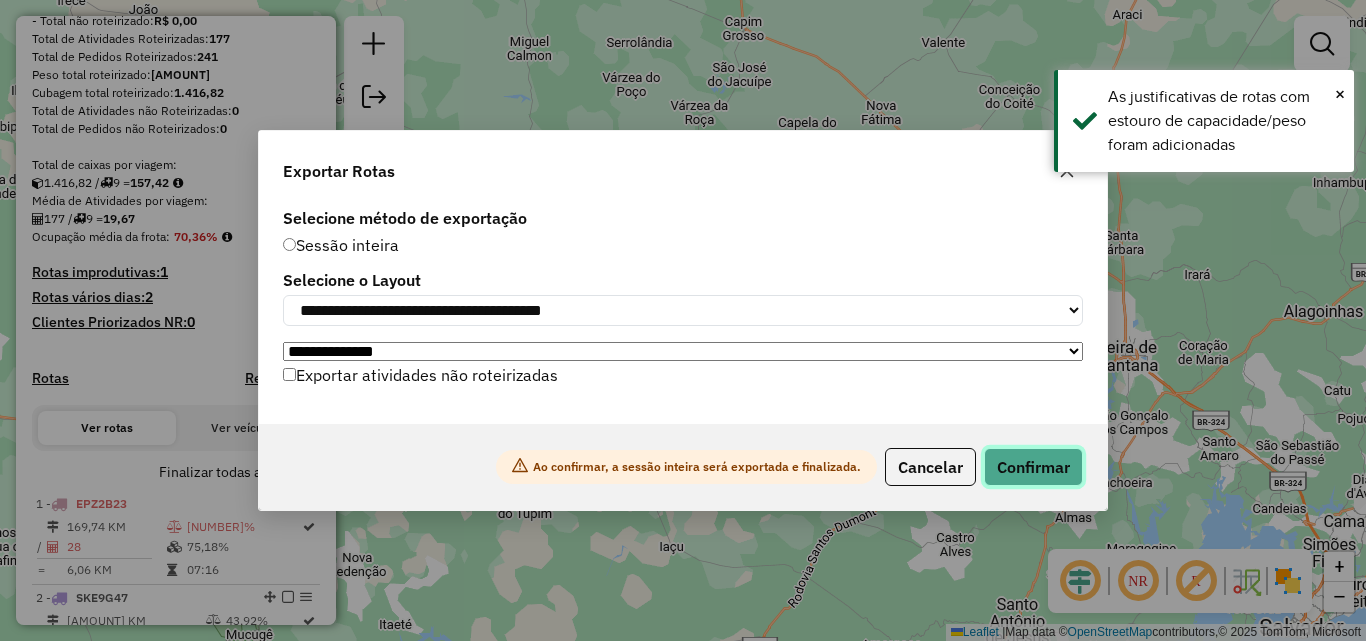 click on "Confirmar" 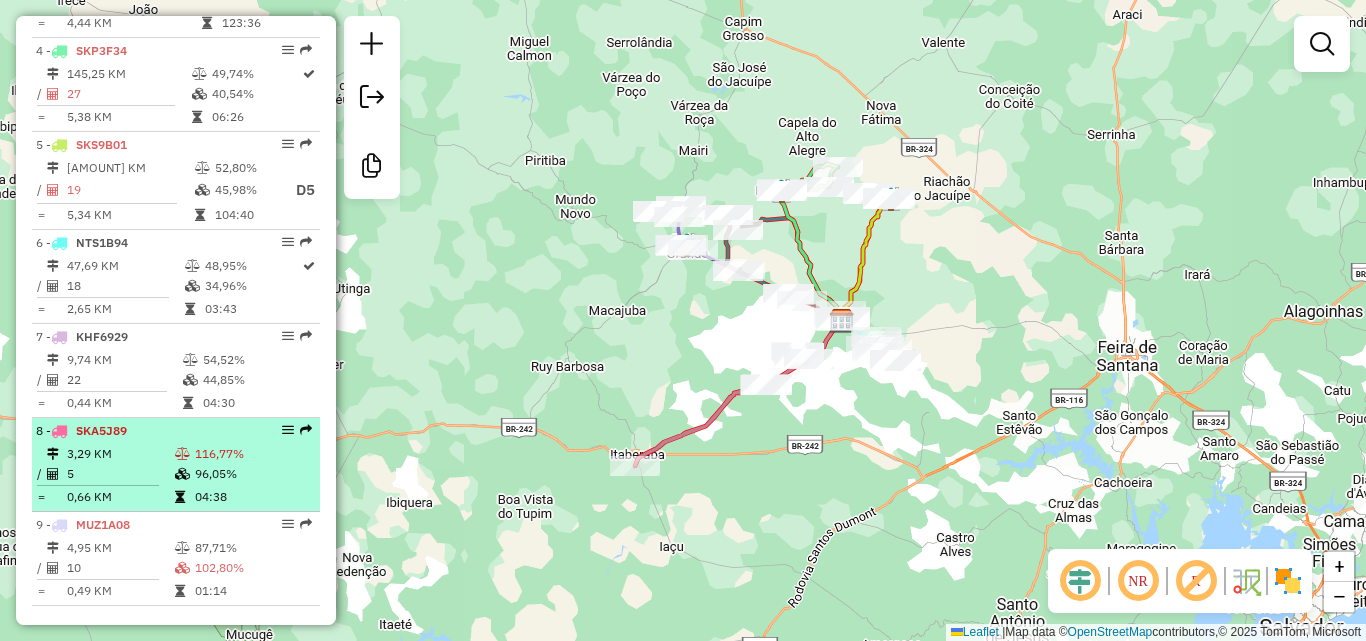 scroll, scrollTop: 1068, scrollLeft: 0, axis: vertical 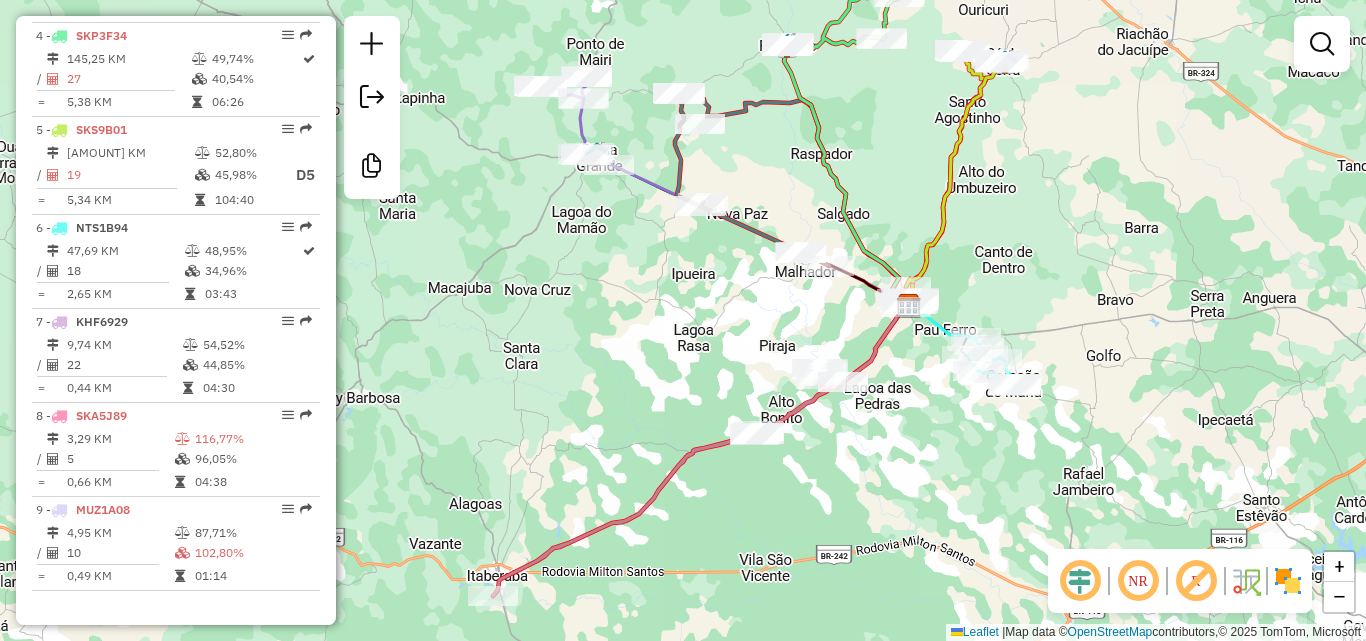 drag, startPoint x: 1073, startPoint y: 239, endPoint x: 980, endPoint y: 438, distance: 219.65883 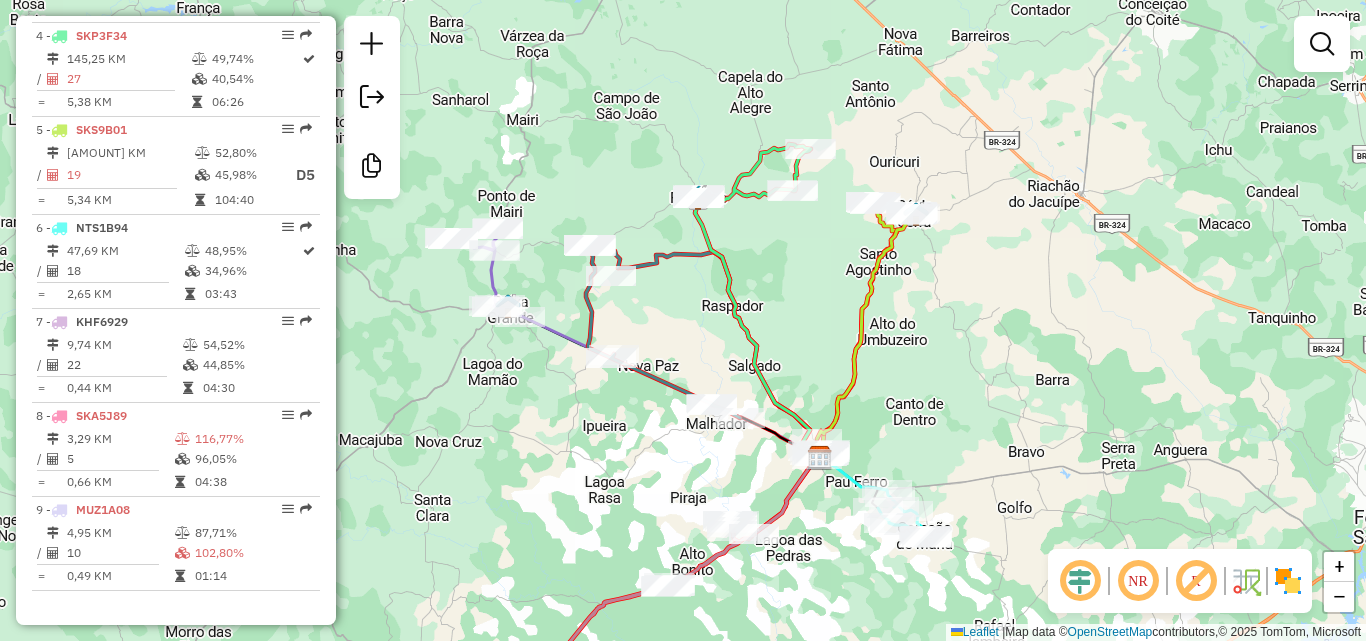 drag, startPoint x: 913, startPoint y: 491, endPoint x: 915, endPoint y: 418, distance: 73.02739 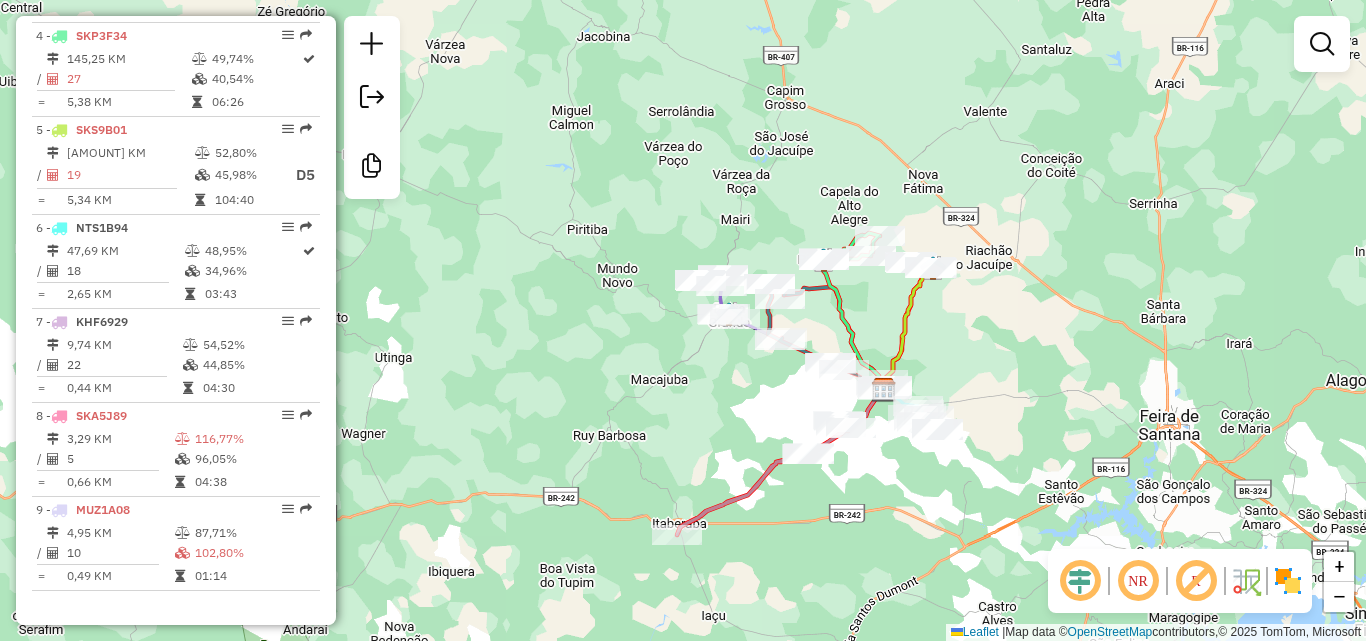 drag, startPoint x: 939, startPoint y: 376, endPoint x: 986, endPoint y: 366, distance: 48.052055 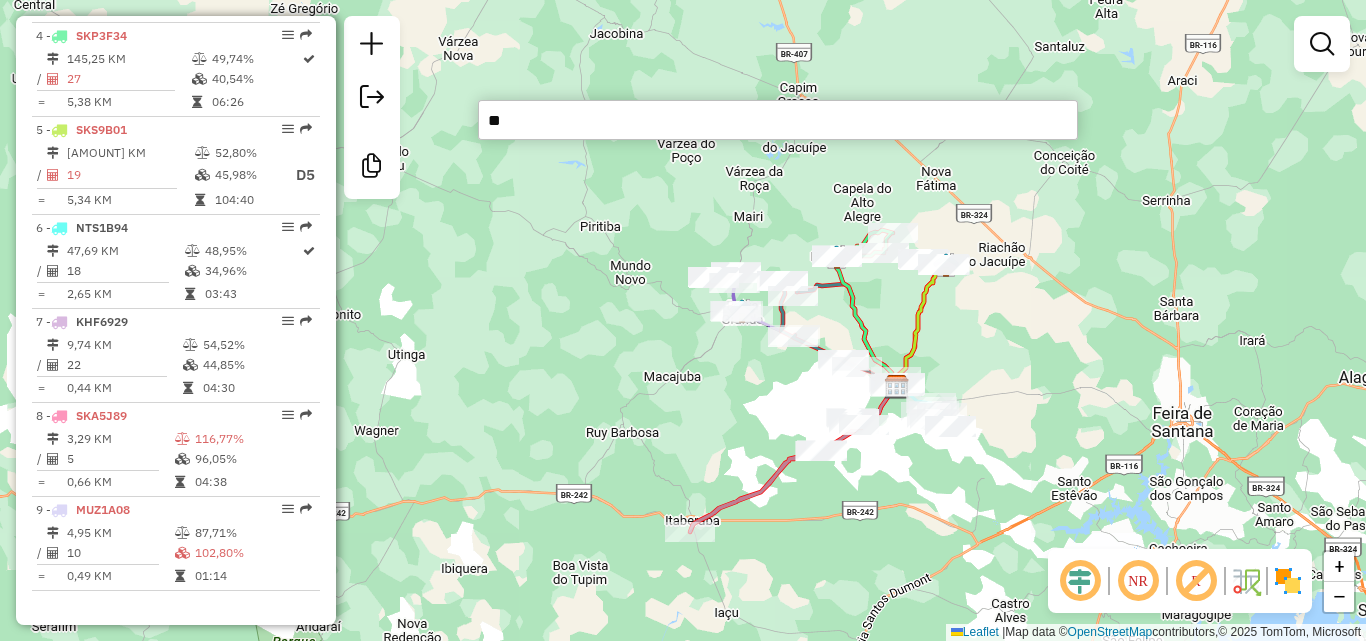 type on "***" 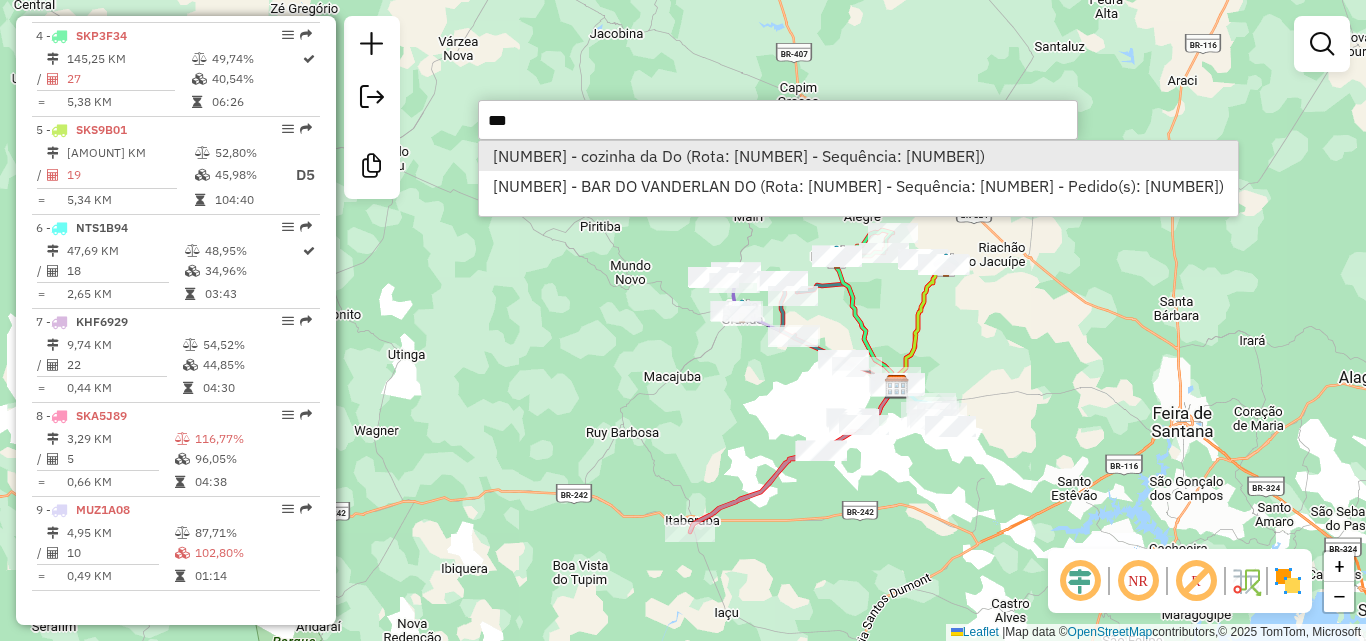 click on "[NUMBER] - cozinha da Do (Rota: [NUMBER] - Sequência: [NUMBER])" at bounding box center (858, 156) 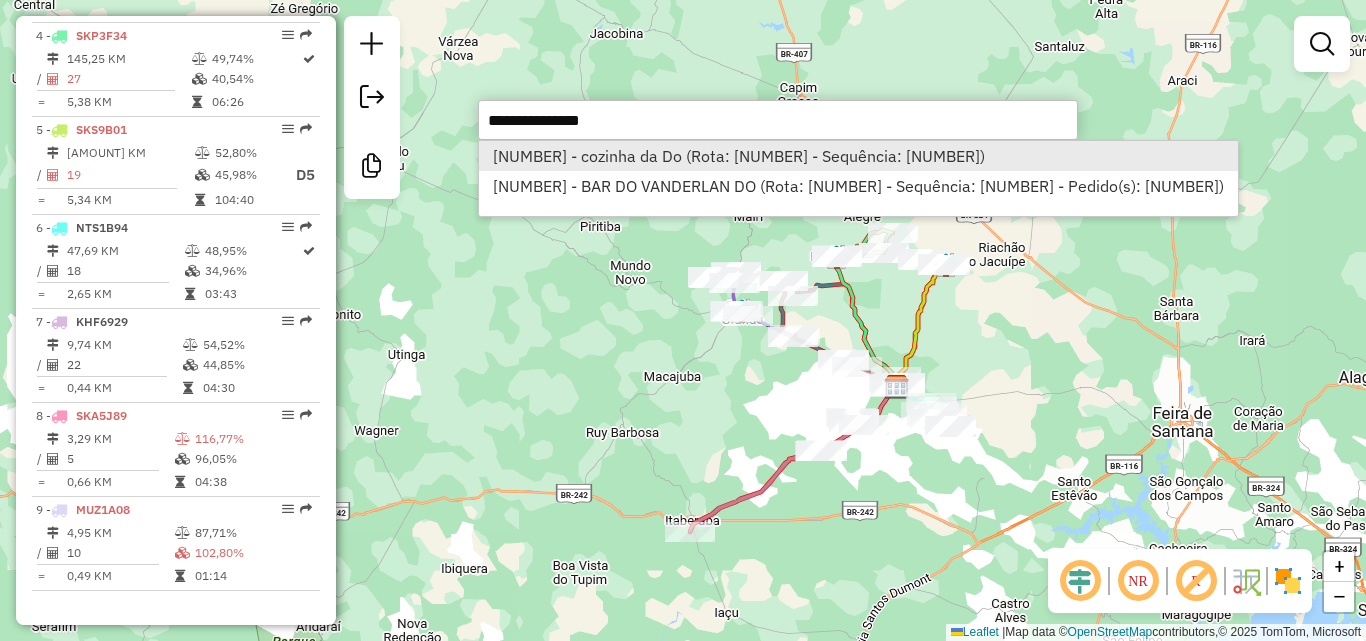 select on "*********" 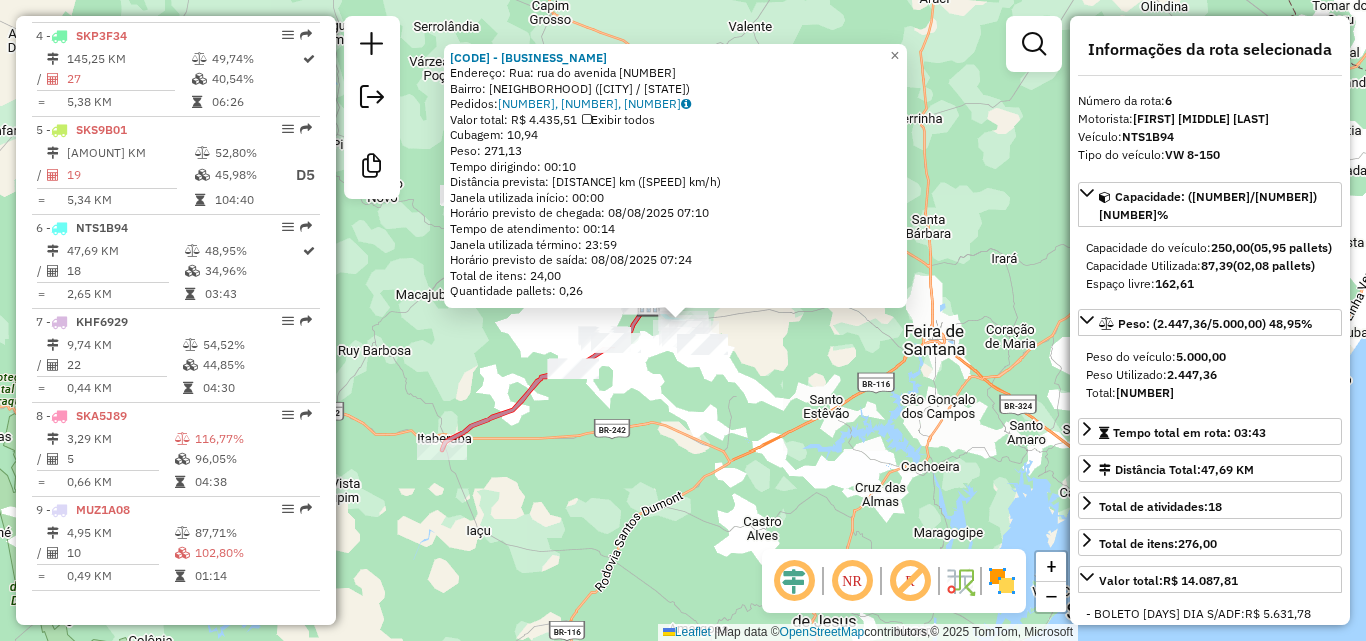 click on "[NUMBER] - cozinha da Do Endereço: [STREET_NAME] [STREET_NAME] [NUMBER] Bairro: [NEIGHBORHOOD] ([CITY] / [STATE]) Pedidos: [ORDER_ID], [ORDER_ID], [ORDER_ID] Valor total: R$ [PRICE] Exibir todos Cubagem: [CUBAGE] Peso: [WEIGHT] Tempo dirigindo: [TIME] Distância prevista: [DISTANCE] km ([SPEED] km/h) Janela utilizada início: [TIME] Horário previsto de chegada: [DATE] [TIME] Tempo de atendimento: [TIME] Janela utilizada término: [TIME] Horário previsto de saída: [DATE] [TIME] Total de itens: [NUMBER] Quantidade pallets: [NUMBER] × Janela de atendimento Grade de atendimento Capacidade Transportadoras Veículos Cliente Pedidos Rotas Selecione os dias de semana para filtrar as janelas de atendimento Seg Ter Qua Qui Sex Sáb Dom Informe o período da janela de atendimento: De: Até: Filtrar exatamente a janela do cliente Considerar janela de atendimento padrão Selecione os dias de semana para filtrar as grades de atendimento Seg Ter Qua Qui Sex Sáb Dom Peso mínimo: **** **** De:" 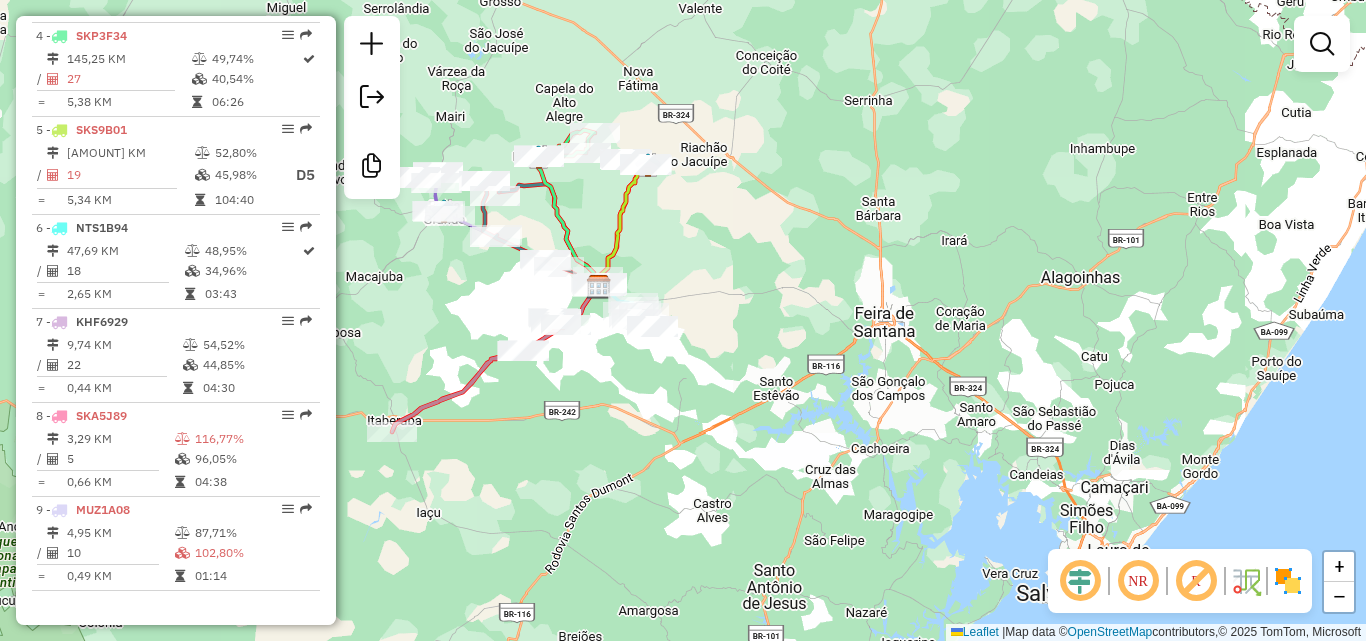 drag, startPoint x: 735, startPoint y: 289, endPoint x: 900, endPoint y: 299, distance: 165.30275 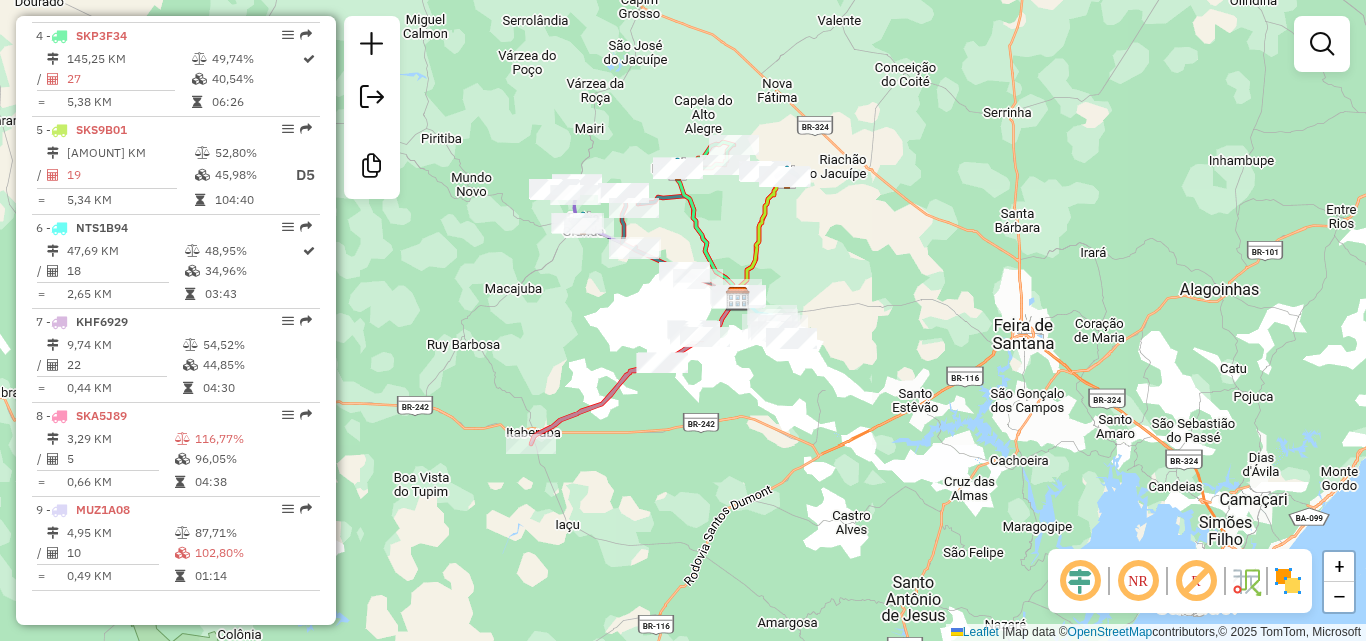 drag, startPoint x: 586, startPoint y: 433, endPoint x: 671, endPoint y: 442, distance: 85.47514 